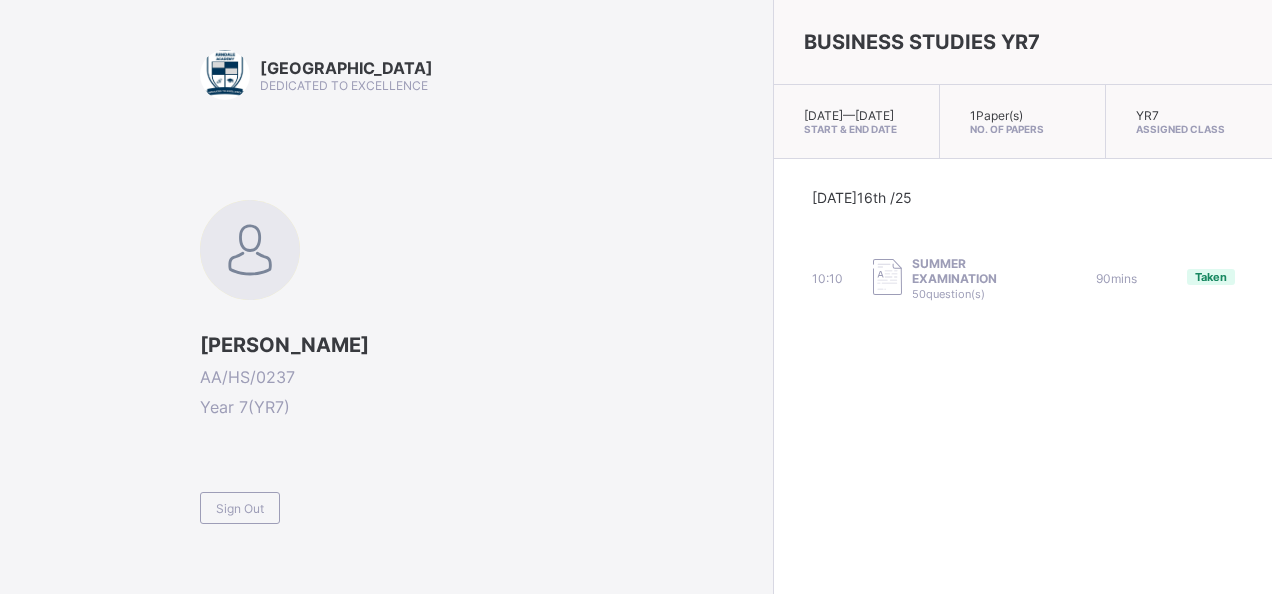 scroll, scrollTop: 112, scrollLeft: 0, axis: vertical 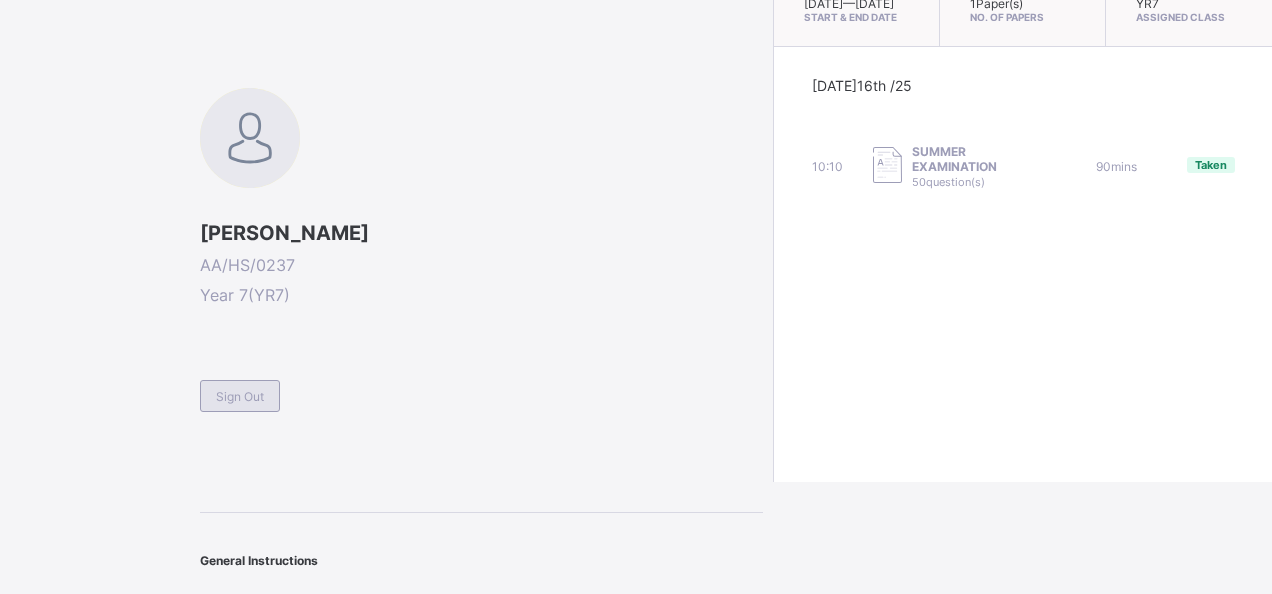 click on "Sign Out" at bounding box center [240, 396] 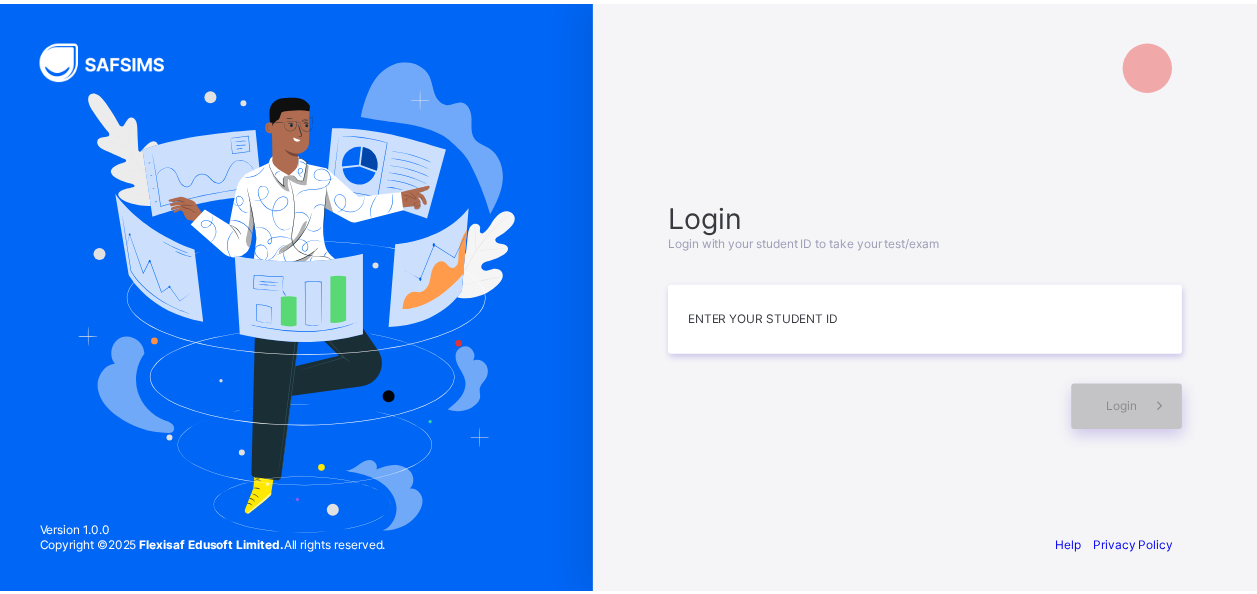 scroll, scrollTop: 0, scrollLeft: 0, axis: both 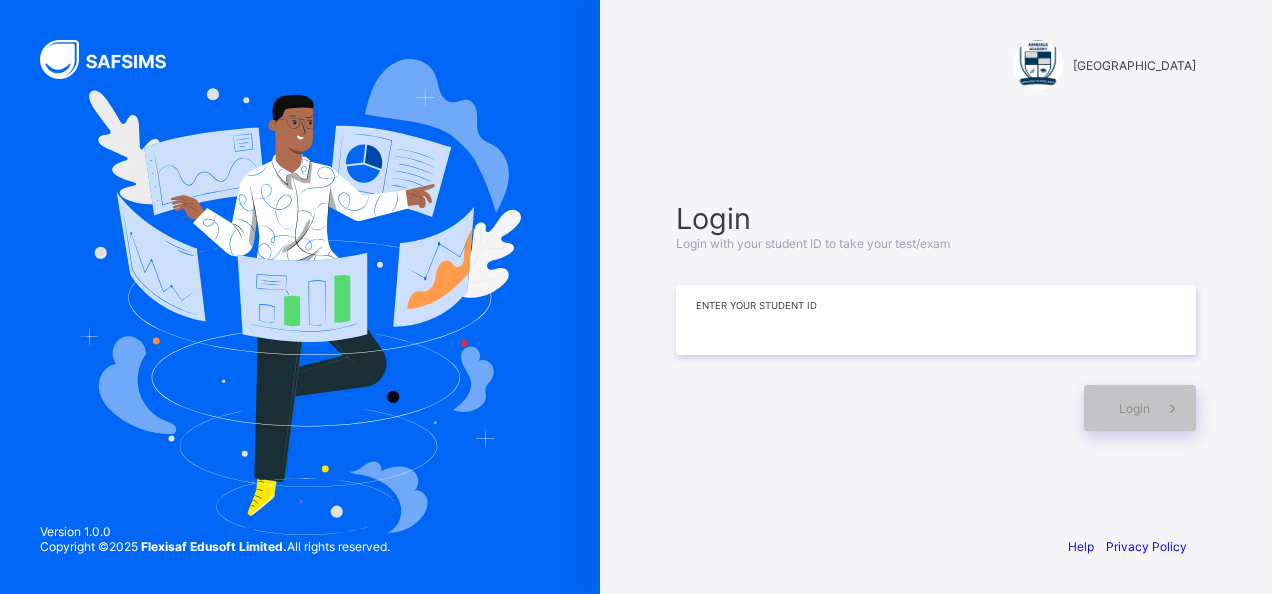 click at bounding box center [936, 320] 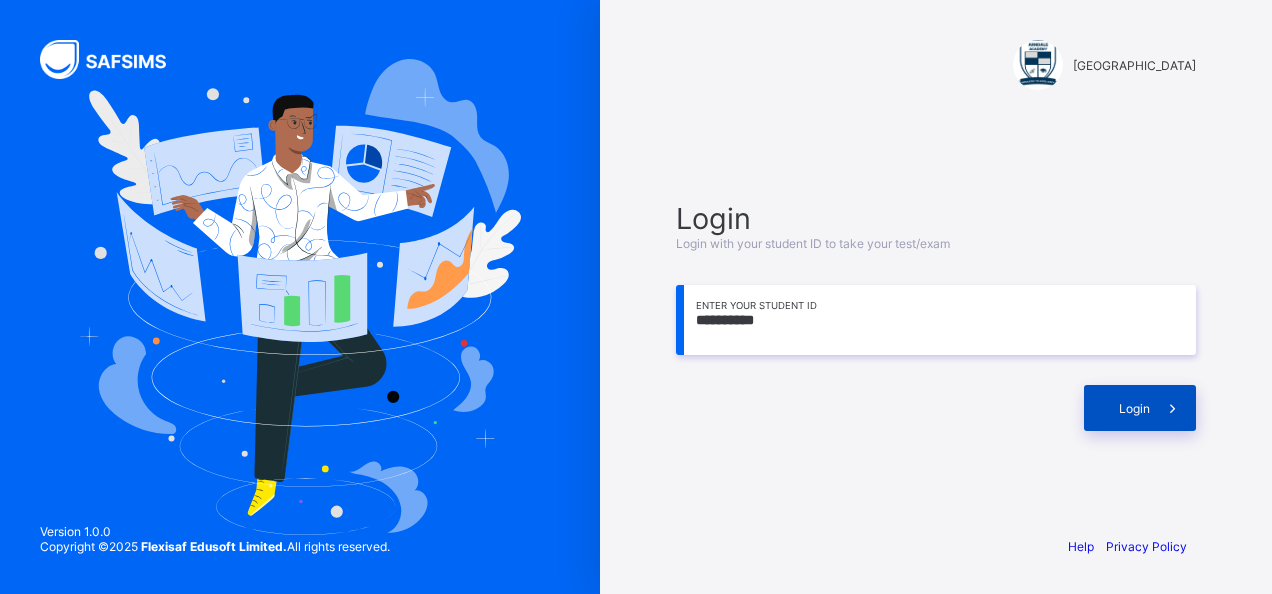type on "**********" 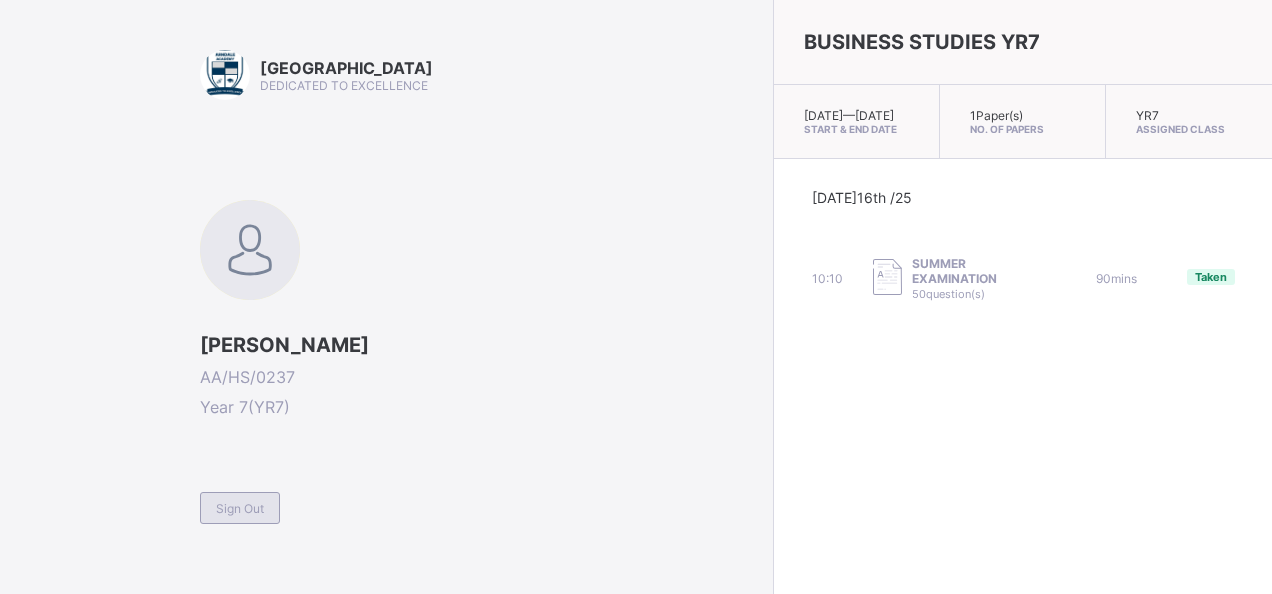 click on "Sign Out" at bounding box center (240, 508) 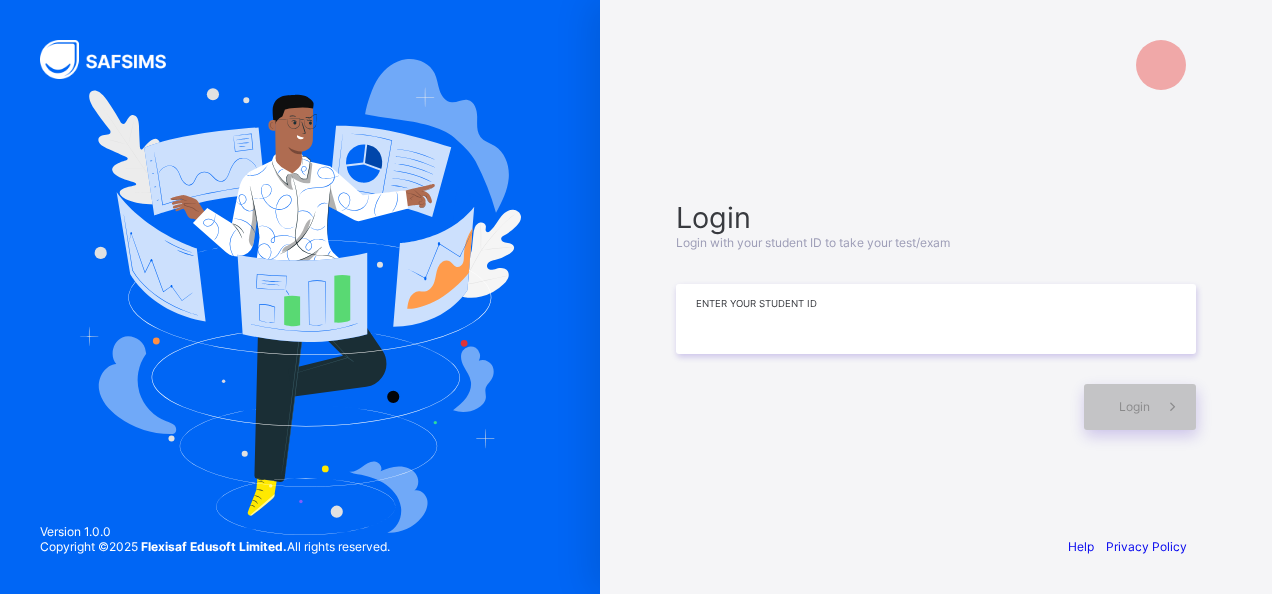 click at bounding box center (936, 319) 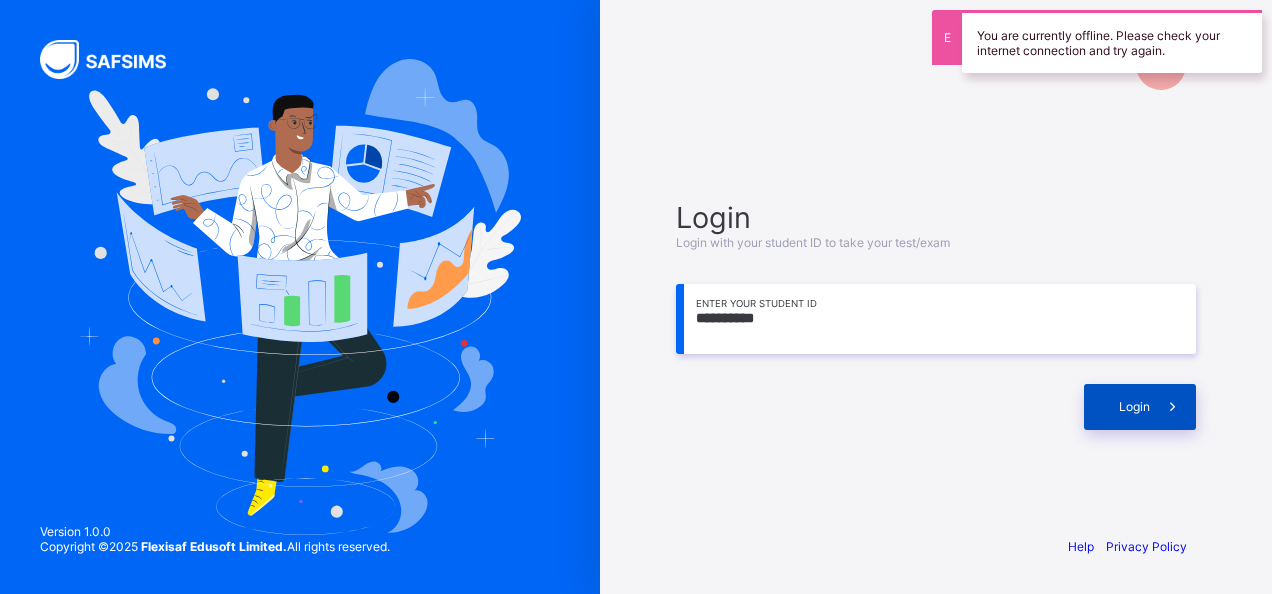 type on "**********" 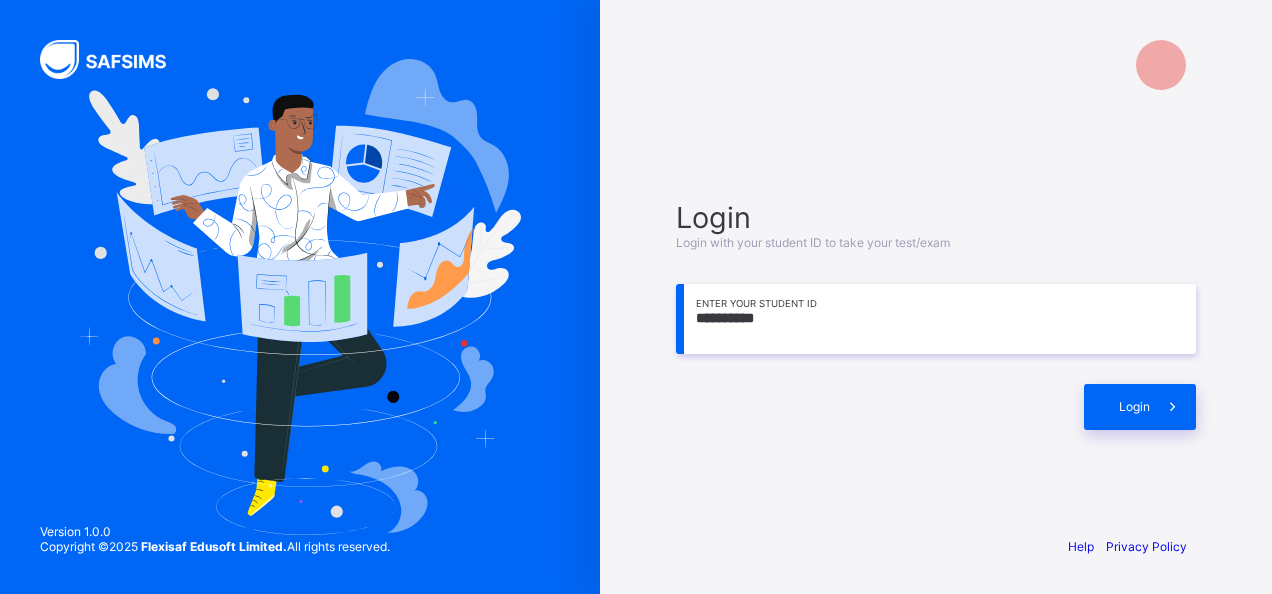 click at bounding box center (875, 407) 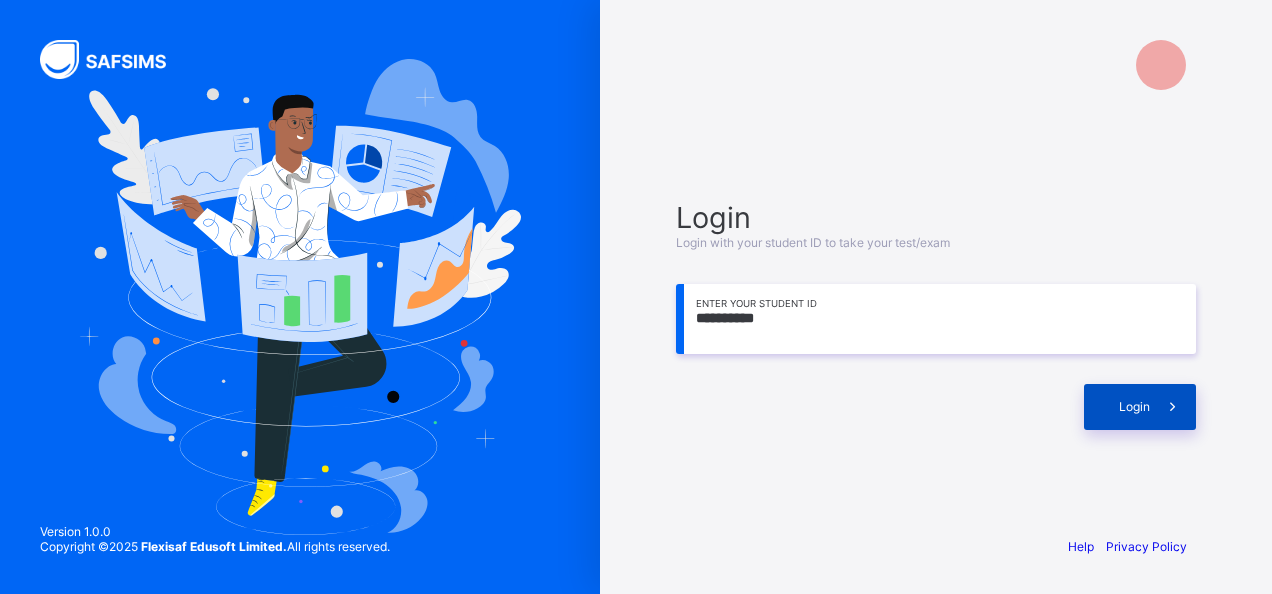 click on "Login" at bounding box center [1140, 407] 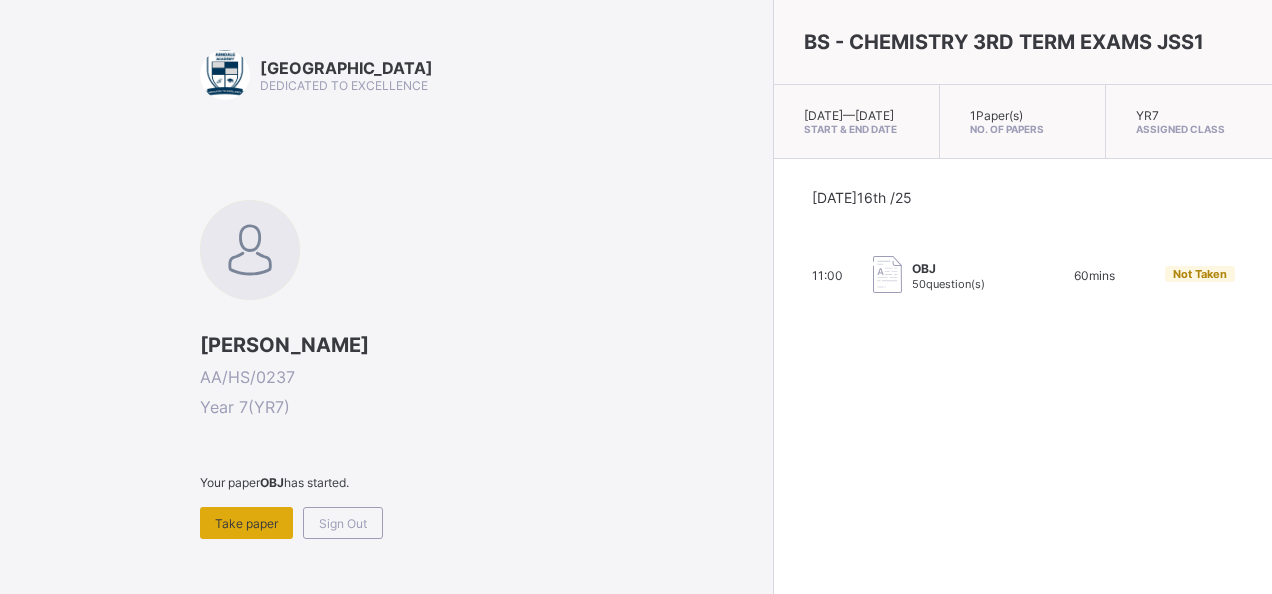 click on "Take paper" at bounding box center (246, 523) 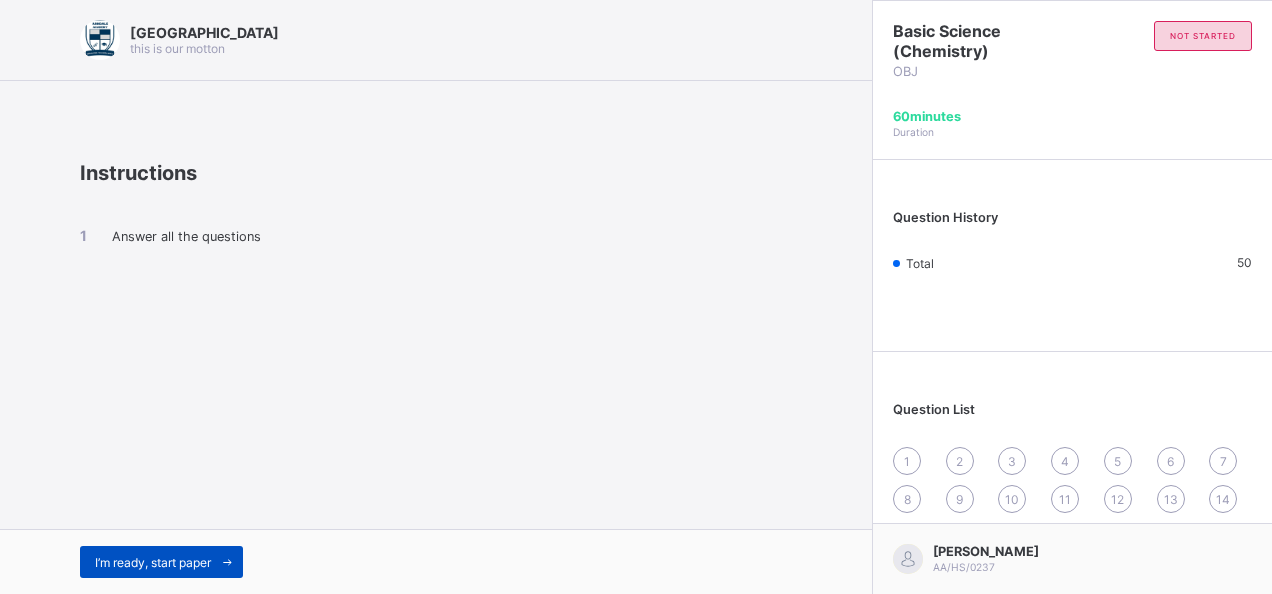 click on "I’m ready, start paper" at bounding box center (153, 562) 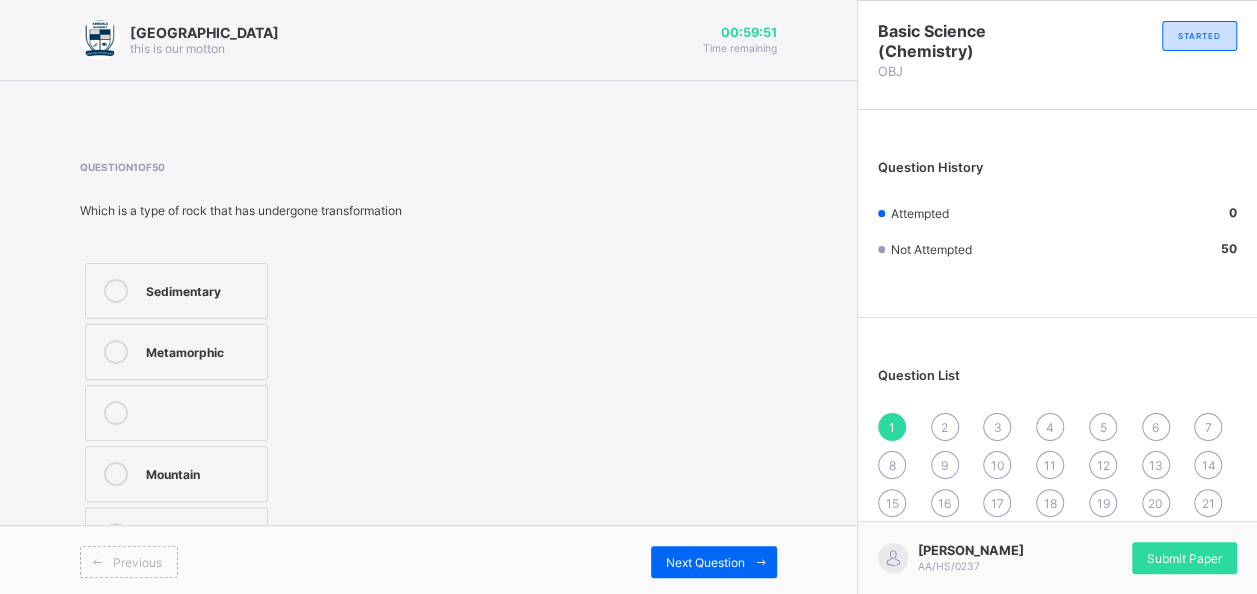 click on "Metamorphic" at bounding box center (201, 350) 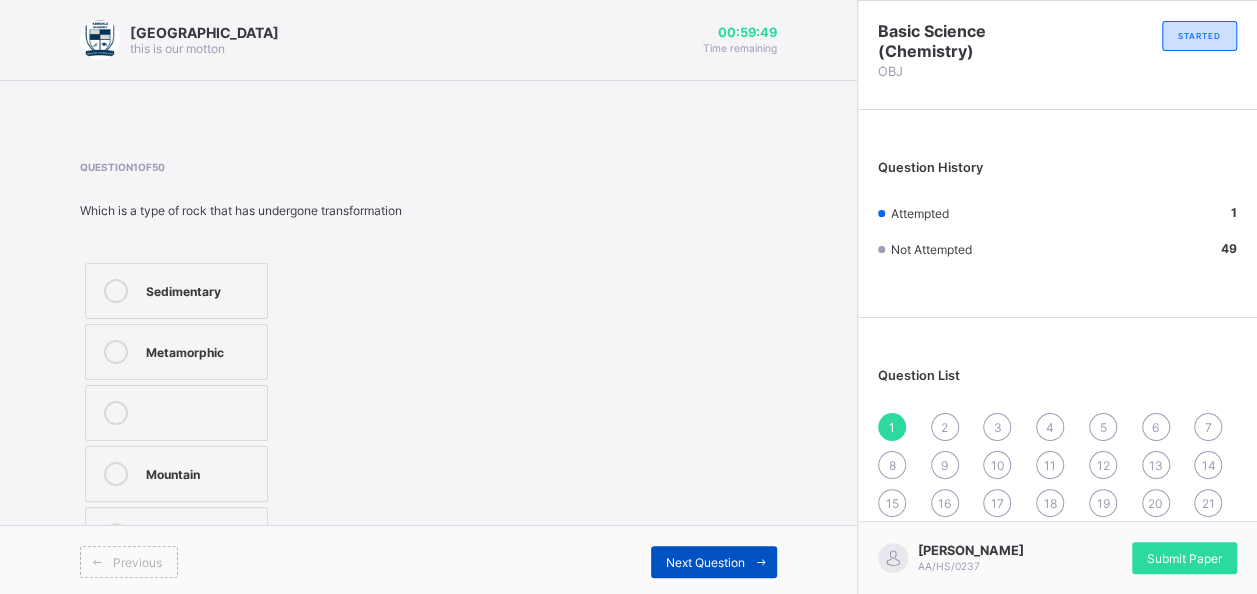 click on "Next Question" at bounding box center [714, 562] 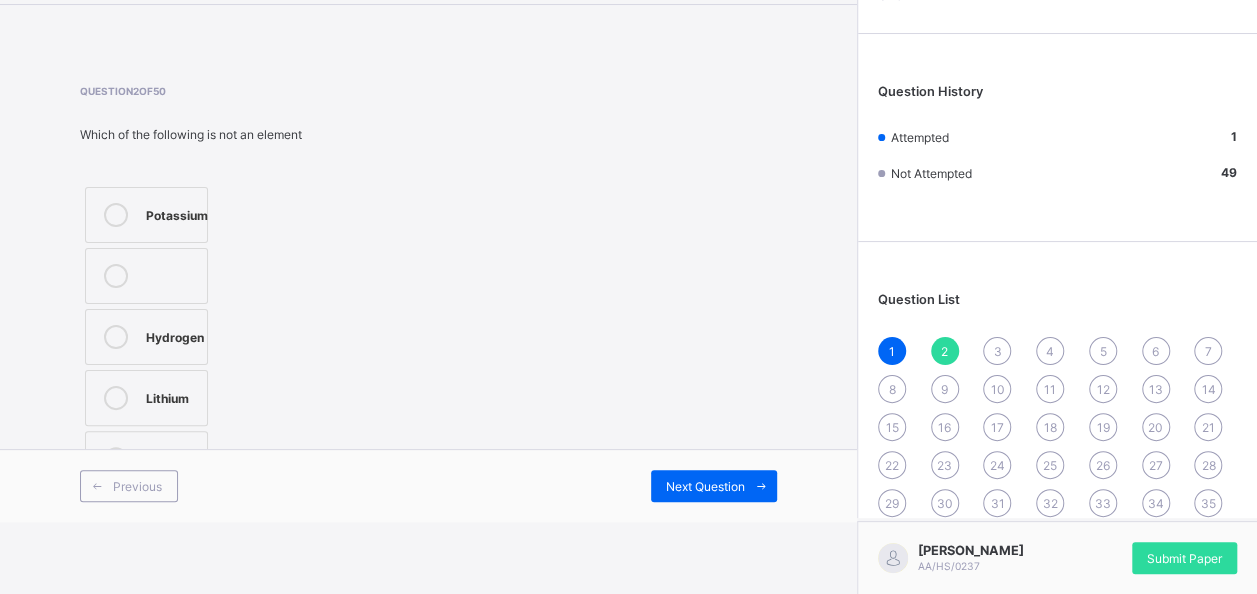 scroll, scrollTop: 80, scrollLeft: 0, axis: vertical 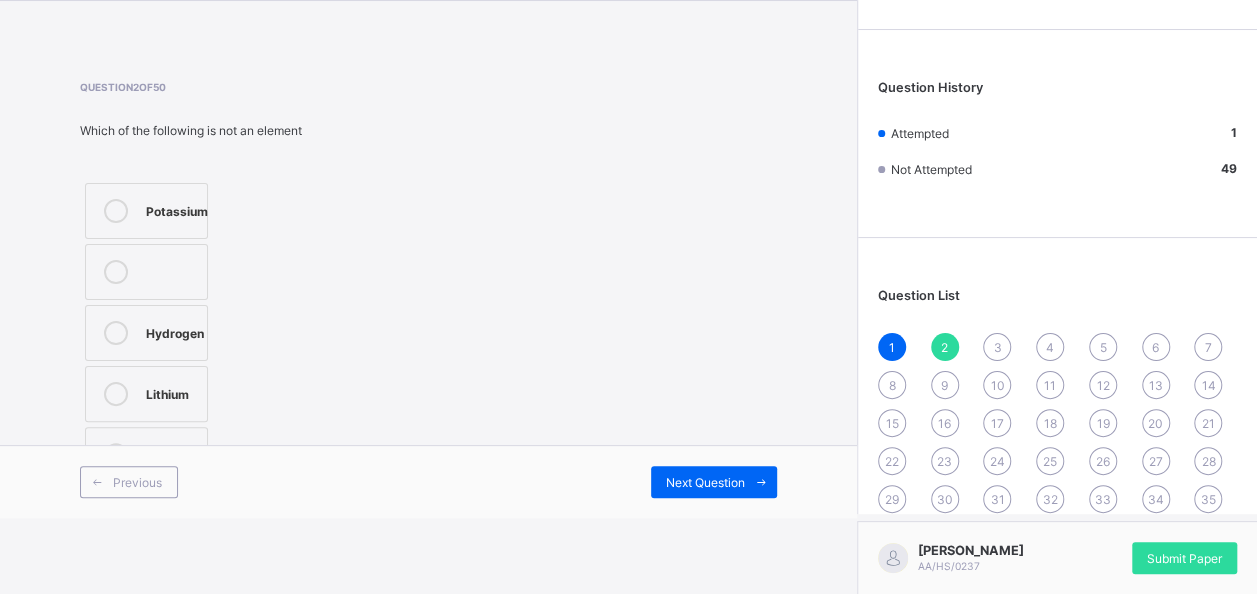 click on "Soda" at bounding box center [146, 455] 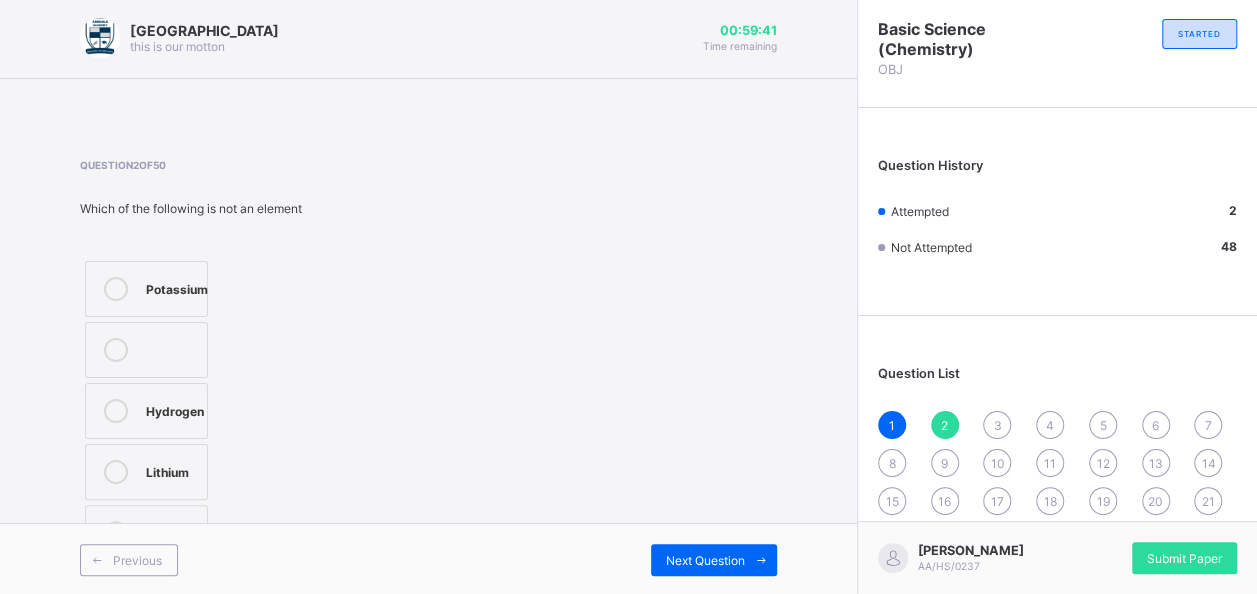 scroll, scrollTop: 0, scrollLeft: 0, axis: both 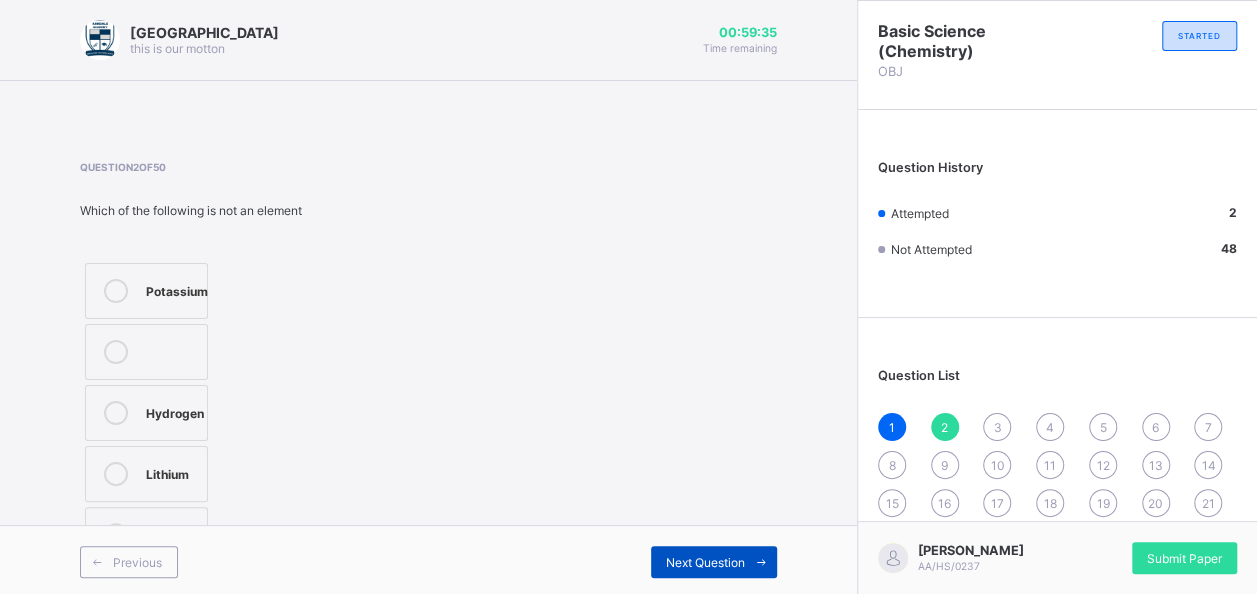 click on "Next Question" at bounding box center [705, 562] 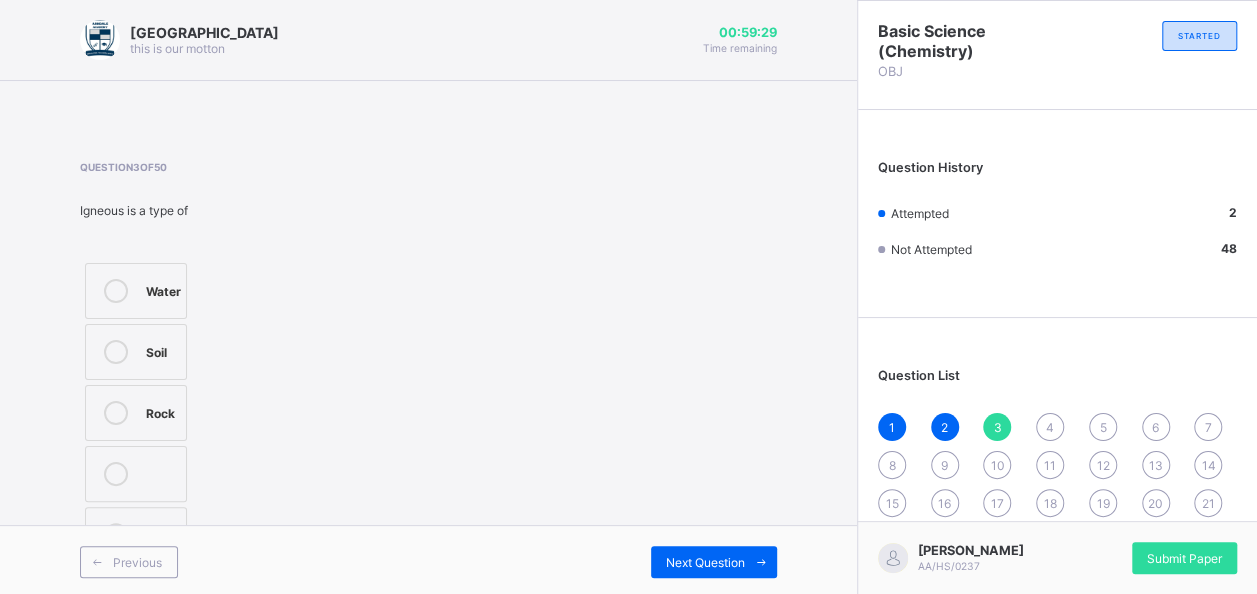 click at bounding box center [116, 413] 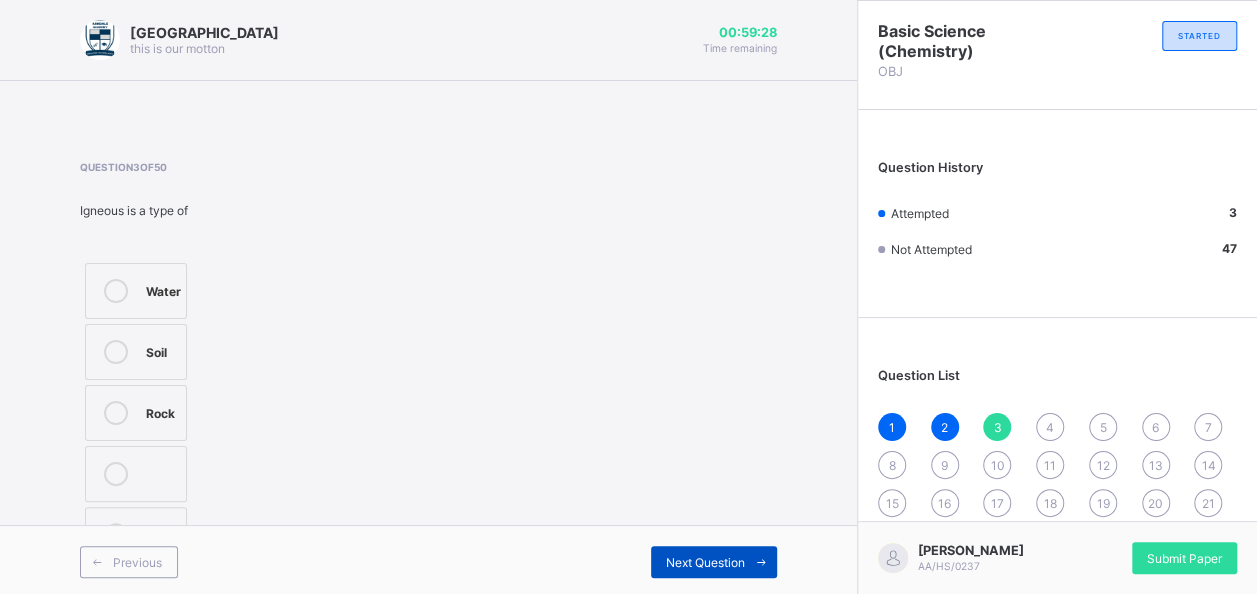 click on "Next Question" at bounding box center (705, 562) 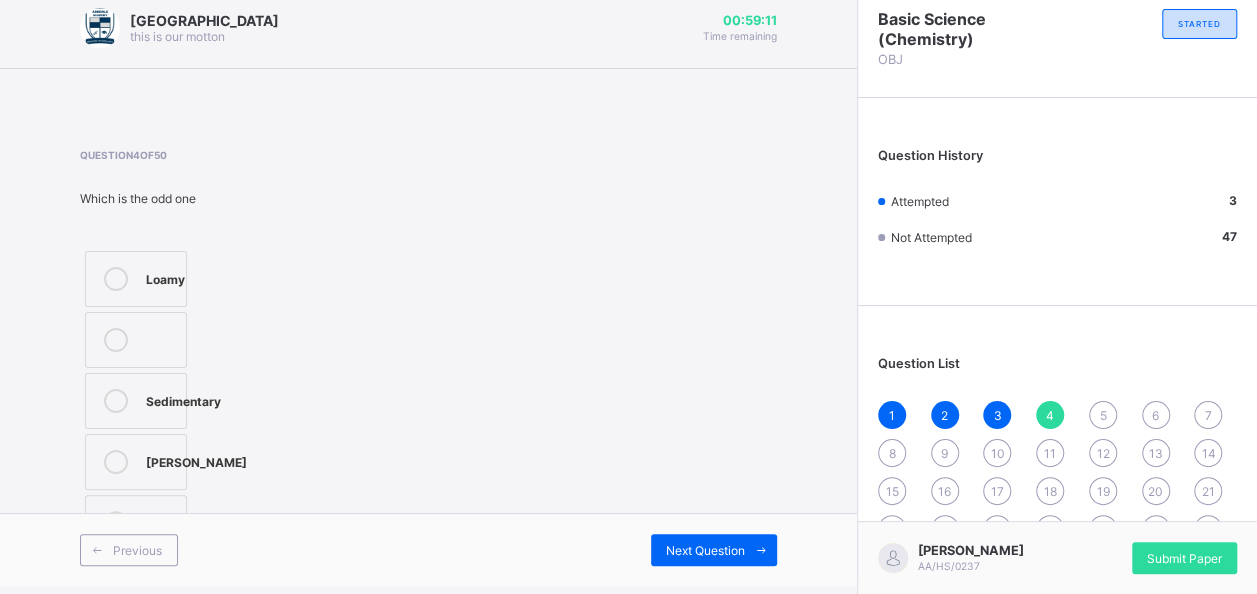 scroll, scrollTop: 11, scrollLeft: 0, axis: vertical 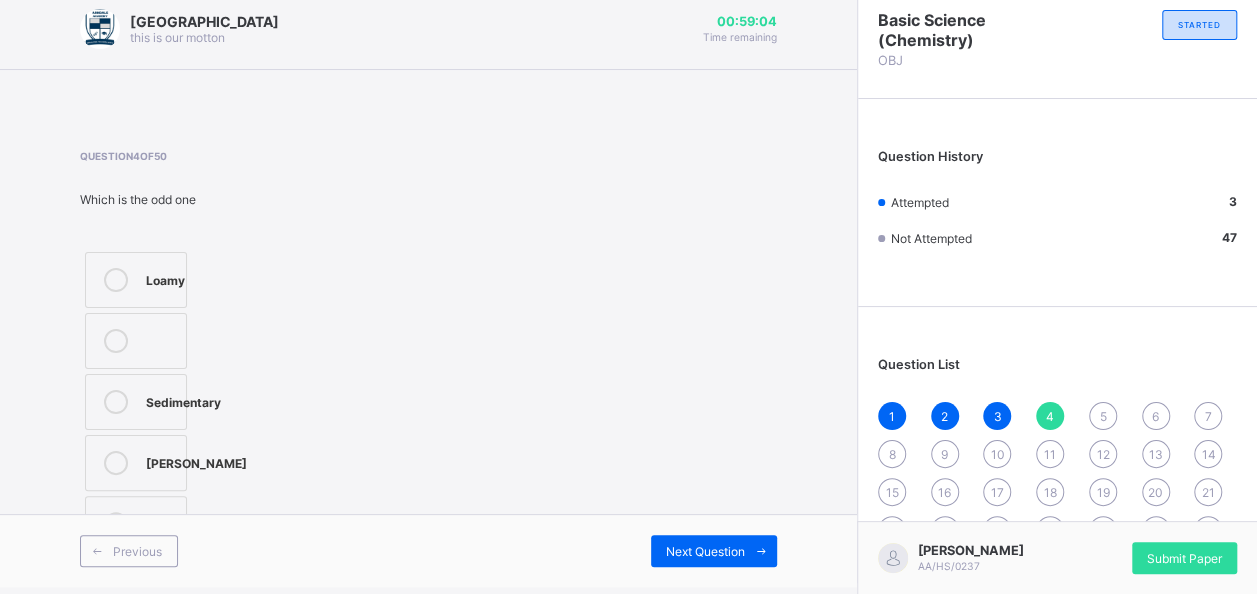 click at bounding box center [116, 402] 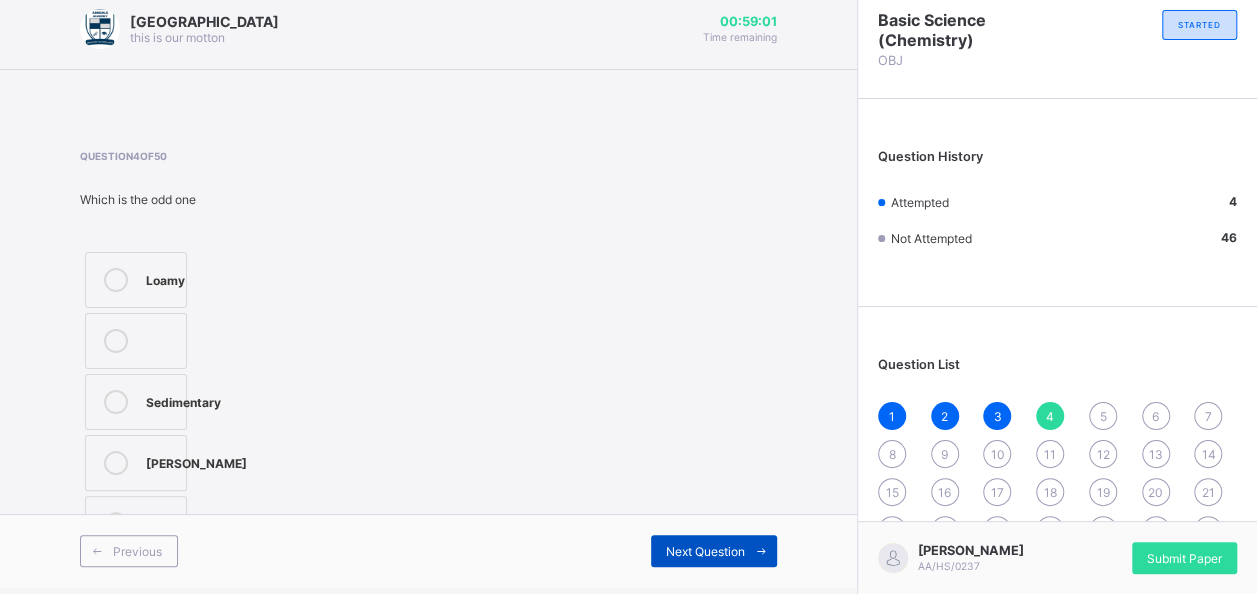 click on "Next Question" at bounding box center (705, 551) 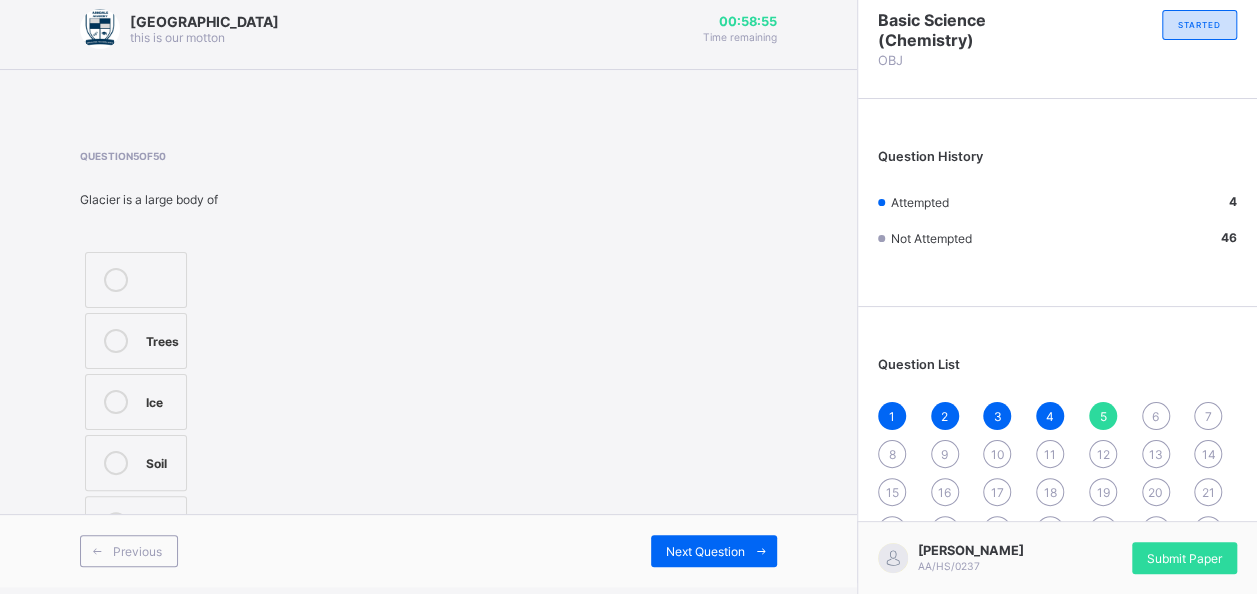 click on "Ice" at bounding box center [136, 402] 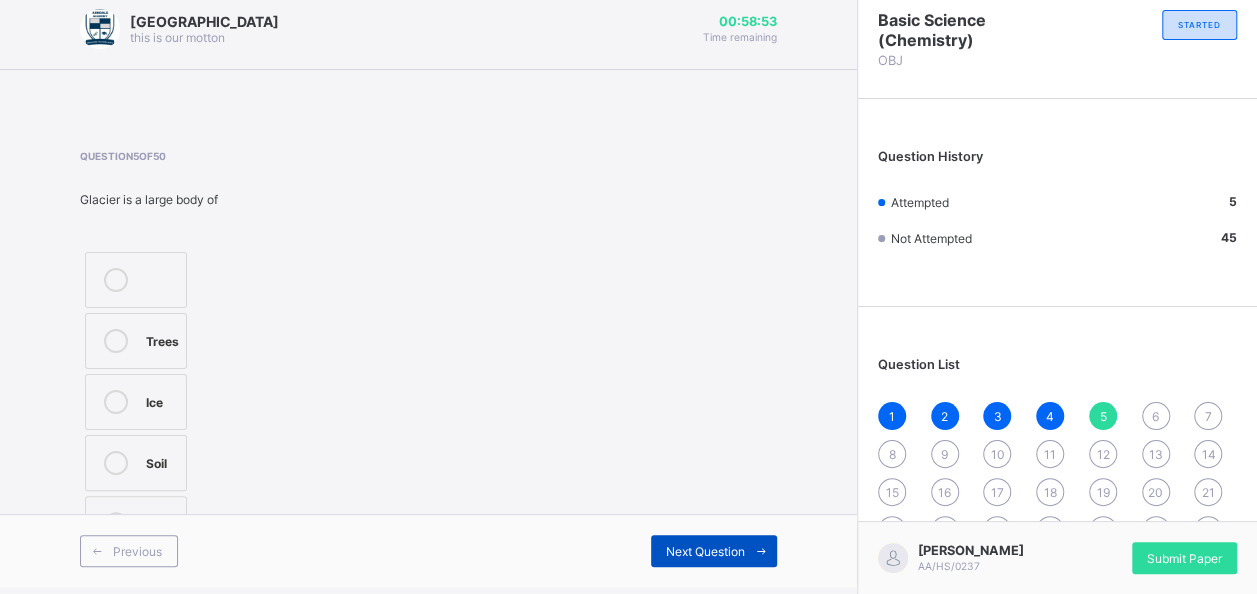 click on "Next Question" at bounding box center [705, 551] 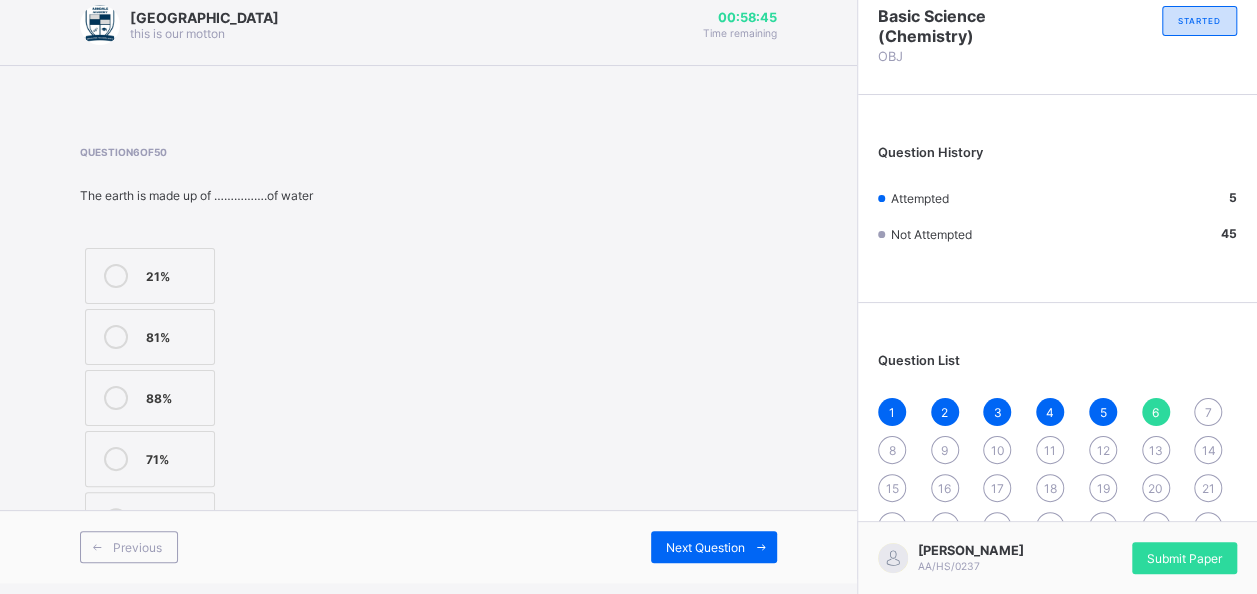 scroll, scrollTop: 11, scrollLeft: 0, axis: vertical 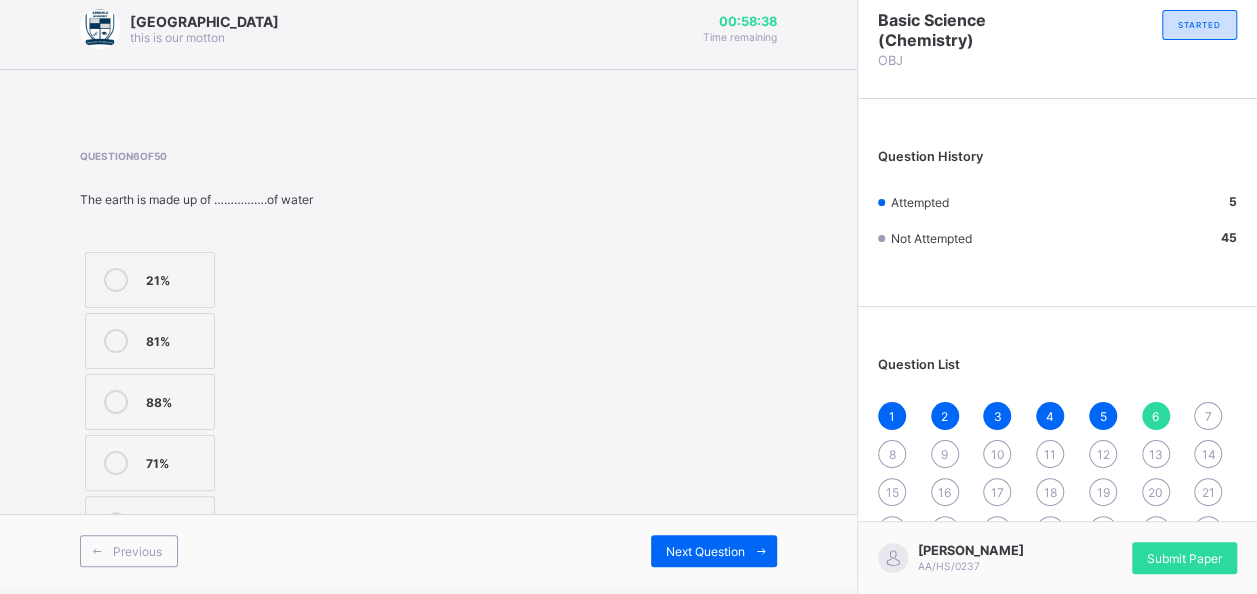 click on "81%" at bounding box center (150, 341) 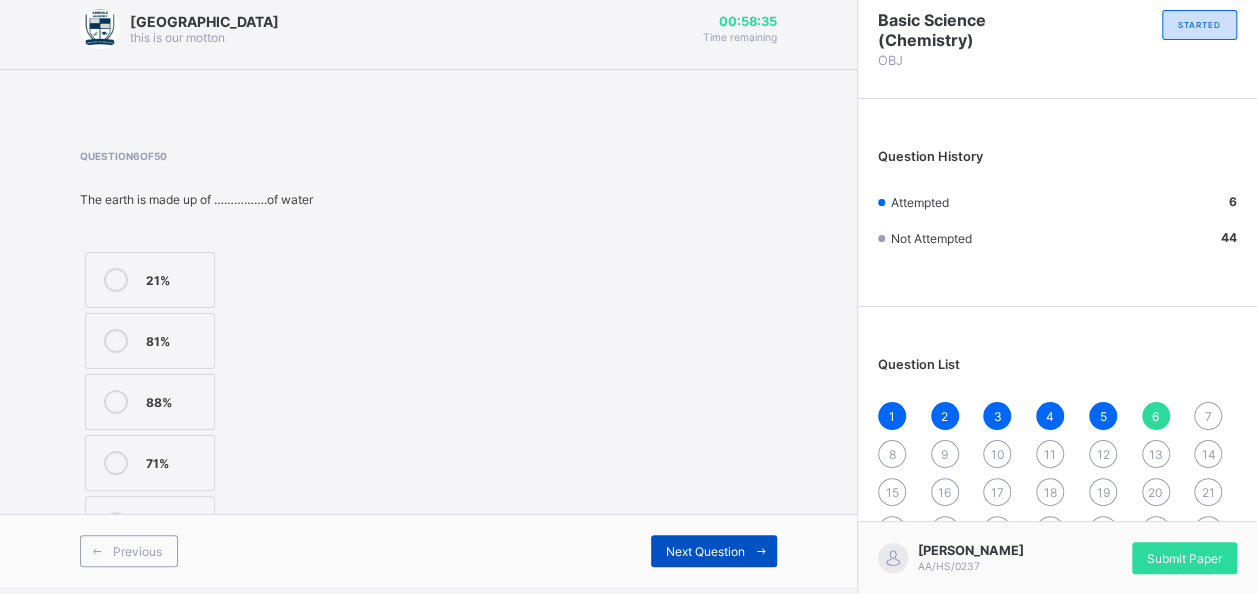 click on "Next Question" at bounding box center (705, 551) 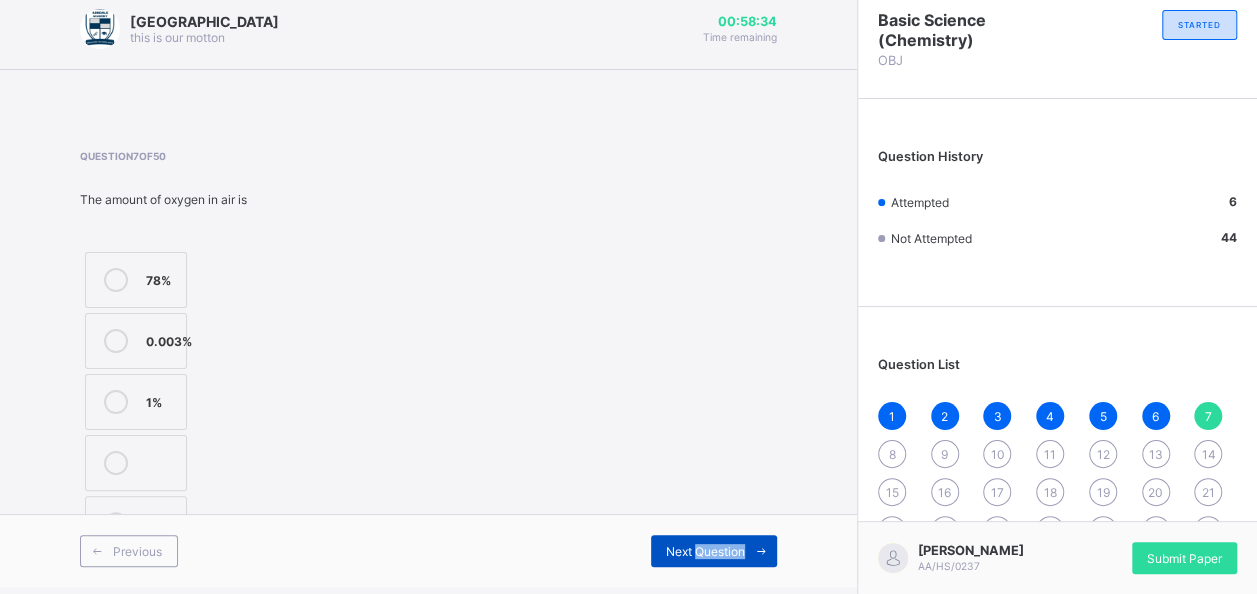 click on "Next Question" at bounding box center [705, 551] 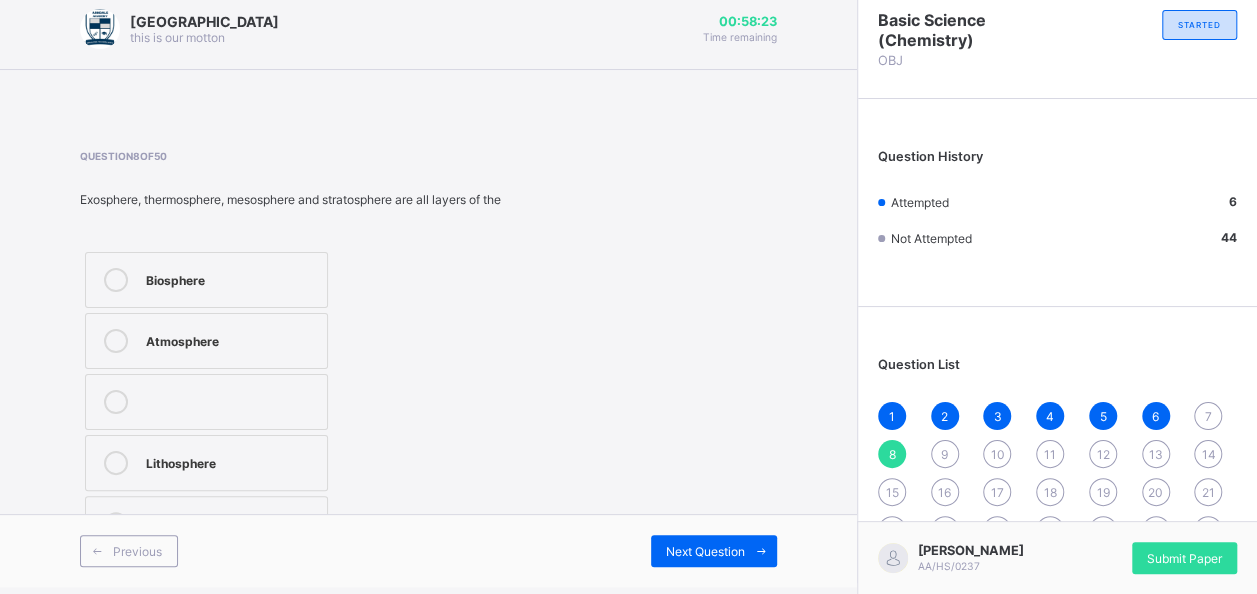 click on "Atmosphere" at bounding box center [231, 341] 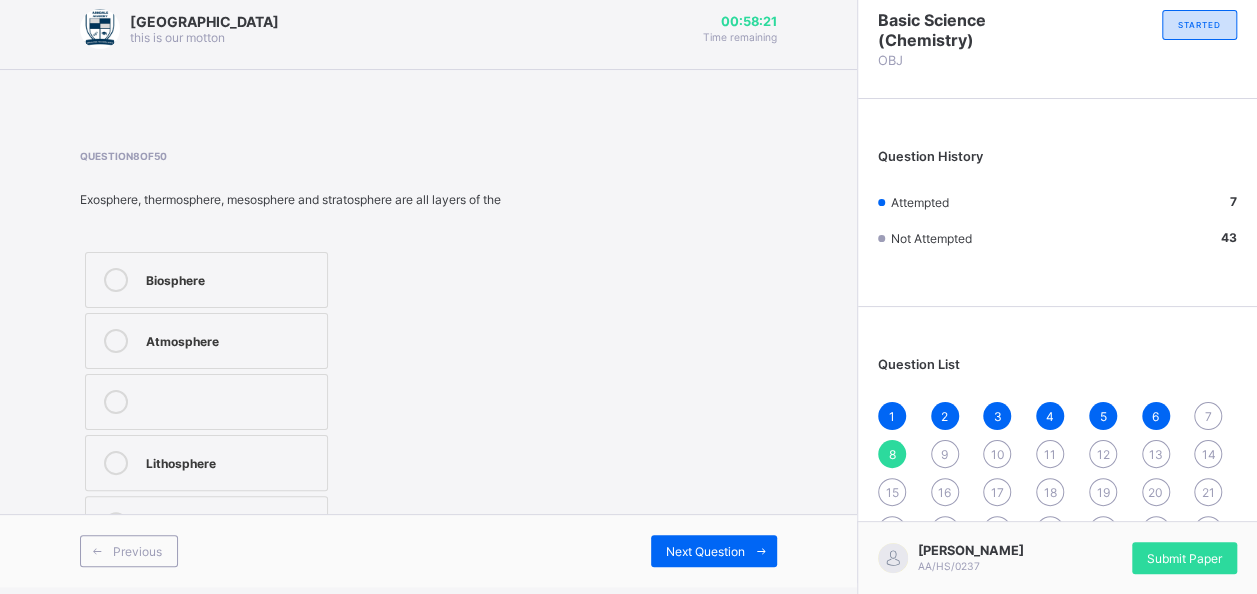 click on "Previous Next Question" at bounding box center [428, 550] 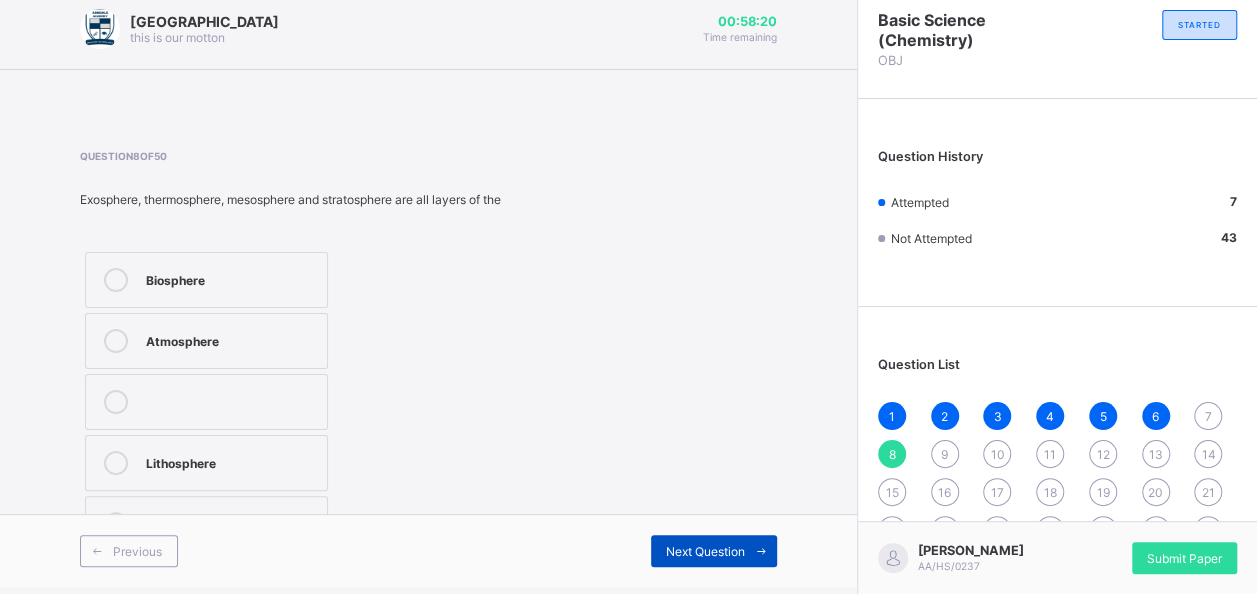 click on "Next Question" at bounding box center [714, 551] 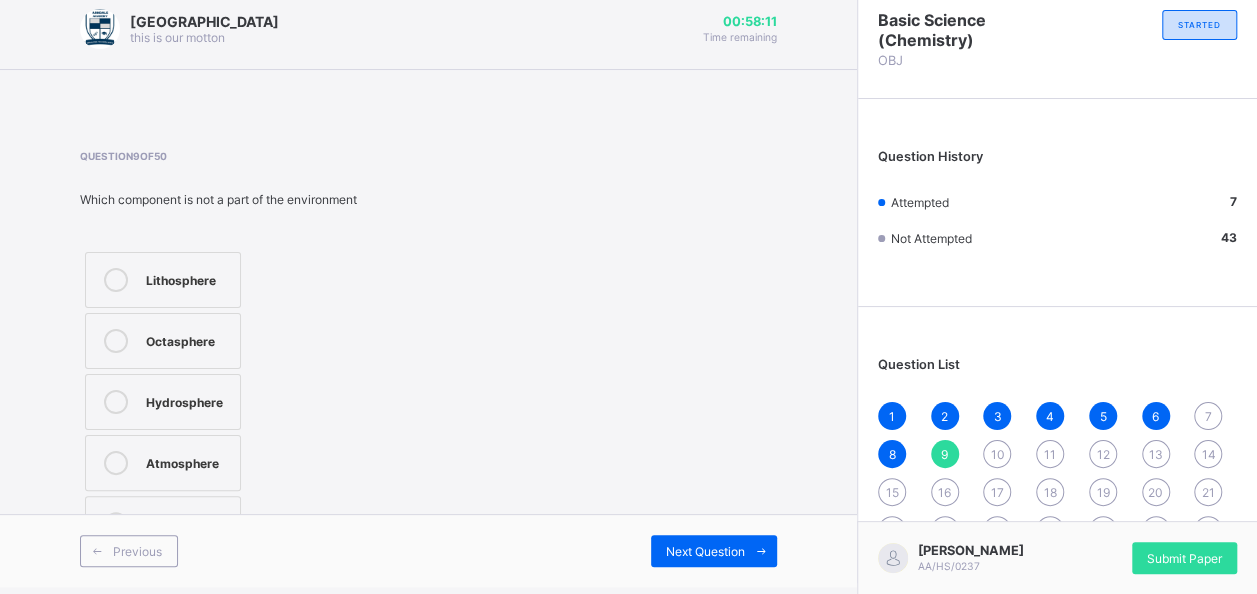 click on "Octasphere" at bounding box center (188, 339) 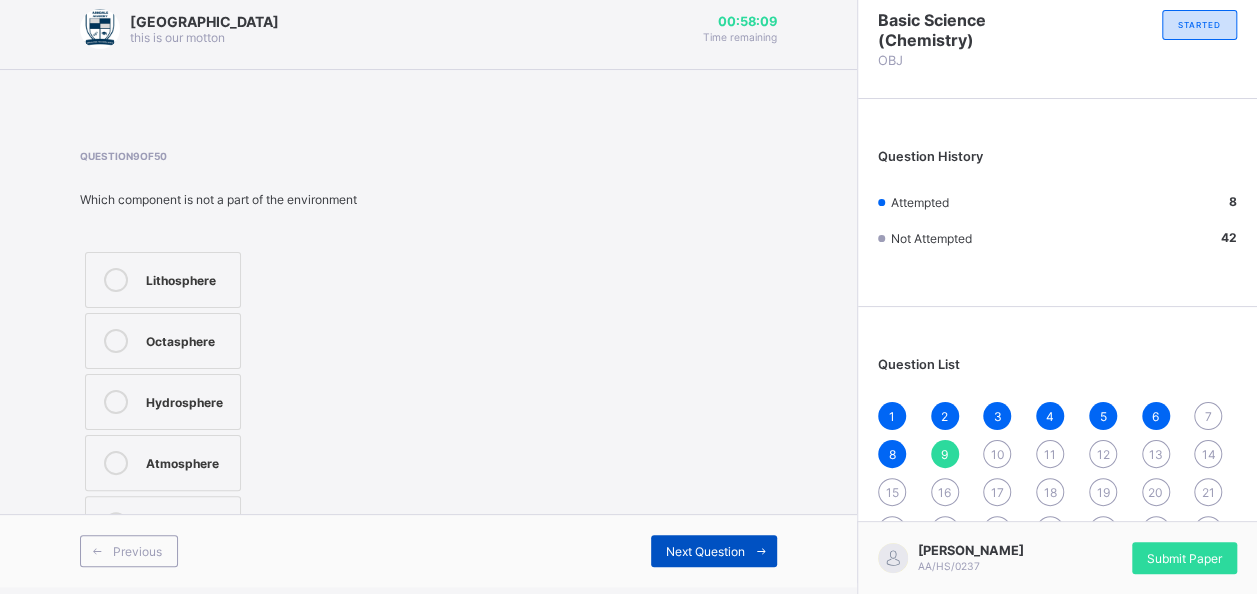 click on "Next Question" at bounding box center (714, 551) 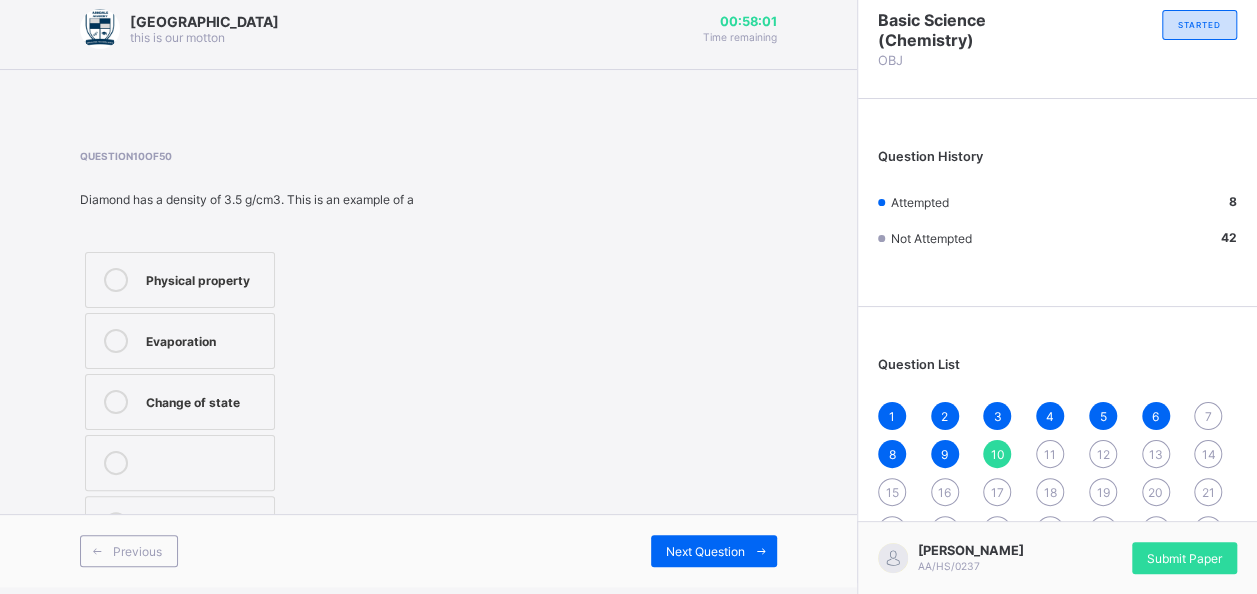 click on "Physical property" at bounding box center [205, 278] 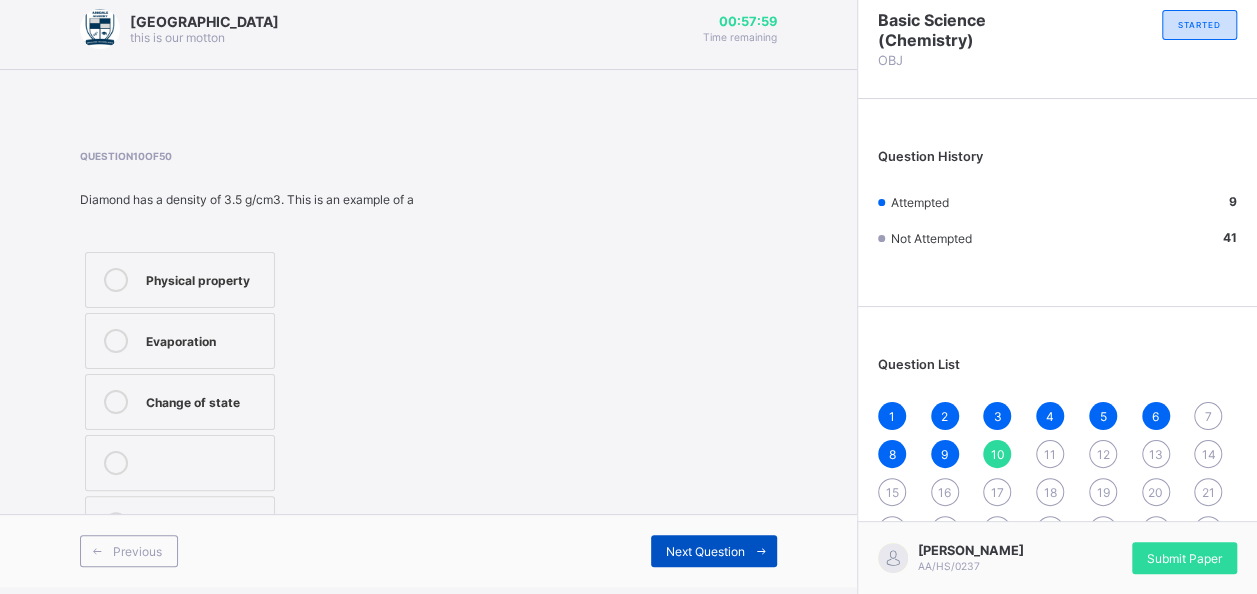 click on "Next Question" at bounding box center (714, 551) 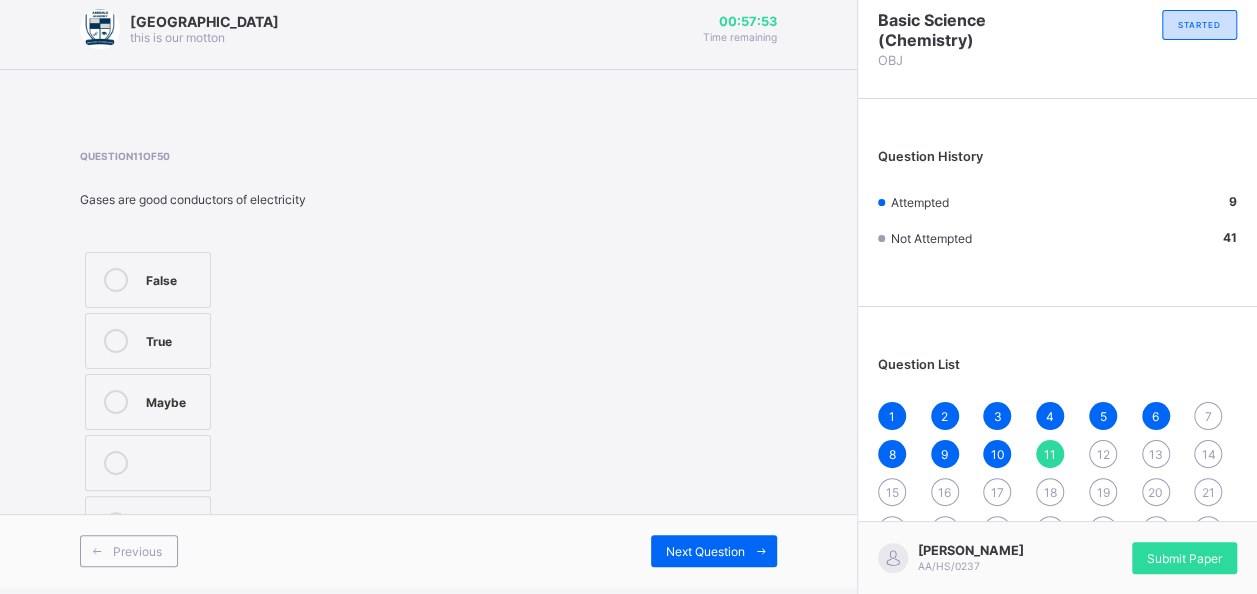 click on "False" at bounding box center (173, 278) 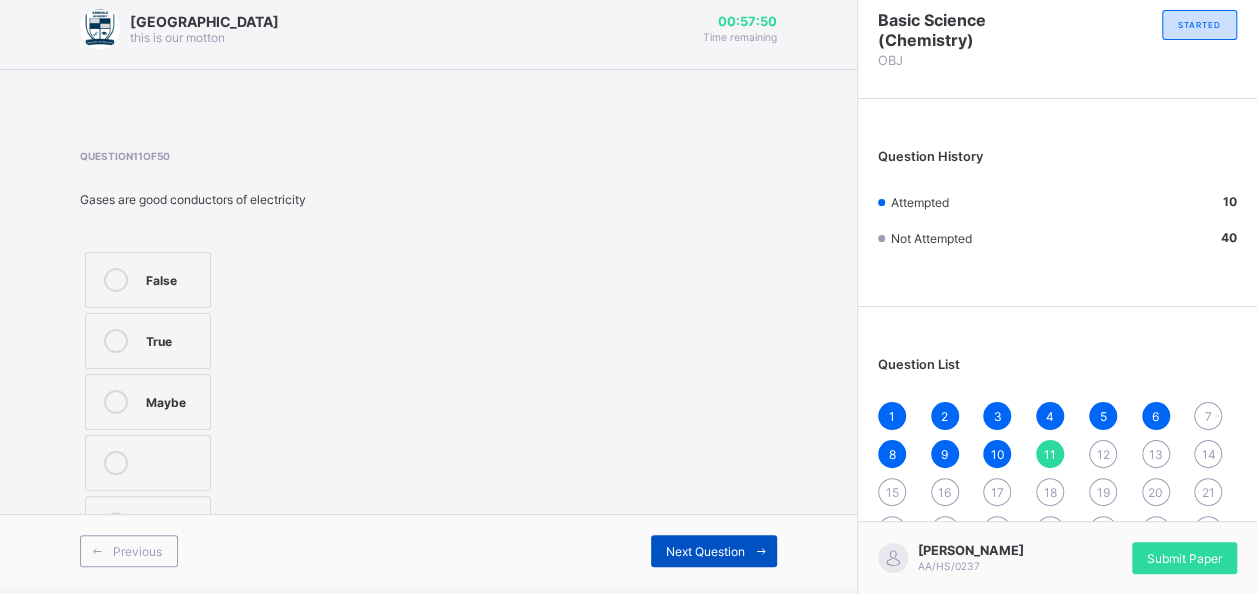 click on "Next Question" at bounding box center (705, 551) 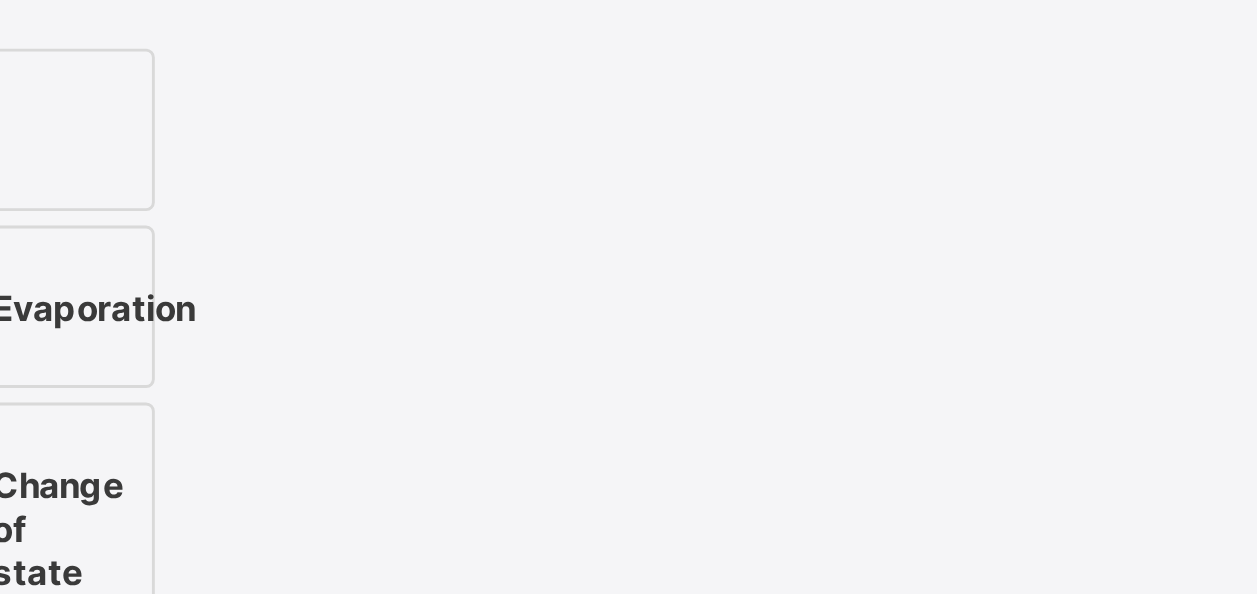 scroll, scrollTop: 11, scrollLeft: 0, axis: vertical 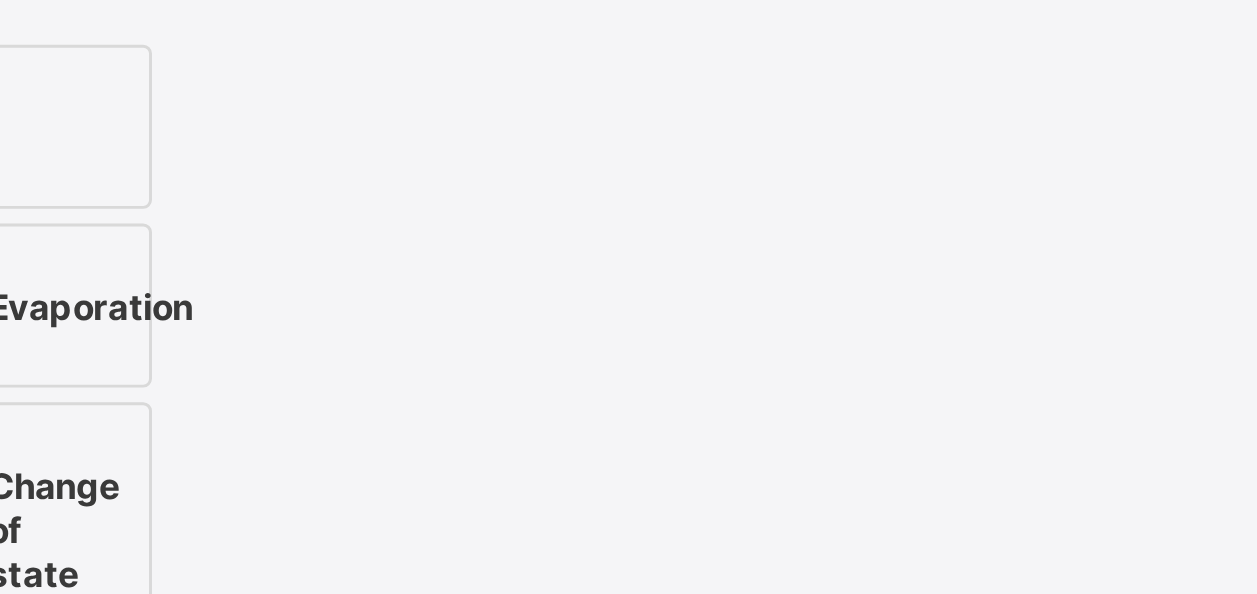 drag, startPoint x: 308, startPoint y: 289, endPoint x: 390, endPoint y: 239, distance: 96.04166 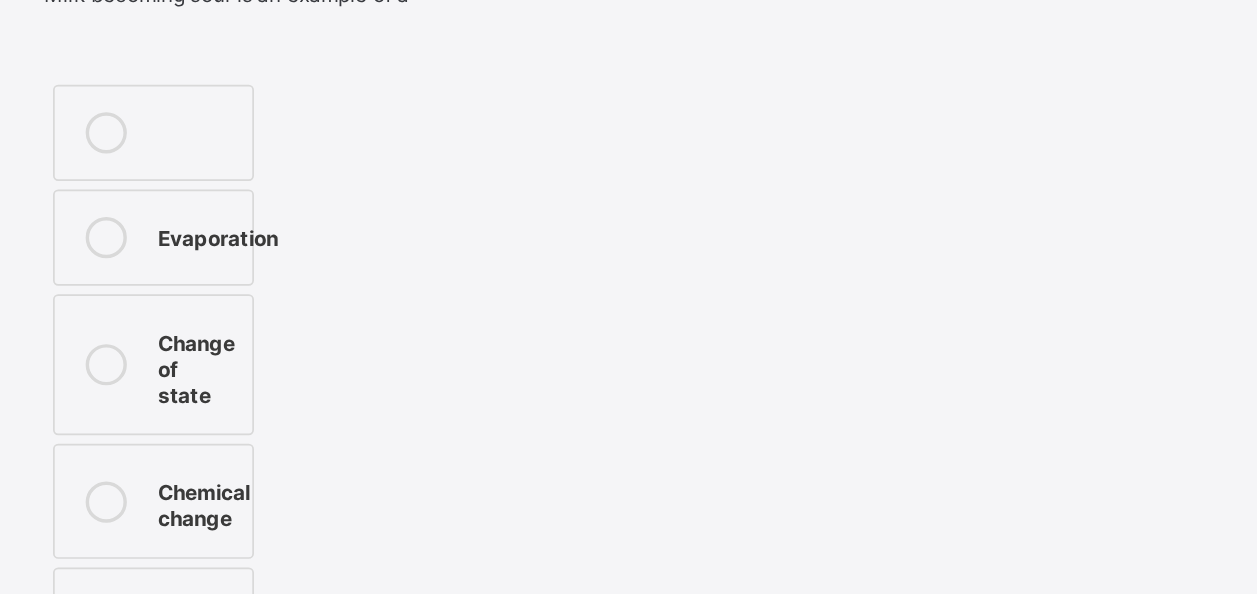 scroll, scrollTop: 11, scrollLeft: 0, axis: vertical 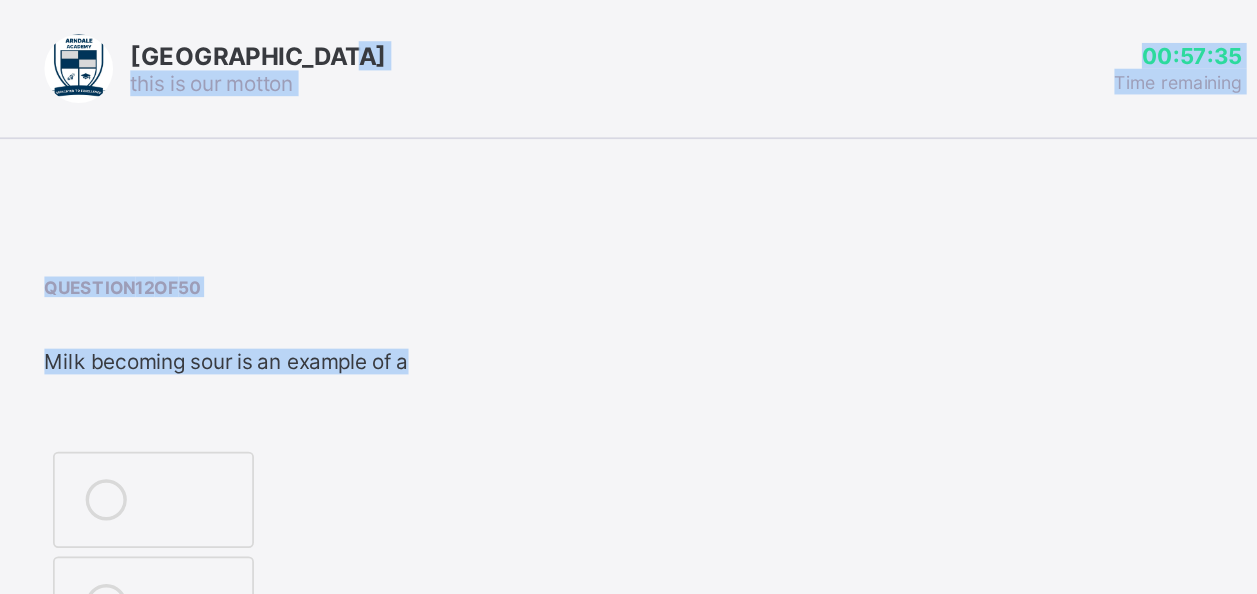 drag, startPoint x: 285, startPoint y: 284, endPoint x: 303, endPoint y: -32, distance: 316.51224 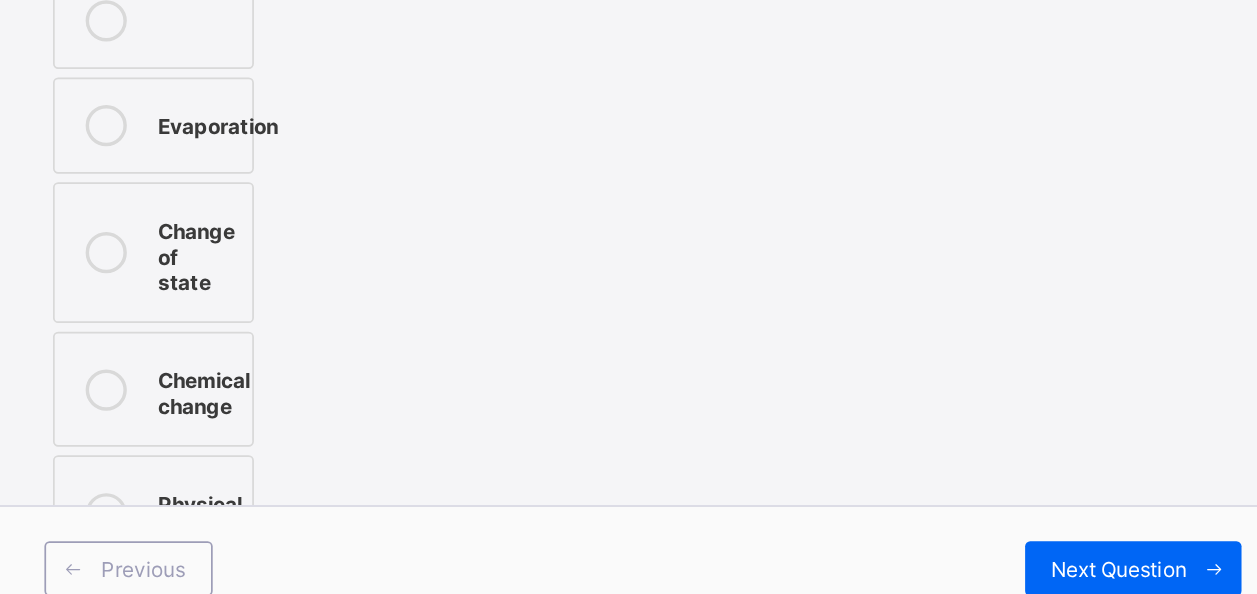 scroll, scrollTop: 30, scrollLeft: 0, axis: vertical 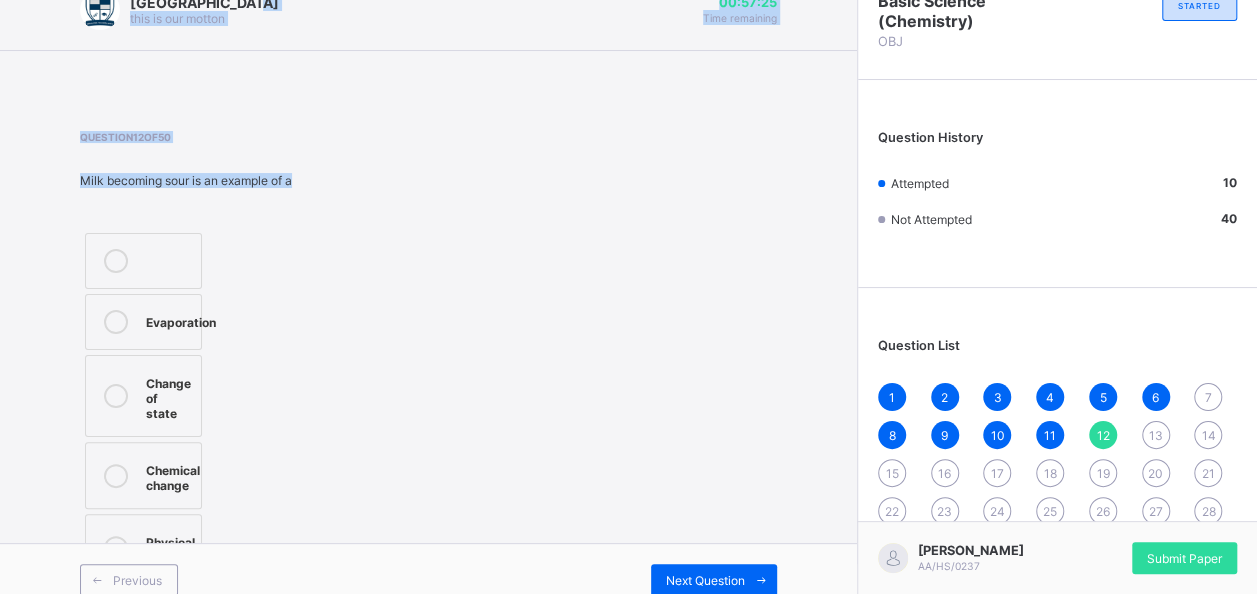 click on "Question  12  of  50 Milk becoming sour is an example of a Evaporation Change of state Chemical change Physical change" at bounding box center [428, 358] 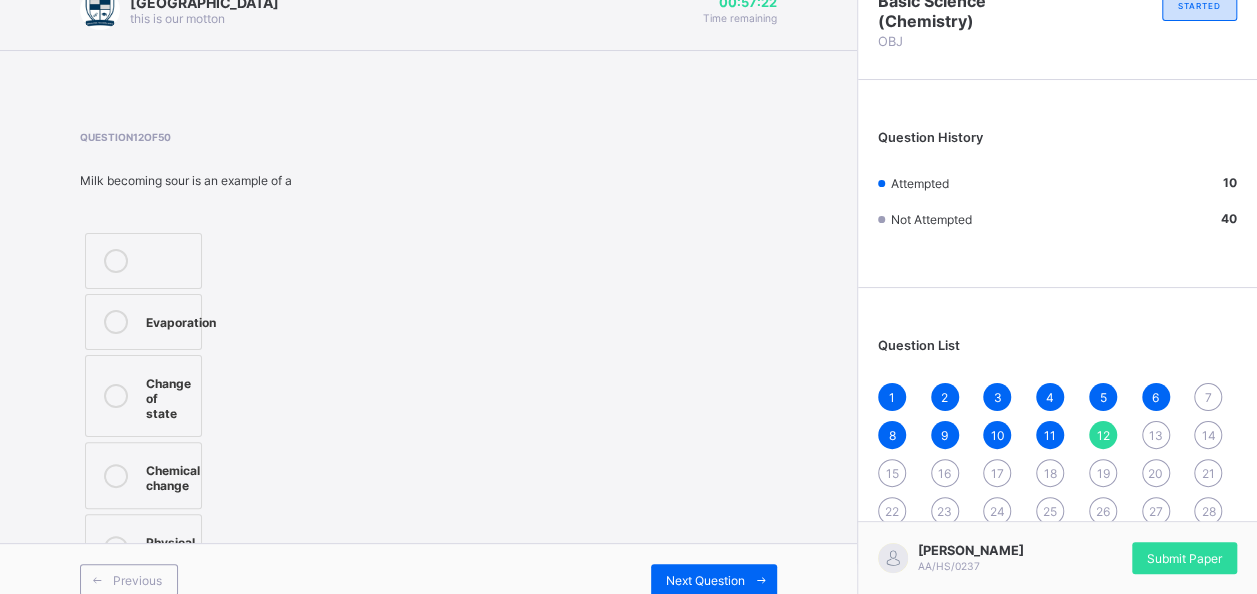 click on "Question  12  of  50 Milk becoming sour is an example of a Evaporation Change of state Chemical change Physical change" at bounding box center (428, 358) 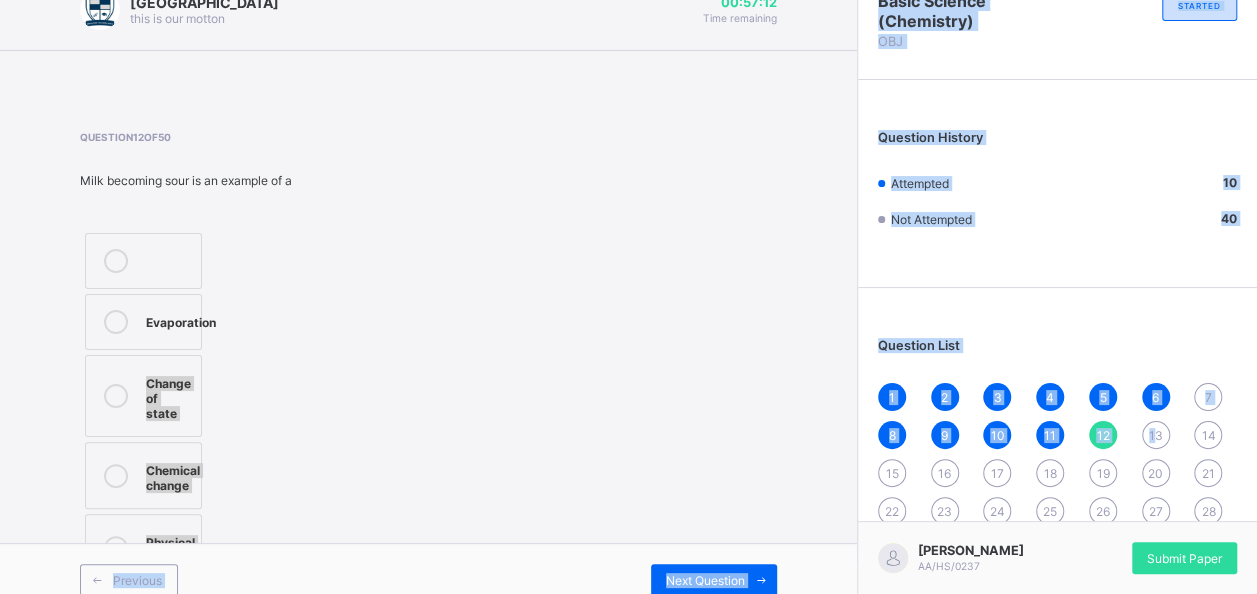 drag, startPoint x: 806, startPoint y: 331, endPoint x: 1170, endPoint y: 434, distance: 378.2922 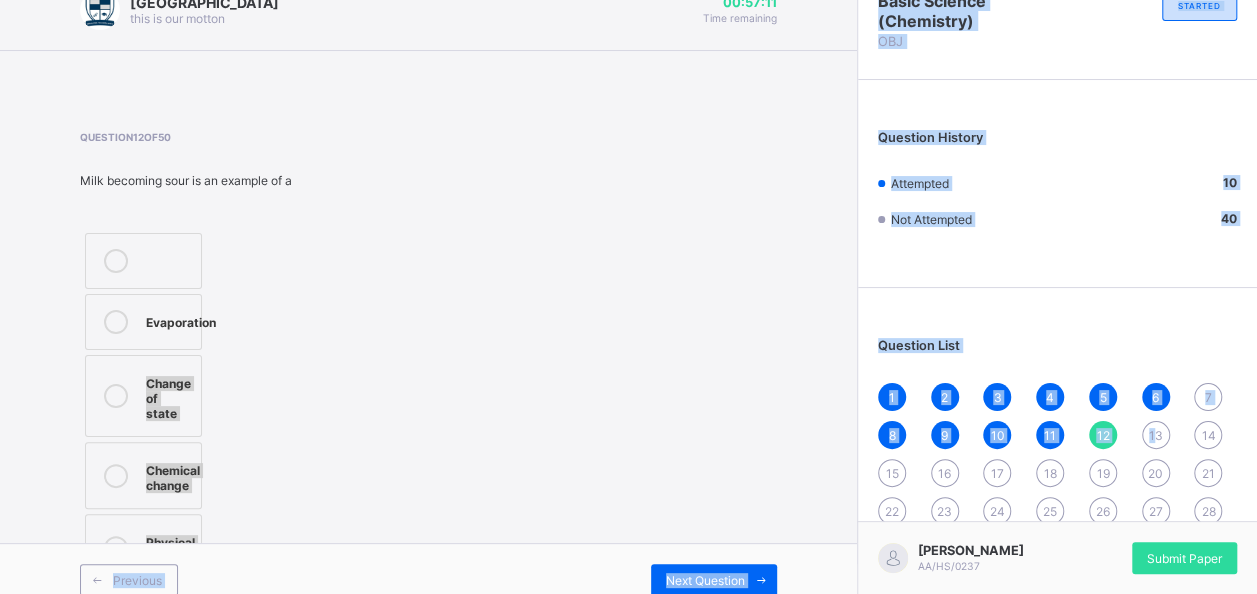 click on "13" at bounding box center (1156, 435) 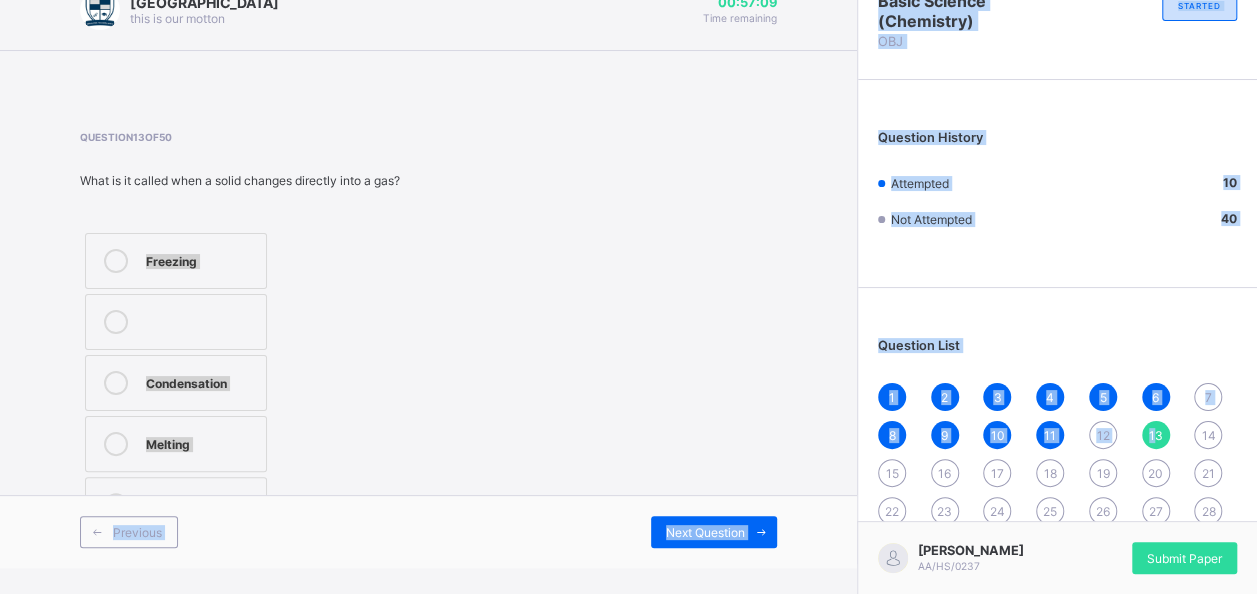 click on "Question  13  of  50 What is it called when a solid changes directly into a gas? Freezing Condensation Melting Sublimation" at bounding box center [428, 334] 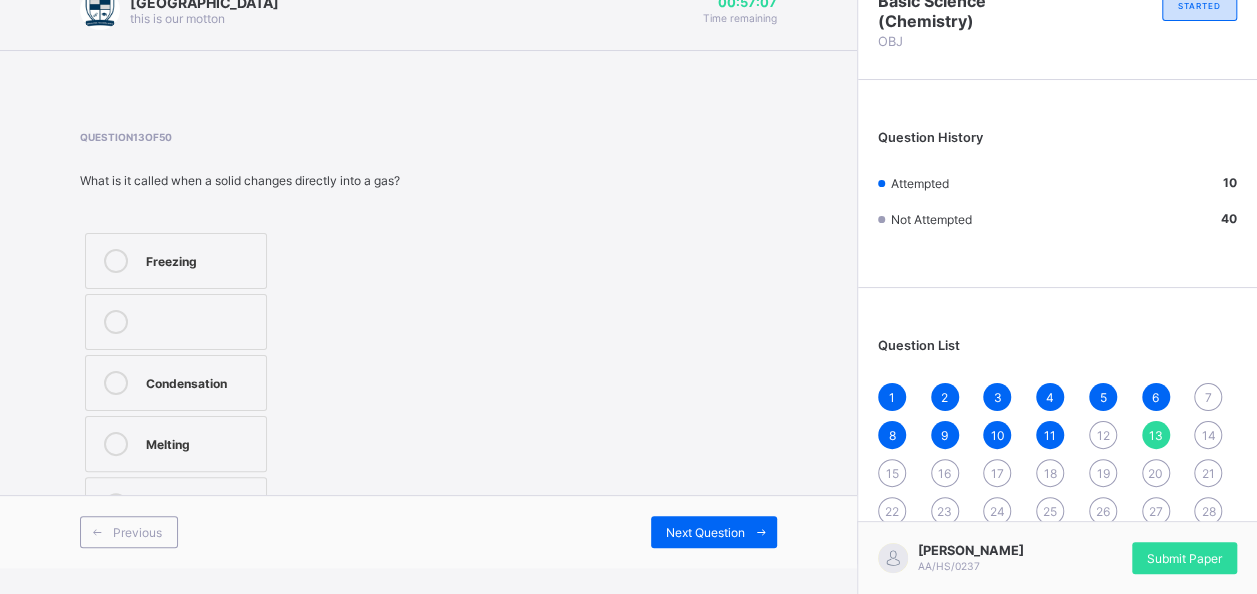 click on "1 2 3 4 5 6 7 8 9 10 11 12 13 14 15 16 17 18 19 20 21 22 23 24 25 26 27 28 29 30 31 32 33 34 35 36 37 38 39 40 41 42 43 44 45 46 47 48 49 50" at bounding box center [1057, 530] 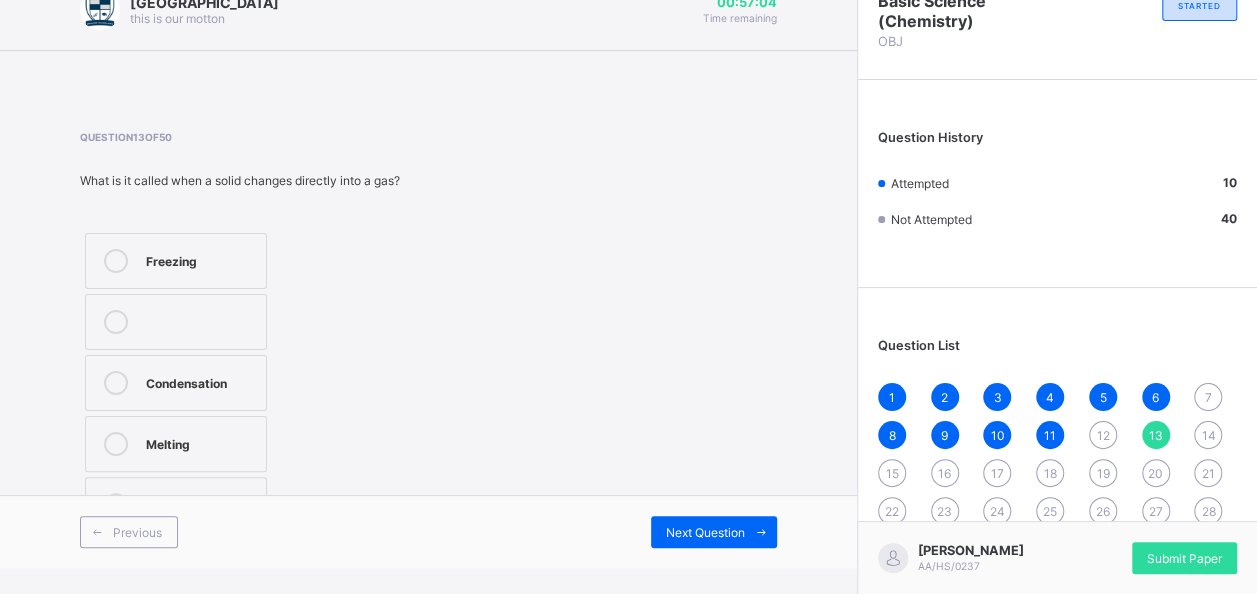 click on "7" at bounding box center [1208, 397] 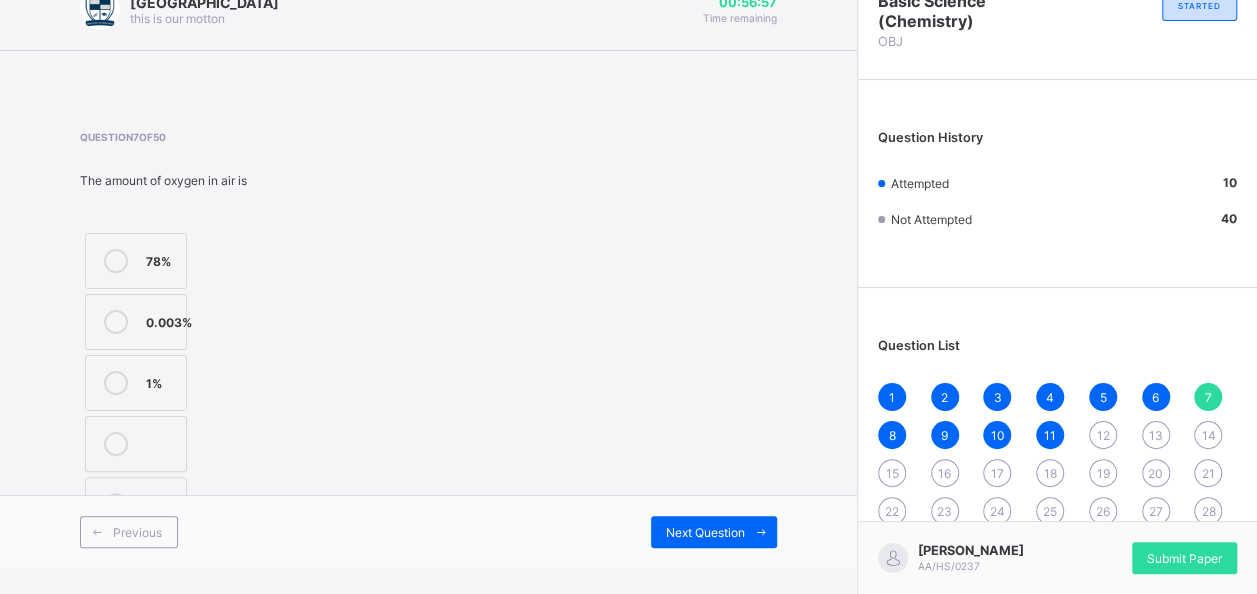 click on "78%" at bounding box center (136, 261) 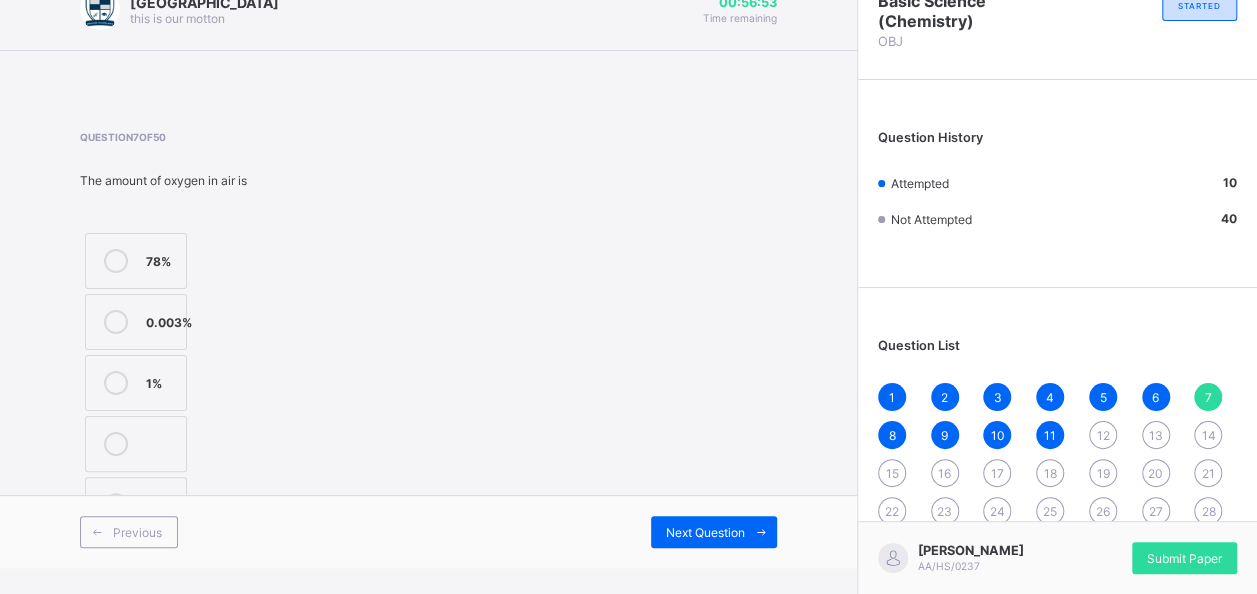 click on "12" at bounding box center [1102, 435] 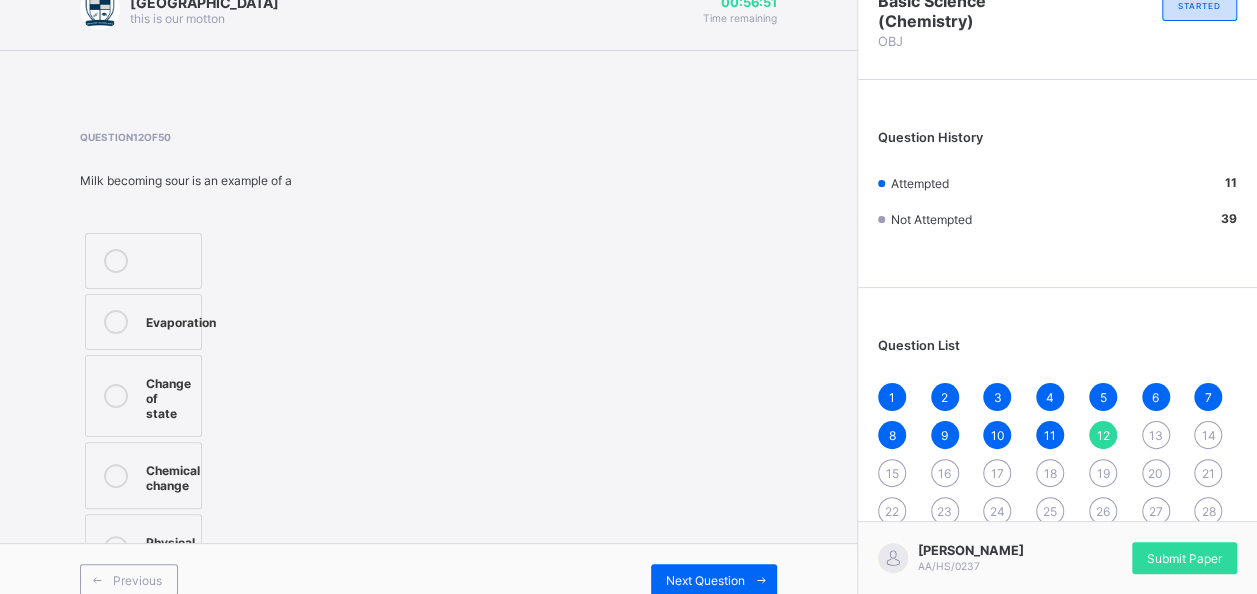 click on "1 2 3 4 5 6 7 8 9 10 11 12 13 14 15 16 17 18 19 20 21 22 23 24 25 26 27 28 29 30 31 32 33 34 35 36 37 38 39 40 41 42 43 44 45 46 47 48 49 50" at bounding box center (1057, 530) 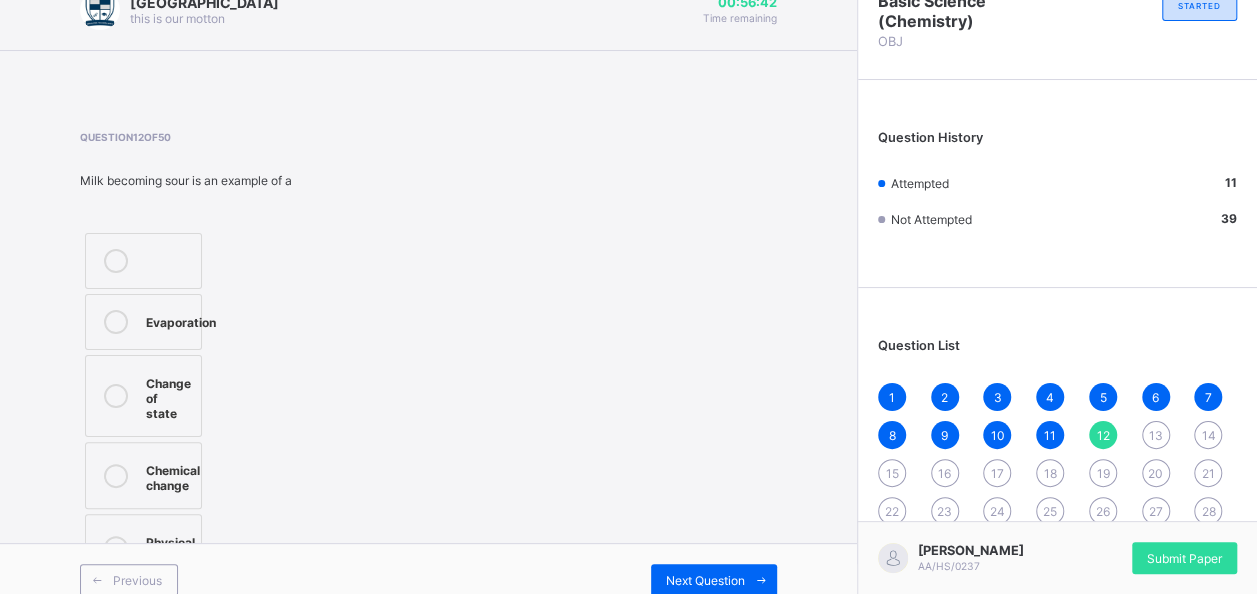 click on "Chemical change" at bounding box center [173, 475] 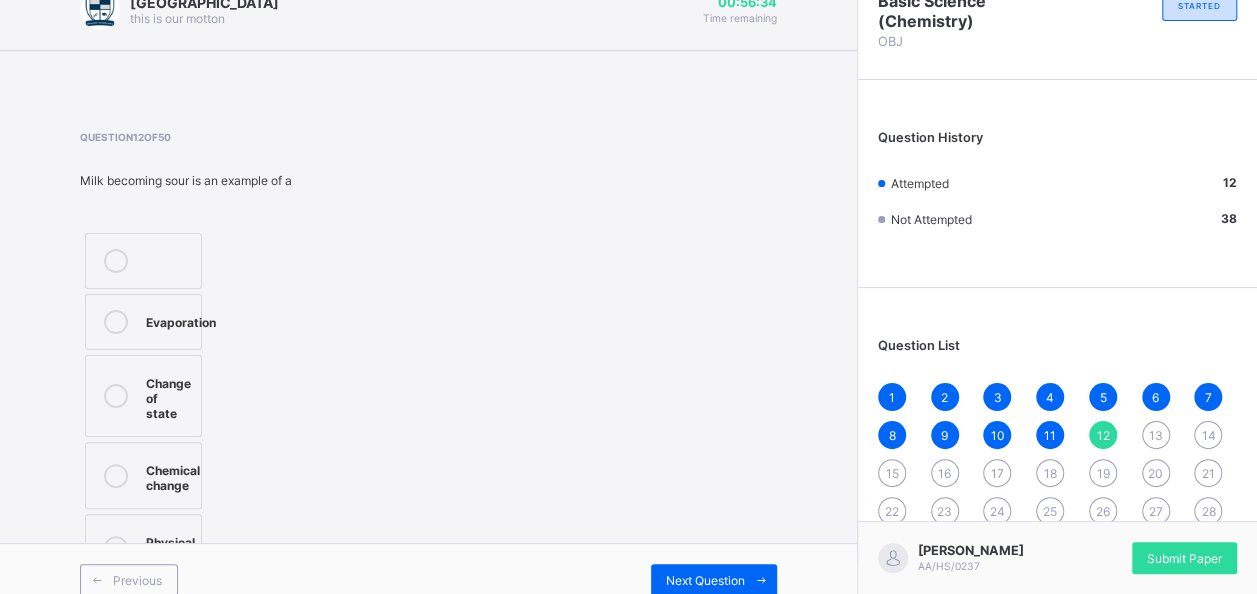 click on "Change of state" at bounding box center [143, 396] 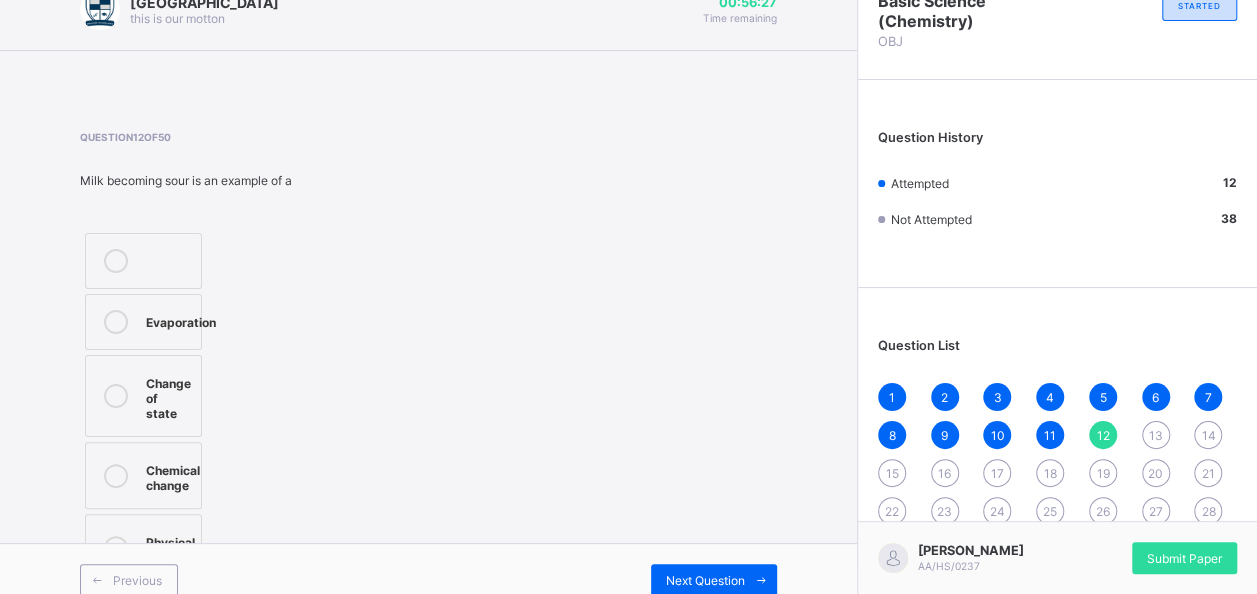 click at bounding box center [116, 476] 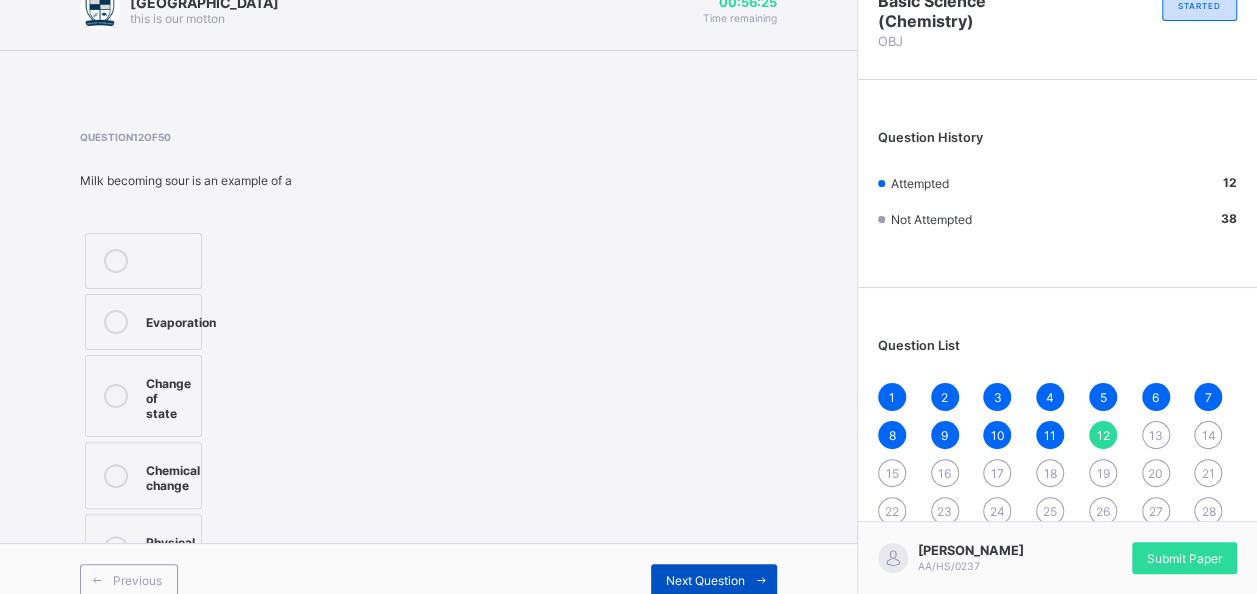 click on "Next Question" at bounding box center [705, 580] 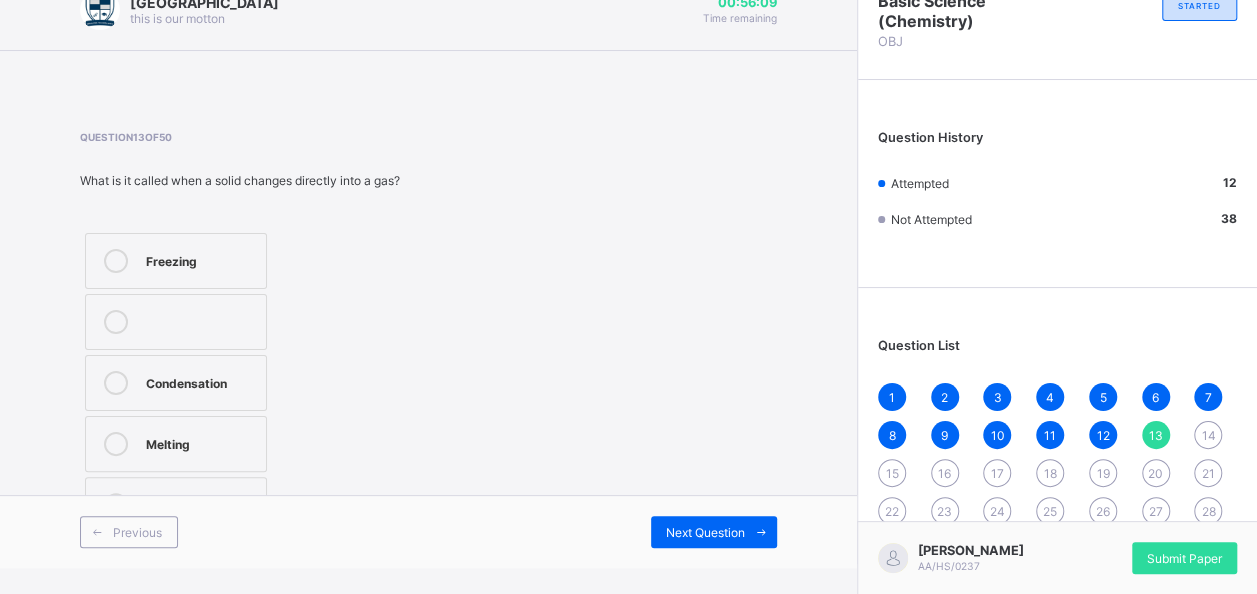 click on "Sublimation" at bounding box center (176, 505) 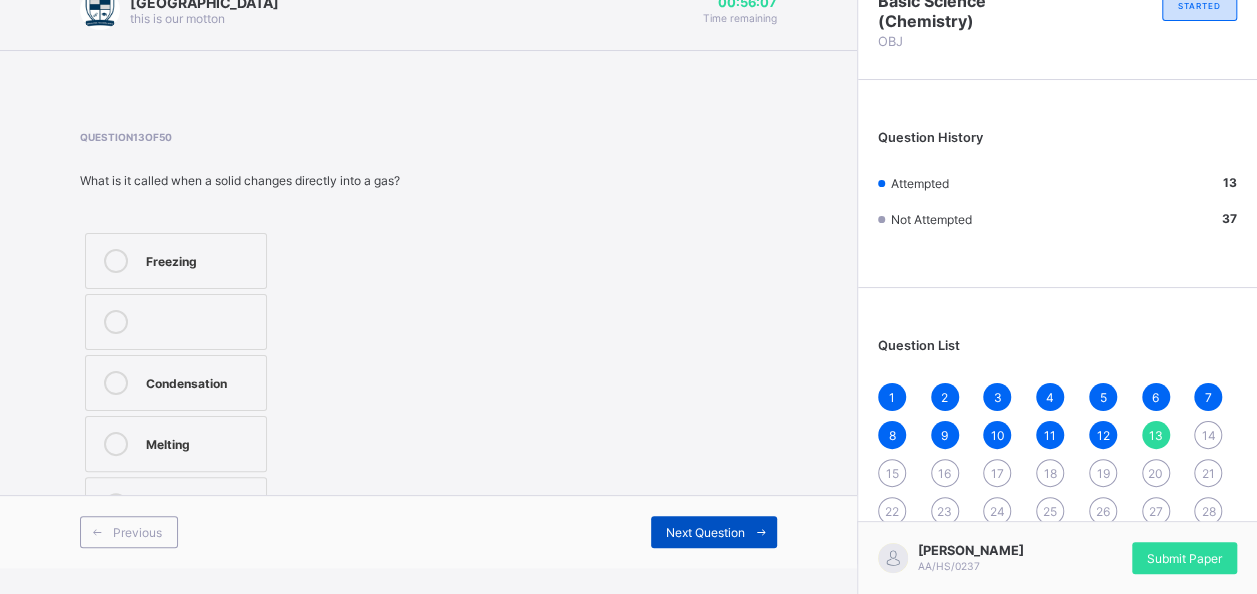 click on "Next Question" at bounding box center [714, 532] 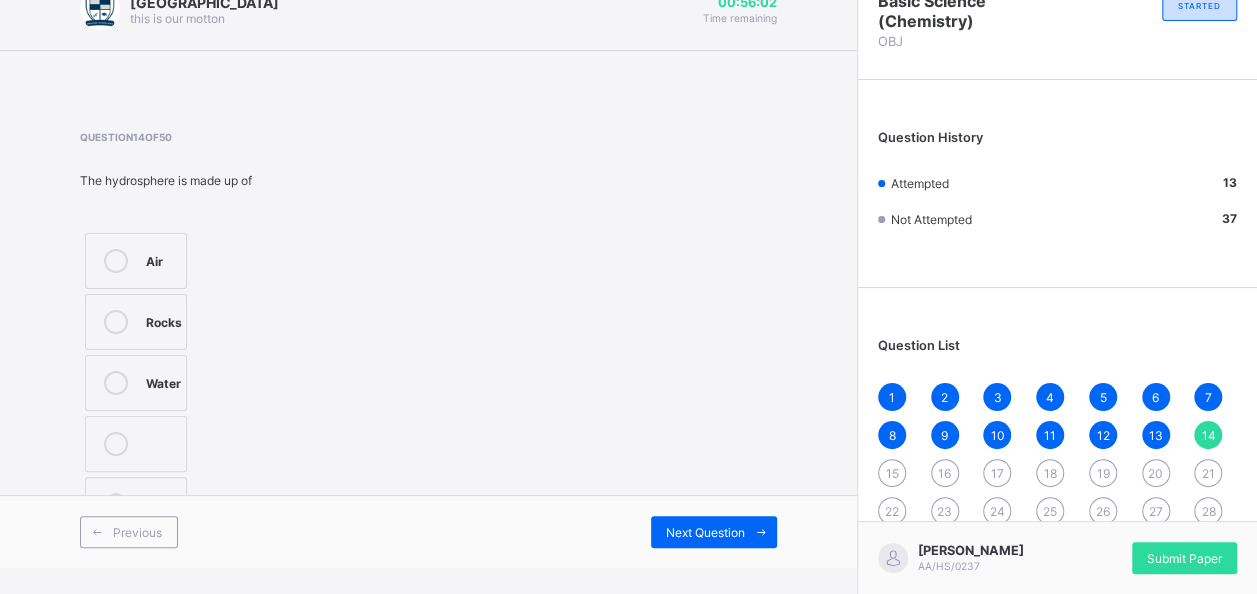 click on "Water" at bounding box center (136, 383) 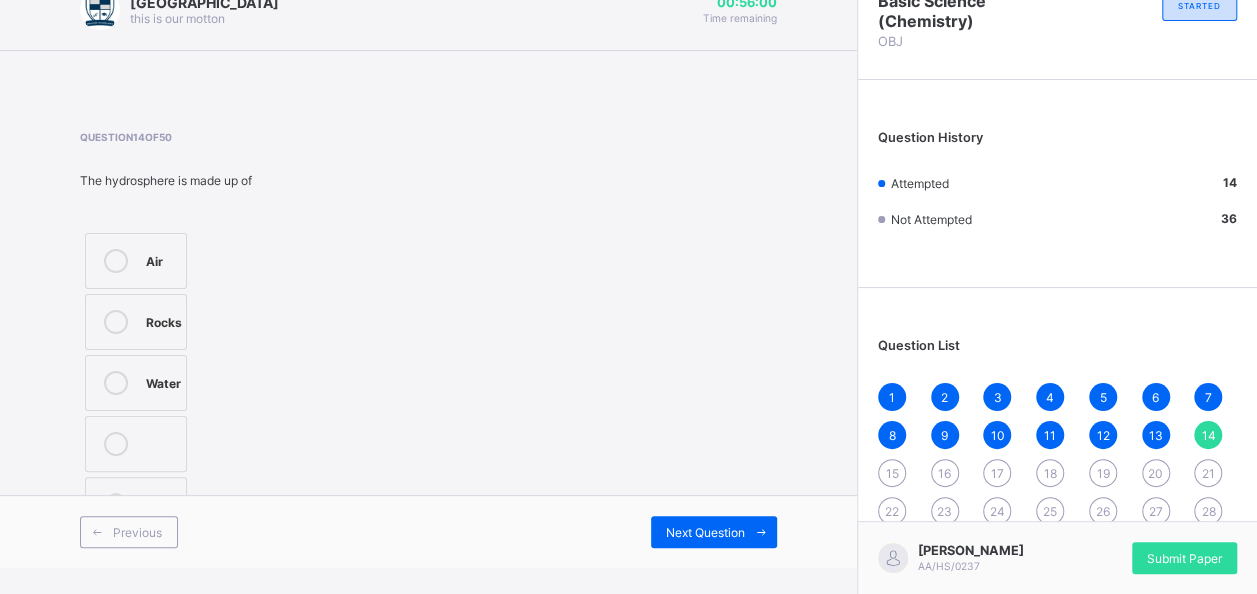 click on "Previous Next Question" at bounding box center [428, 531] 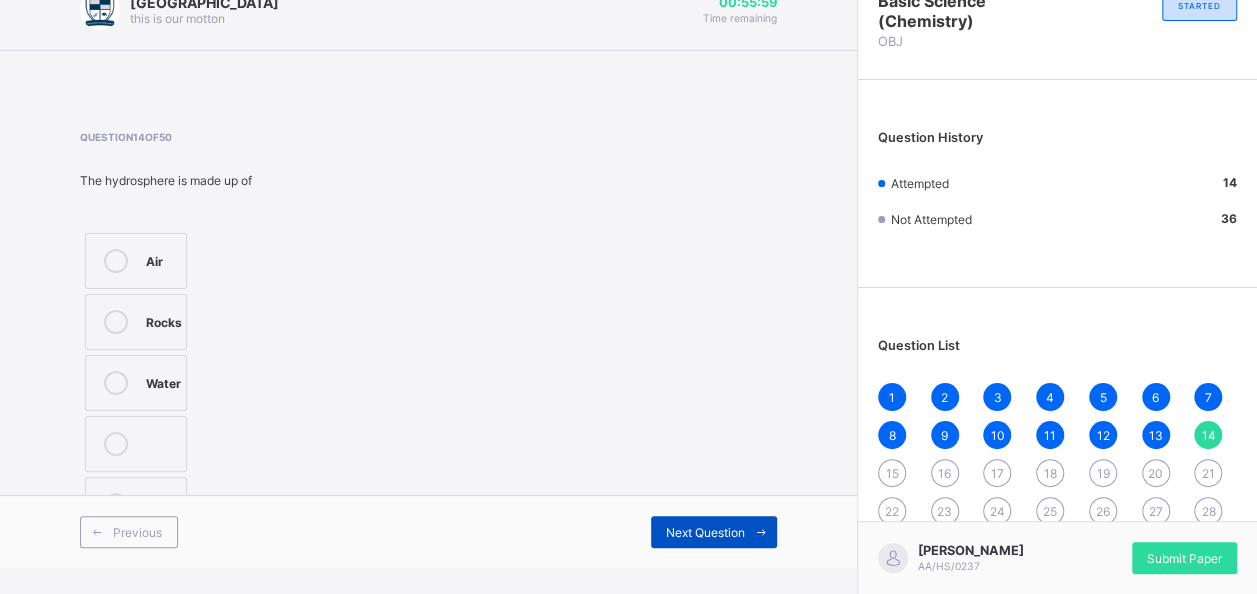 click on "Next Question" at bounding box center [705, 532] 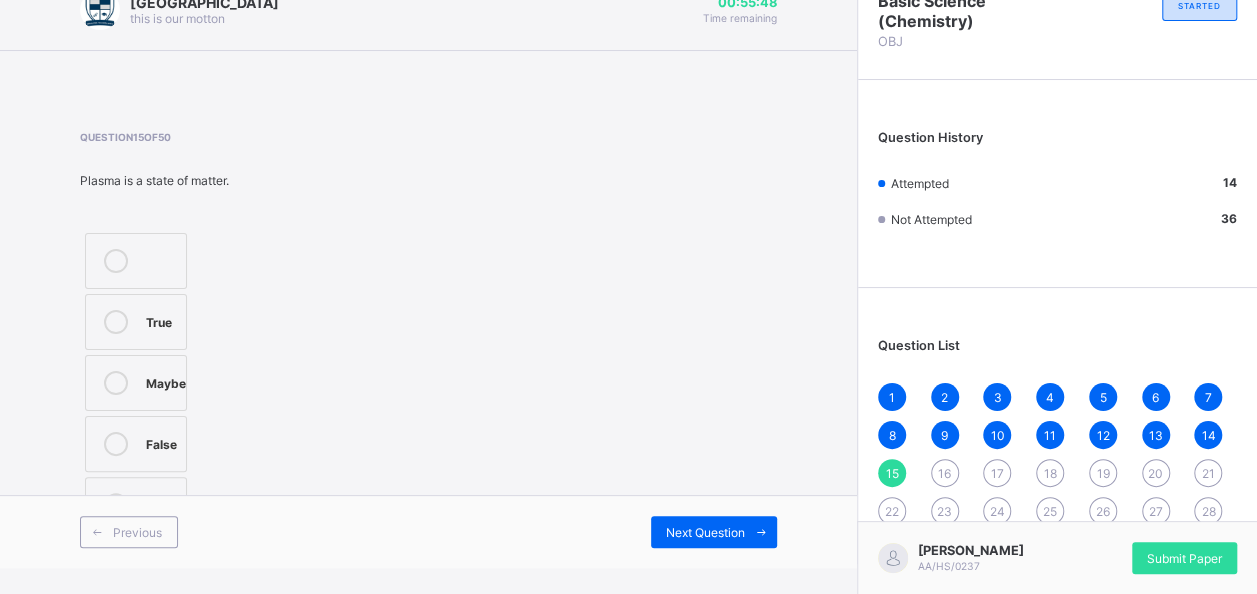 click on "True" at bounding box center [136, 322] 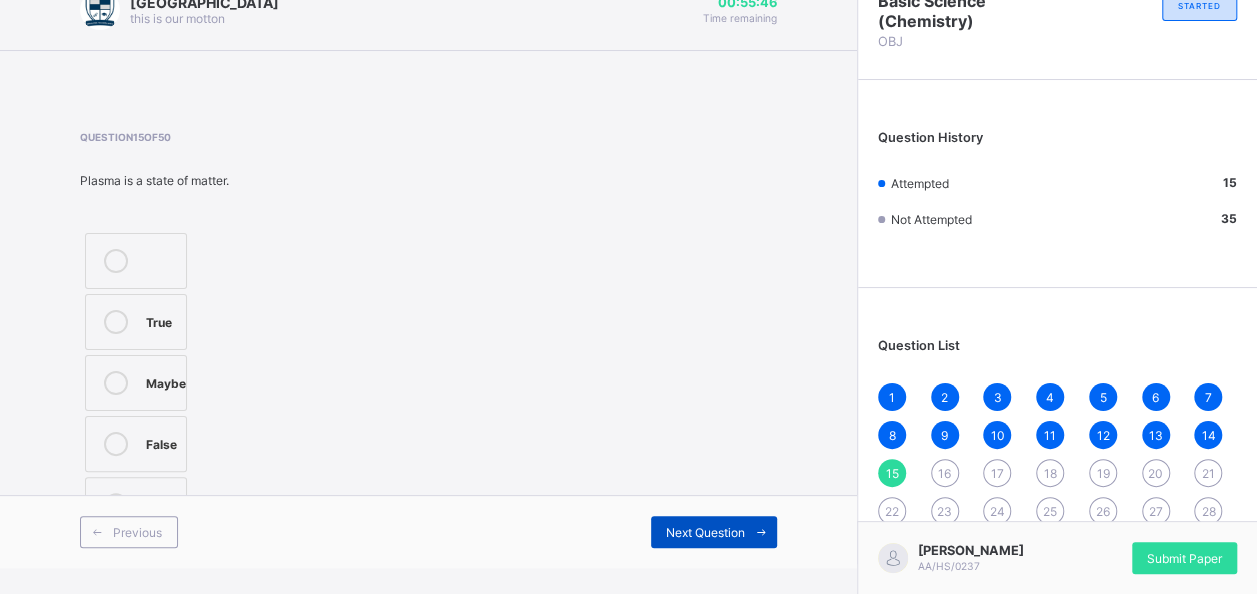 click at bounding box center (761, 532) 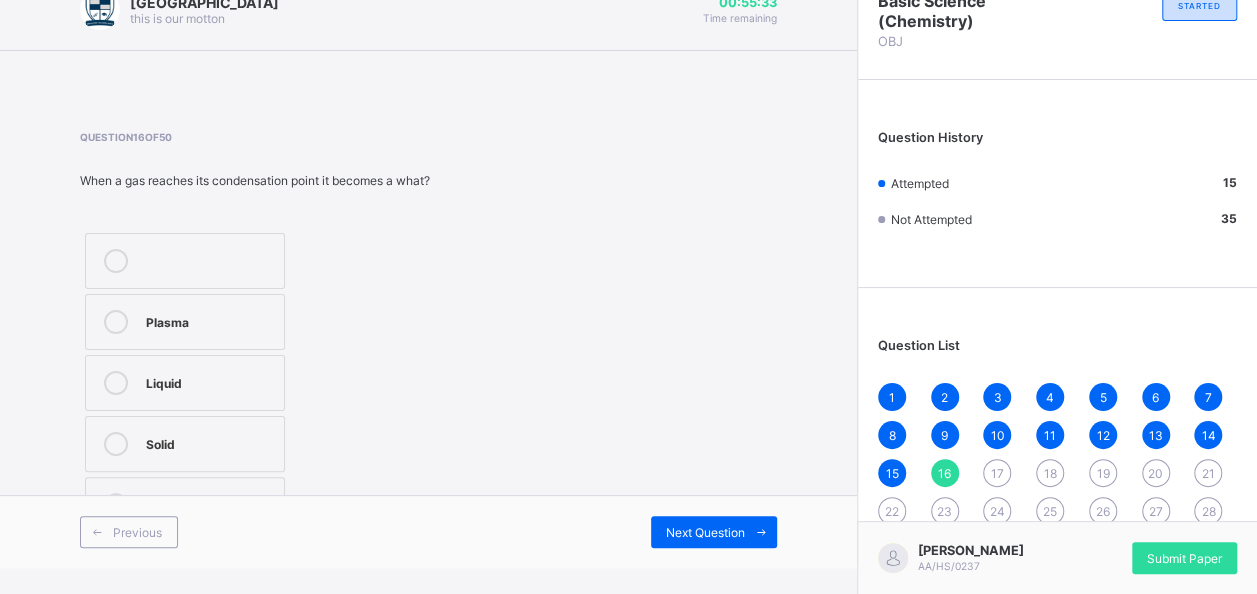 click on "Liquid" at bounding box center (185, 383) 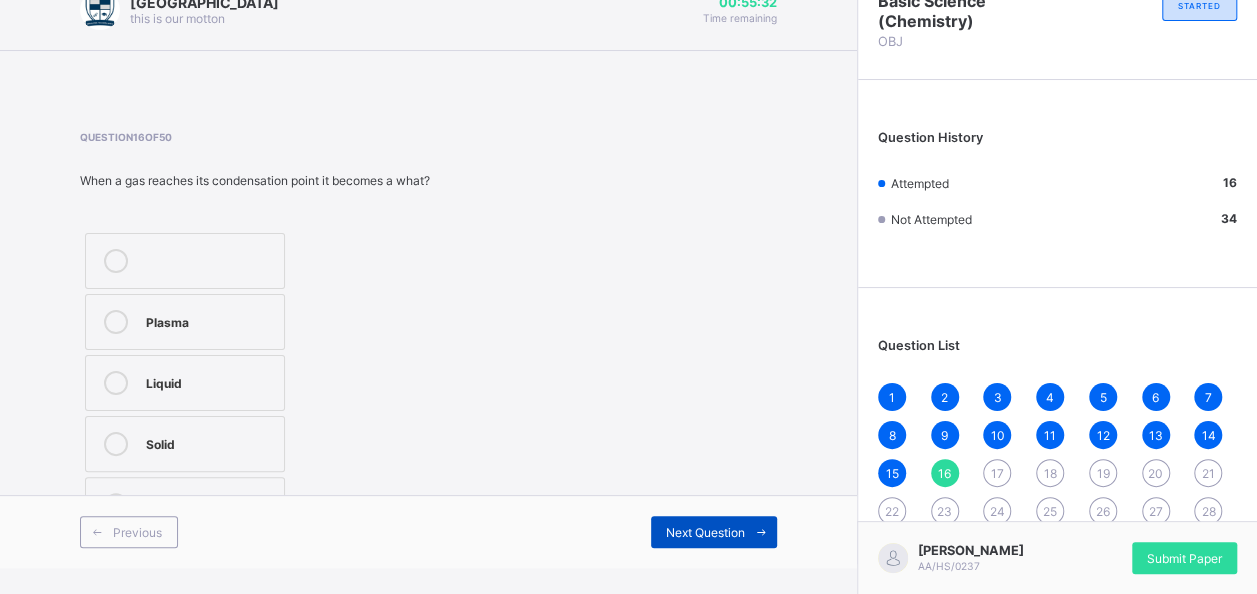 click on "Next Question" at bounding box center [714, 532] 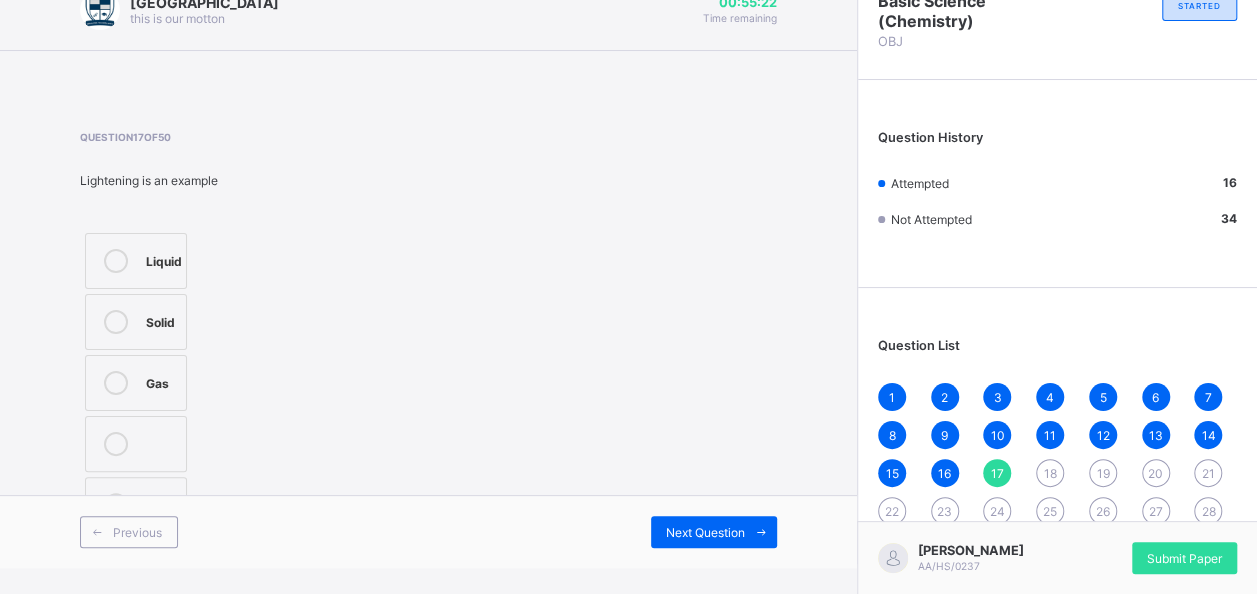 click at bounding box center [161, 444] 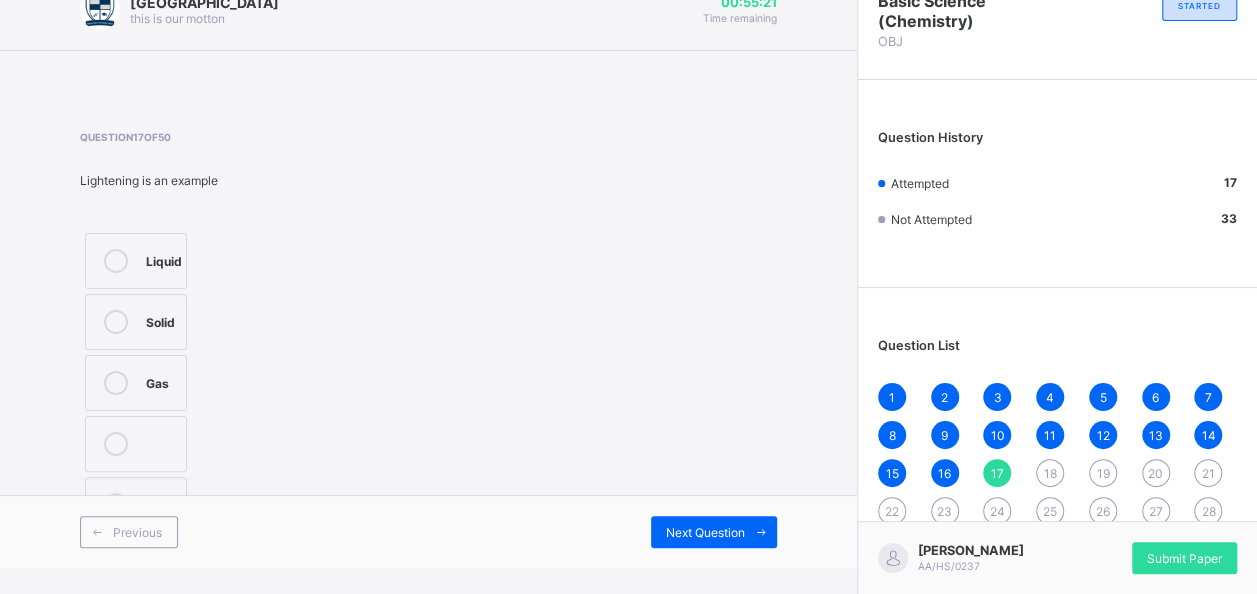 click at bounding box center (161, 444) 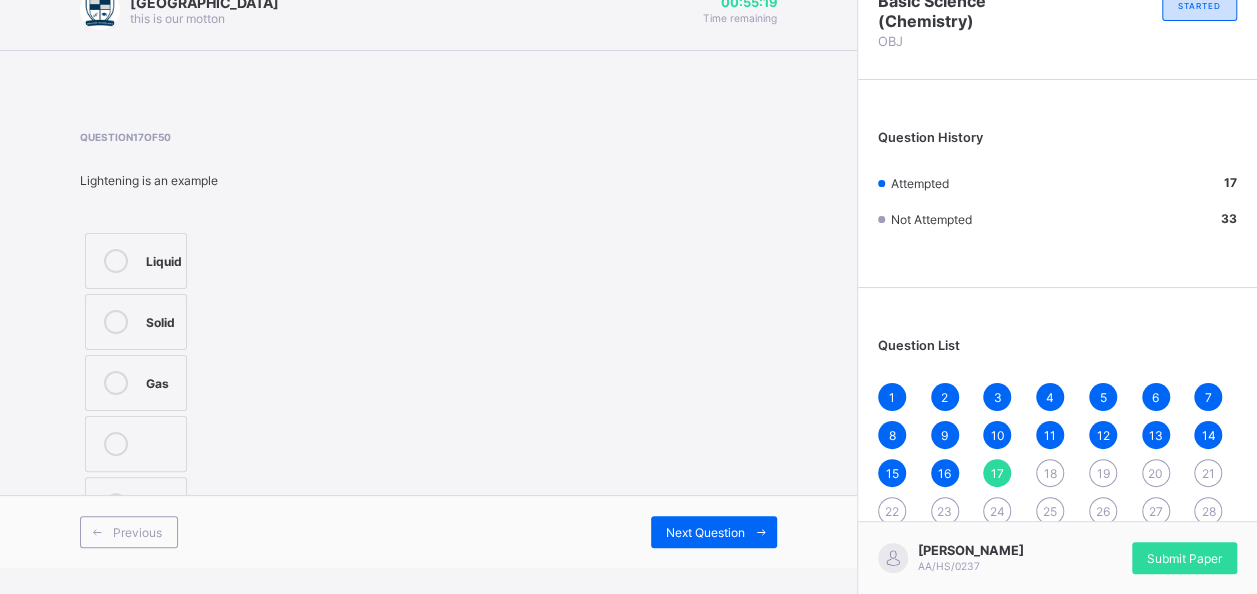 click at bounding box center (136, 444) 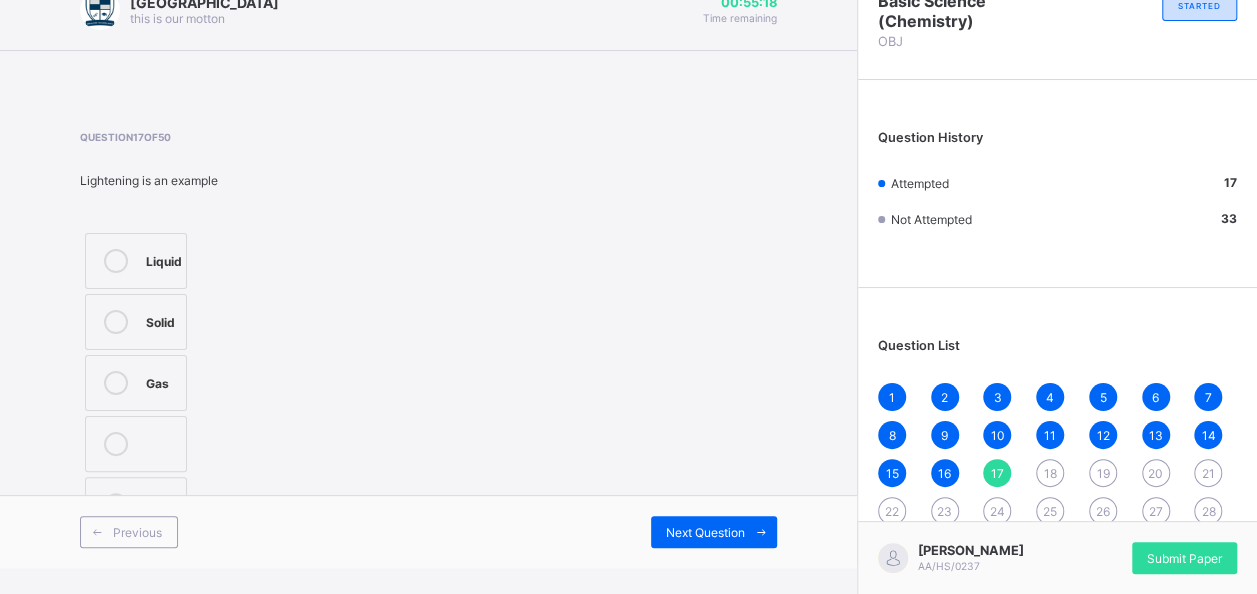 click at bounding box center (136, 444) 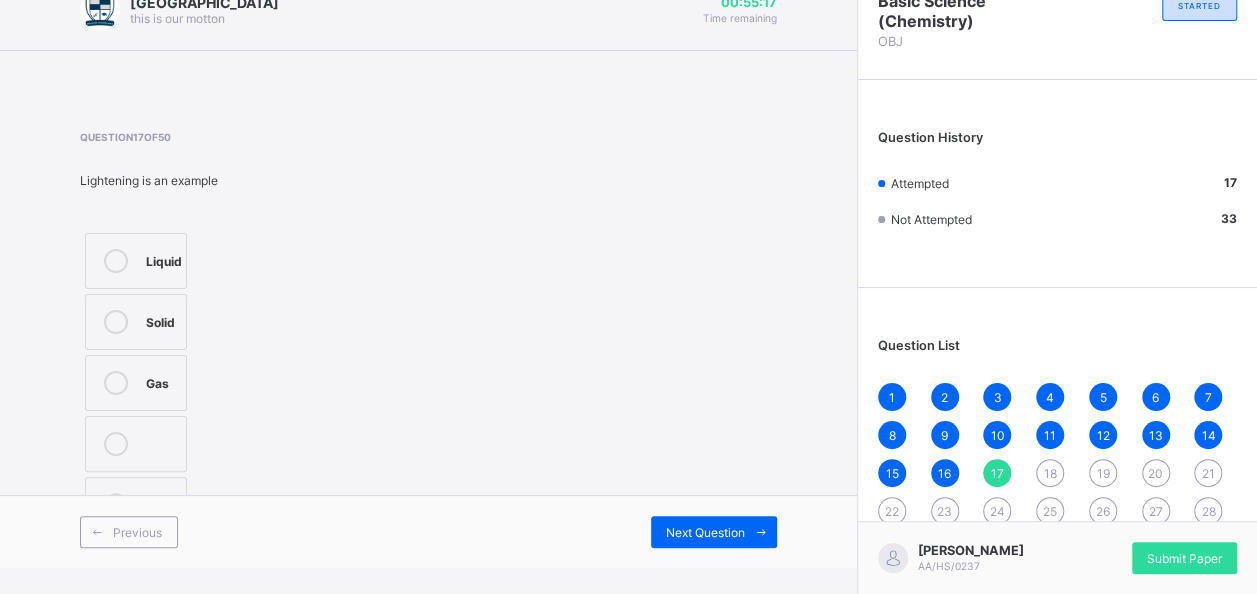click at bounding box center [136, 444] 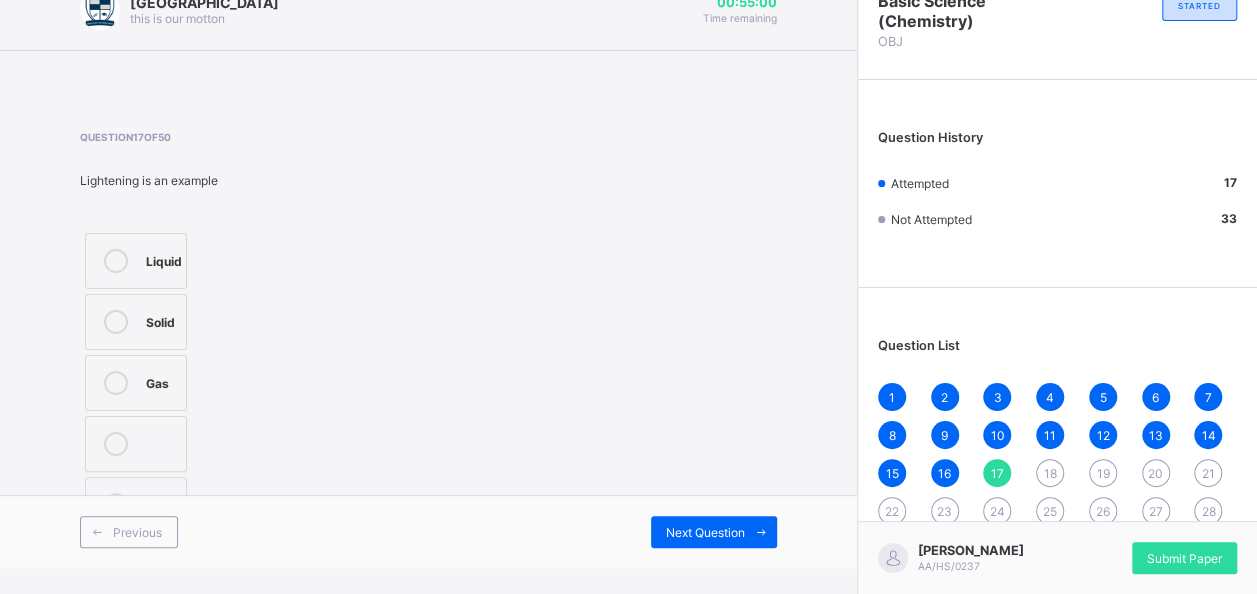 click on "Solid" at bounding box center (161, 320) 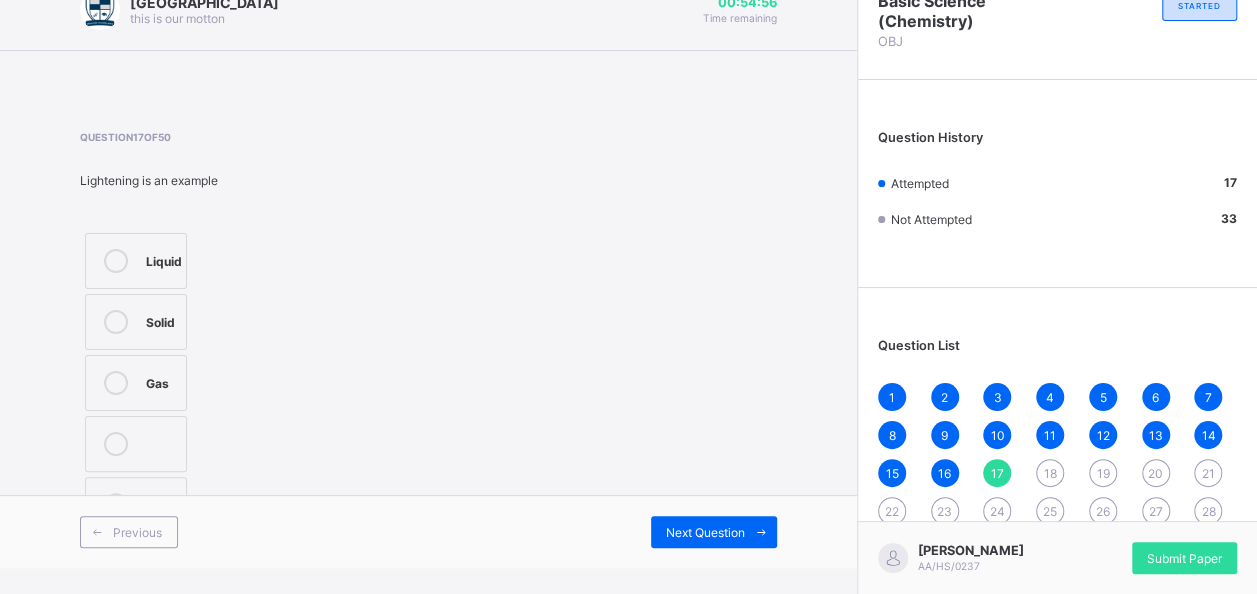 click at bounding box center [161, 444] 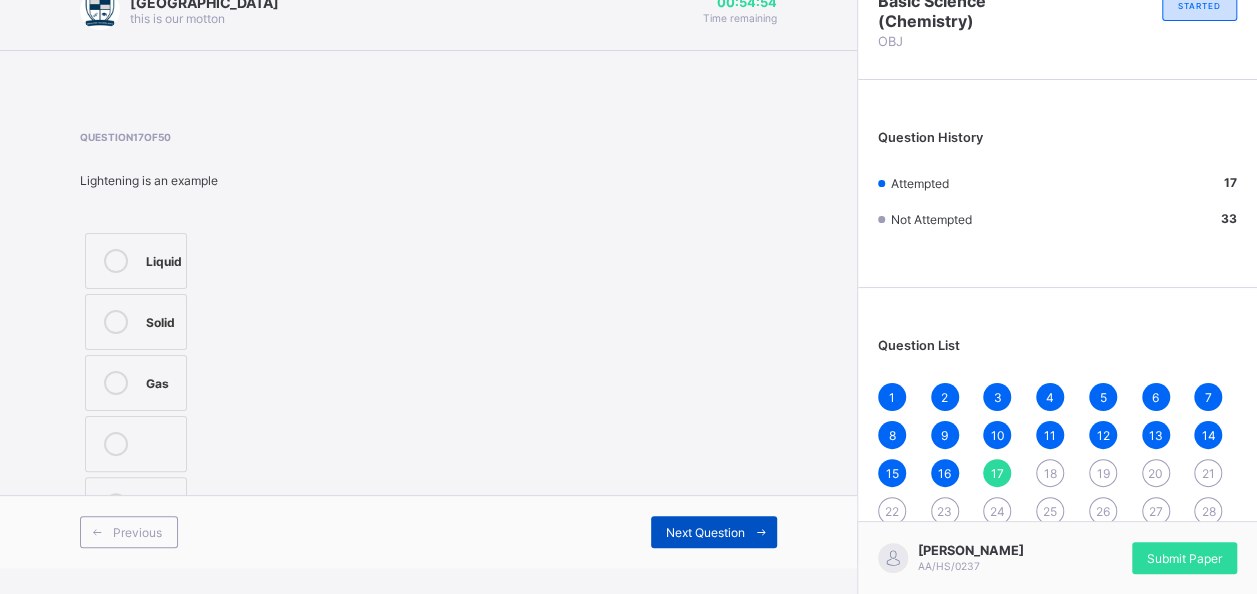 click on "Next Question" at bounding box center [714, 532] 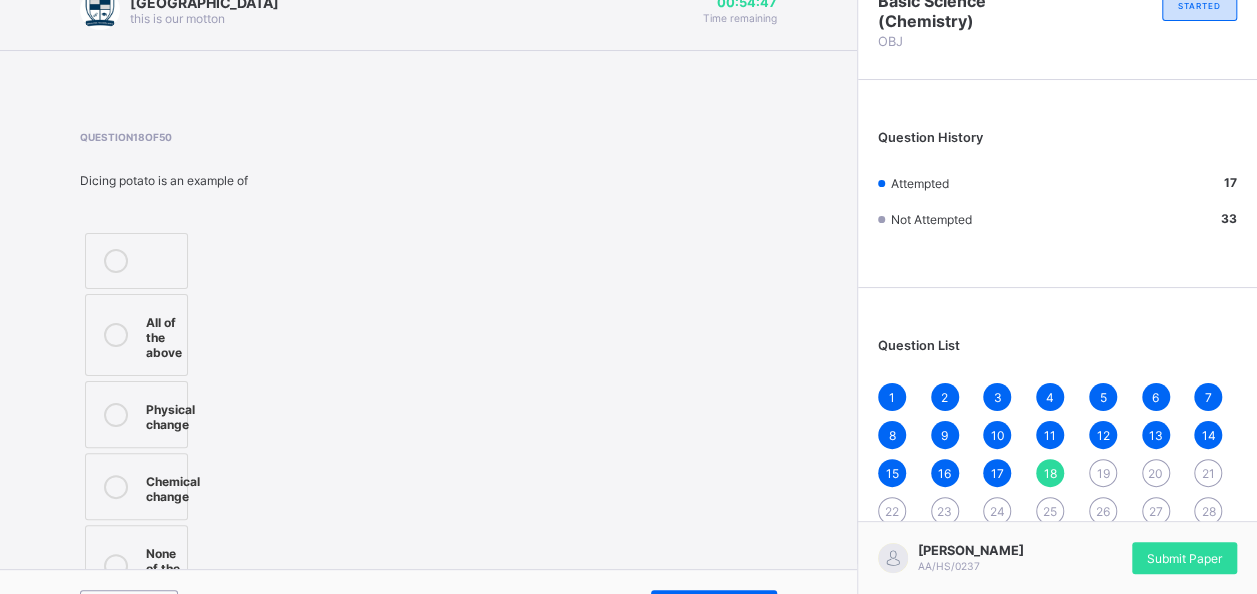 click at bounding box center [116, 415] 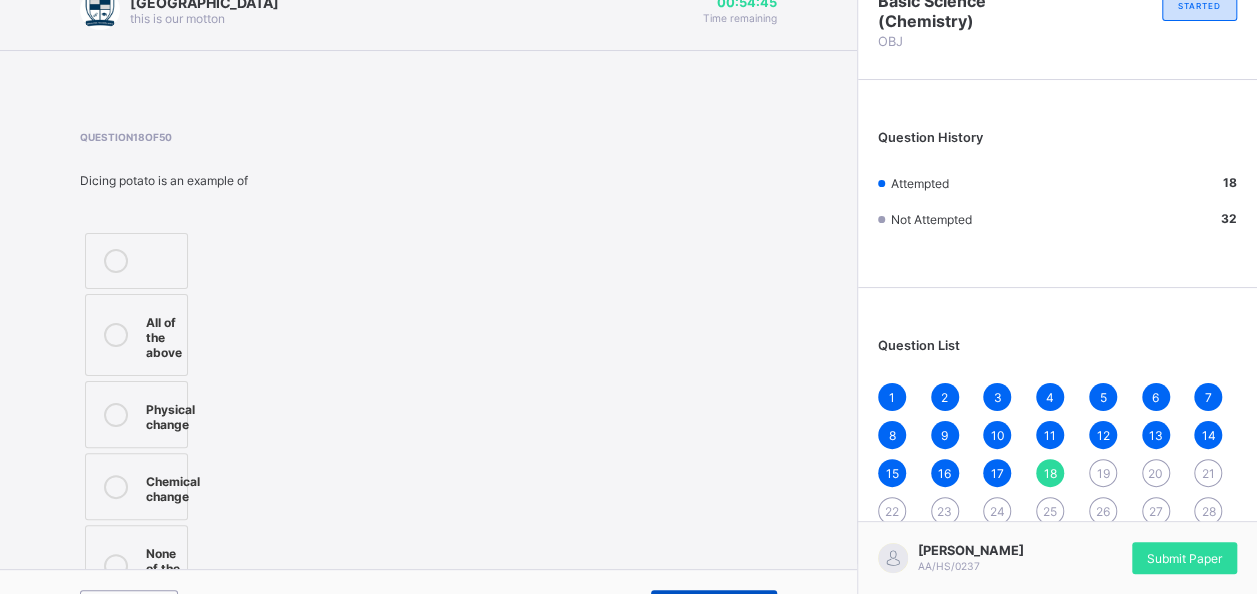 click on "Next Question" at bounding box center [714, 606] 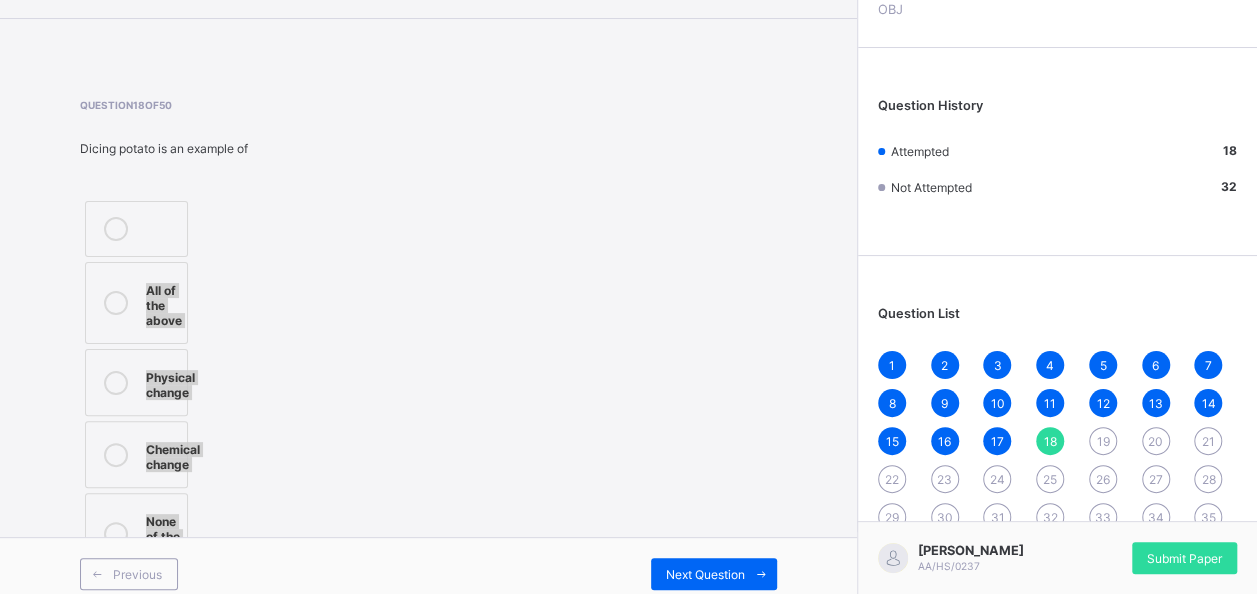 click on "[GEOGRAPHIC_DATA] this is our [PERSON_NAME] 00:54:45 Time remaining Question  18  of  50 Dicing potato is an example of All of the above Physical change Chemical change None of the above Previous Next Question Basic Science (Chemistry) OBJ STARTED Question History Attempted   18 Not Attempted 32 Question List 1 2 3 4 5 6 7 8 9 10 11 12 13 14 15 16 17 18 19 20 21 22 23 24 25 26 27 28 29 30 31 32 33 34 35 36 37 38 39 40 41 42 43 44 45 46 47 48 49 50 [PERSON_NAME]  AA/HS/0237 Submit Paper × Submitting Paper This action will submit your paper. You won't have access to make any changes to    your answers afterwards. Unattempted questions   32   Cancel Yes, Submit Paper New Update Available Hello there, You can install SAFSIMS on your device for easier access. Dismiss Update app" at bounding box center [628, 274] 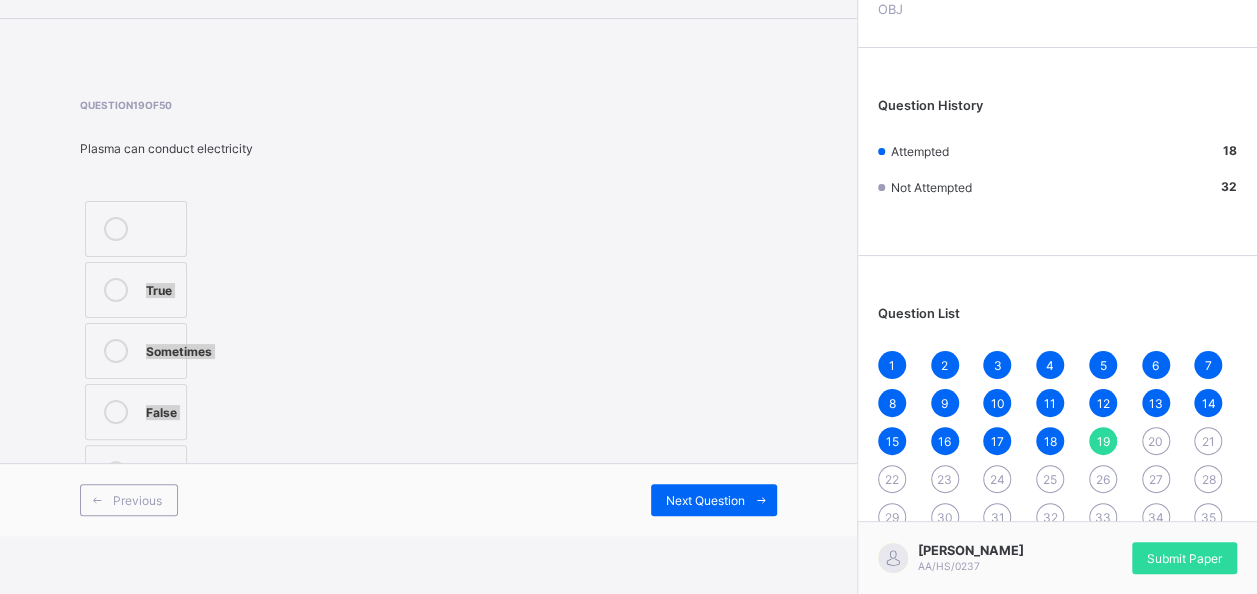 scroll, scrollTop: 70, scrollLeft: 0, axis: vertical 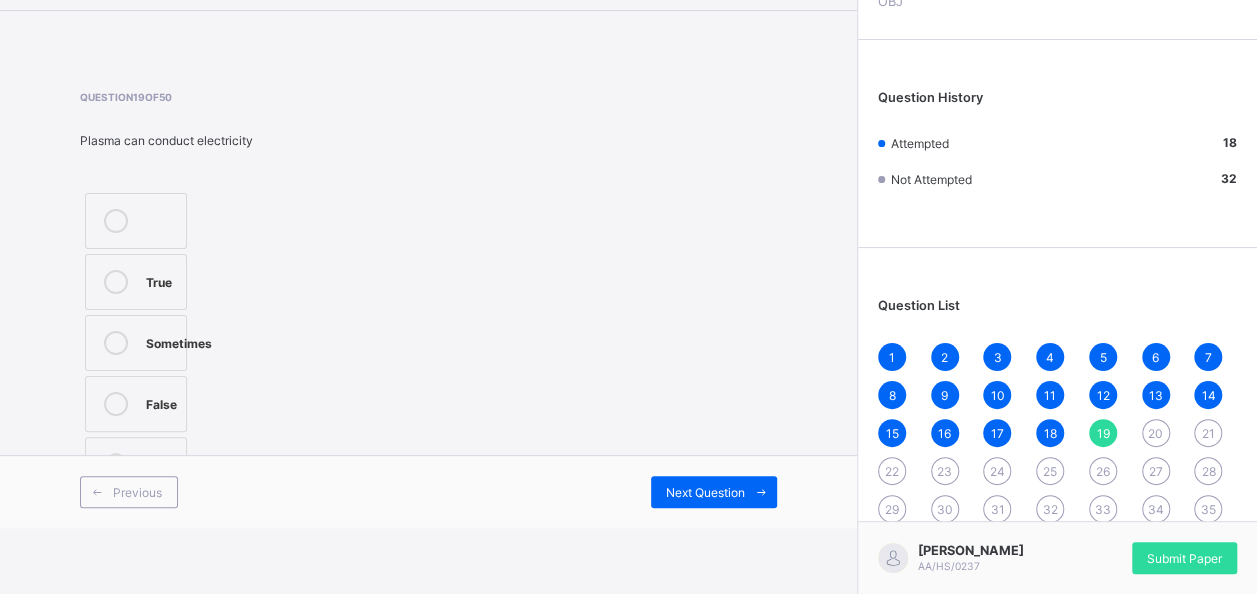 click on "False" at bounding box center (161, 402) 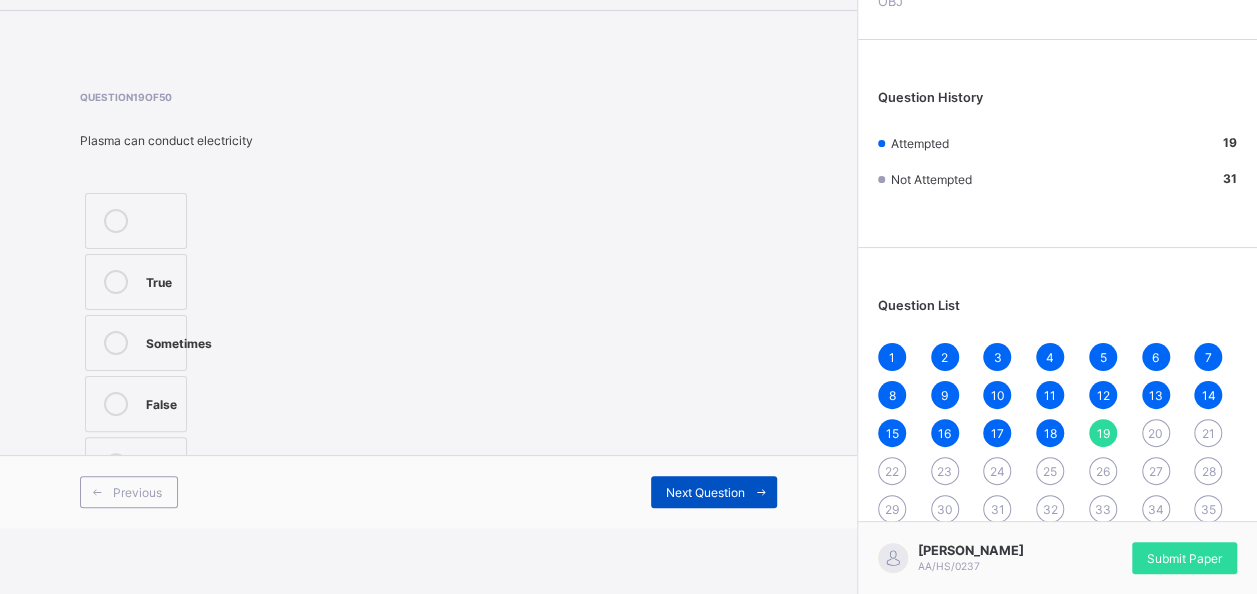 click on "Next Question" at bounding box center [705, 492] 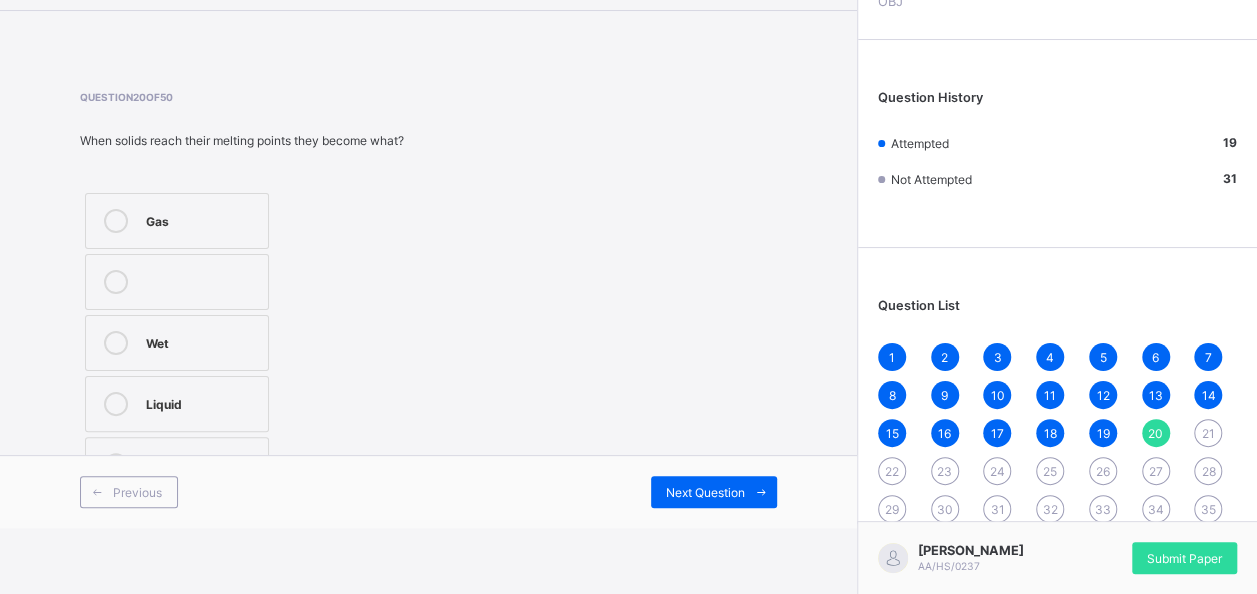 click on "Liquid" at bounding box center [202, 404] 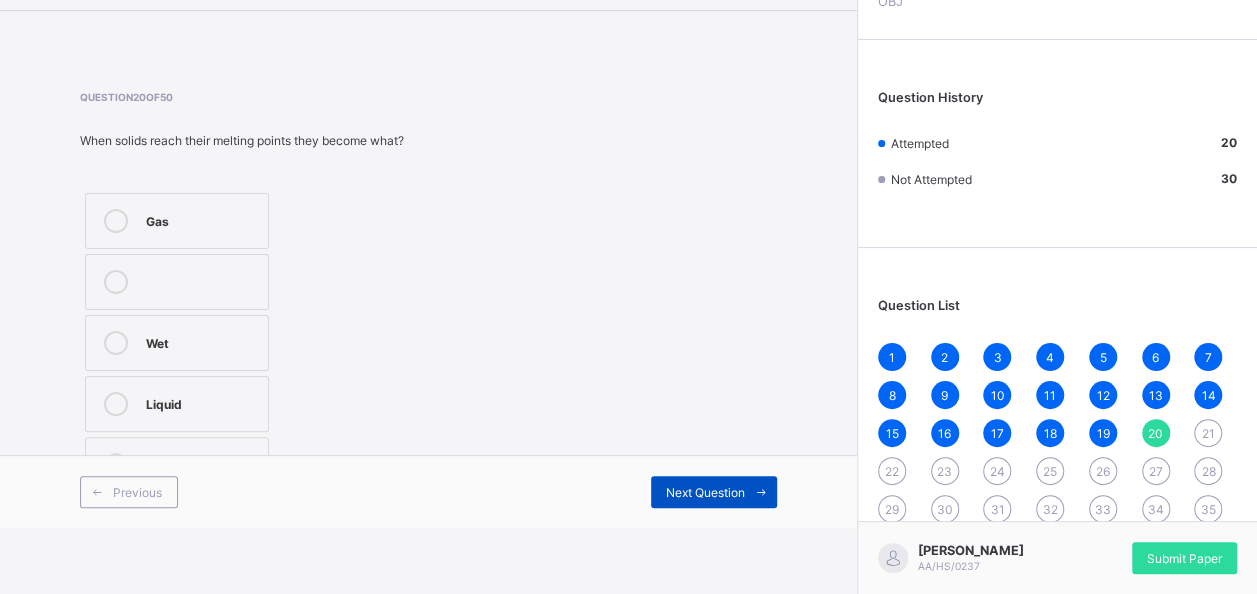 click on "Next Question" at bounding box center (714, 492) 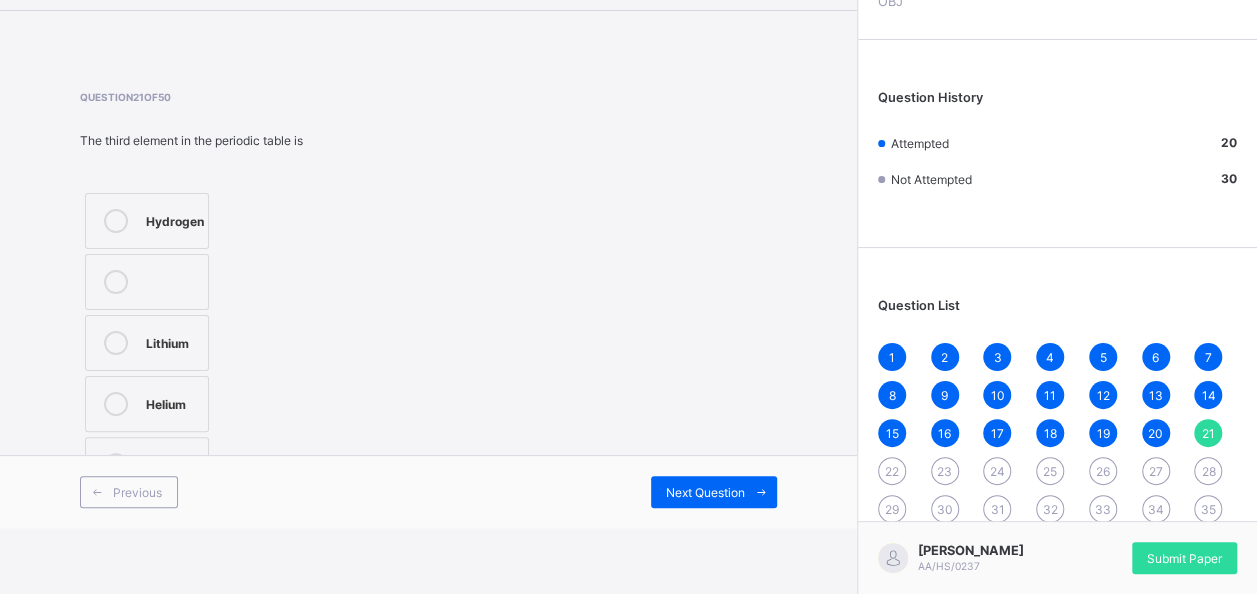click on "Lithium" at bounding box center (147, 343) 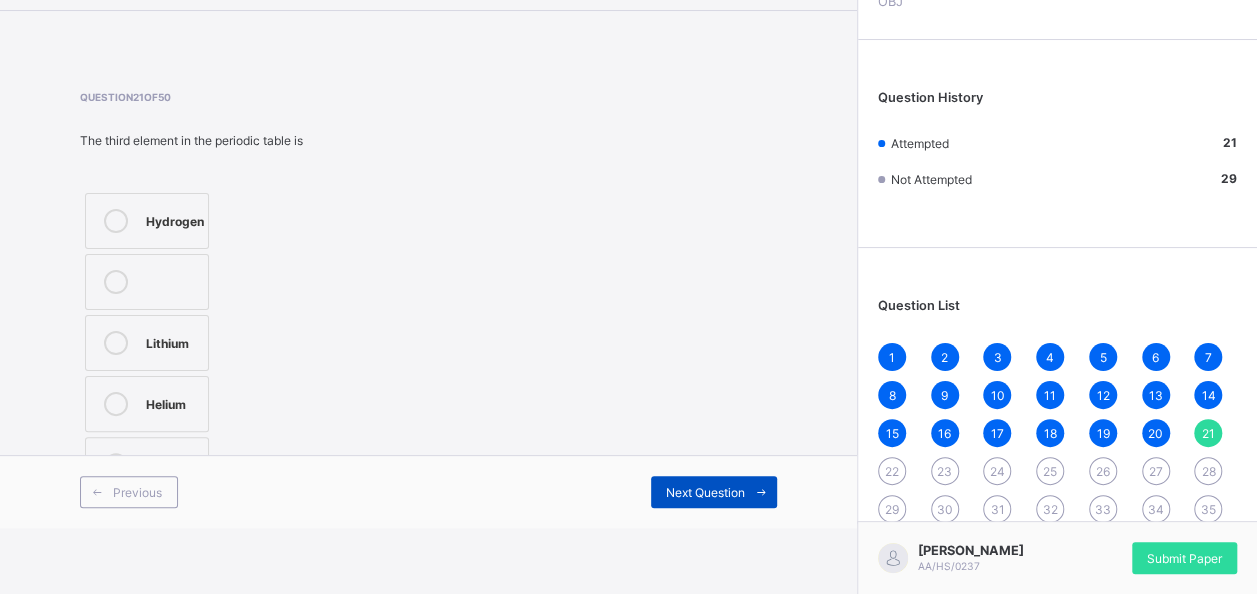 click on "Next Question" at bounding box center [714, 492] 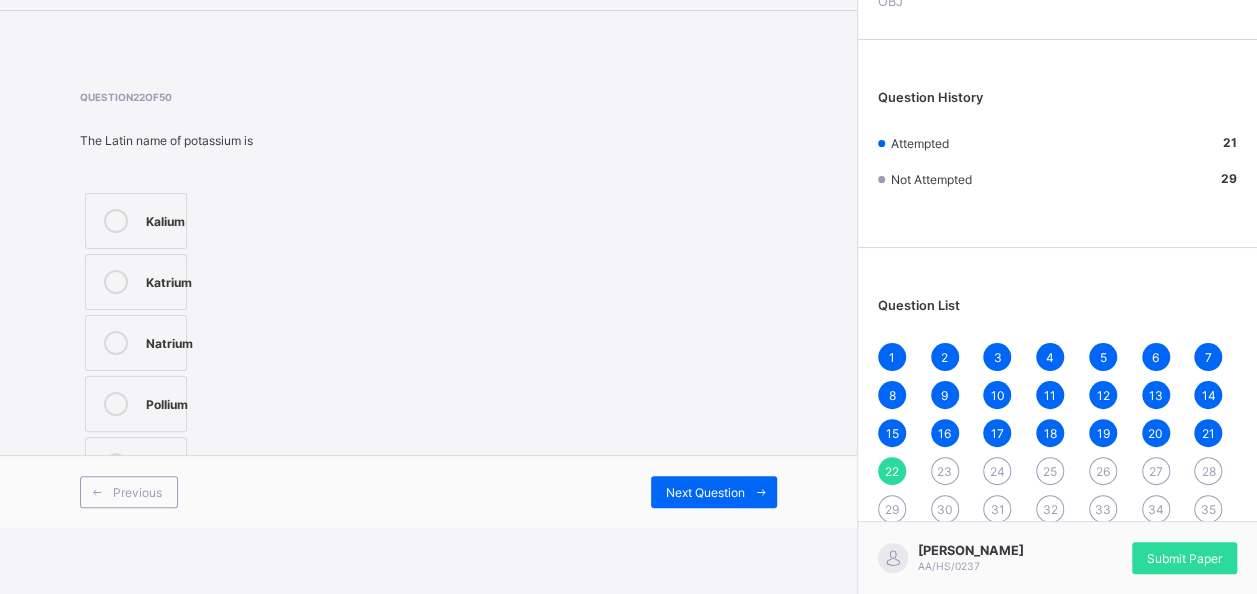 click on "Kalium" at bounding box center (165, 219) 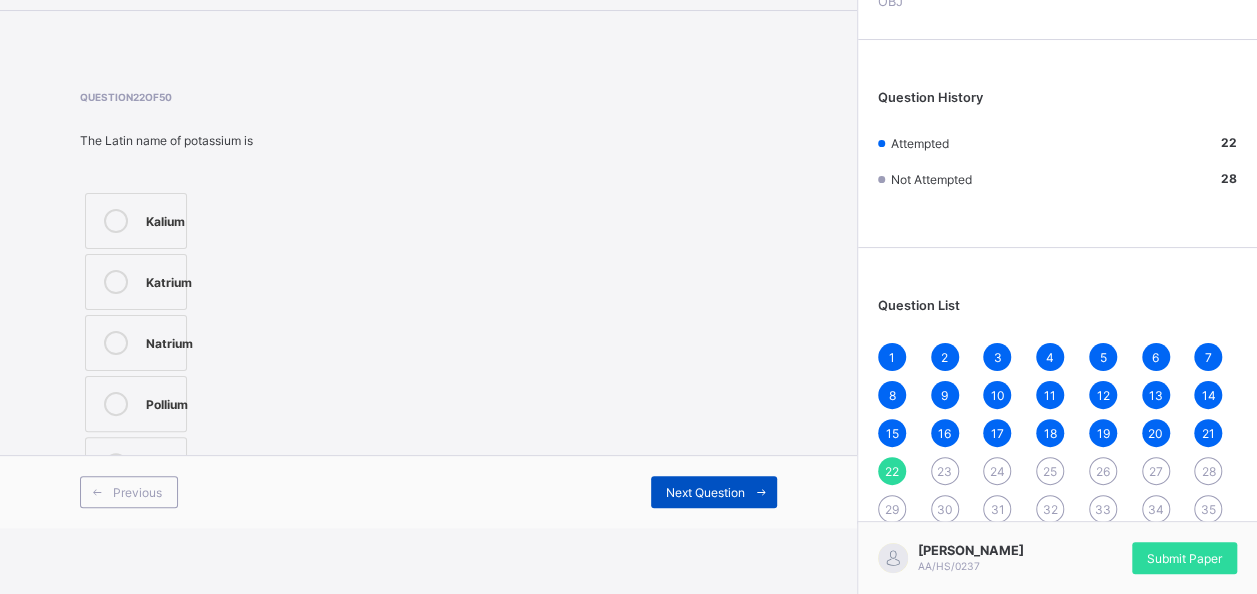 click on "Next Question" at bounding box center (714, 492) 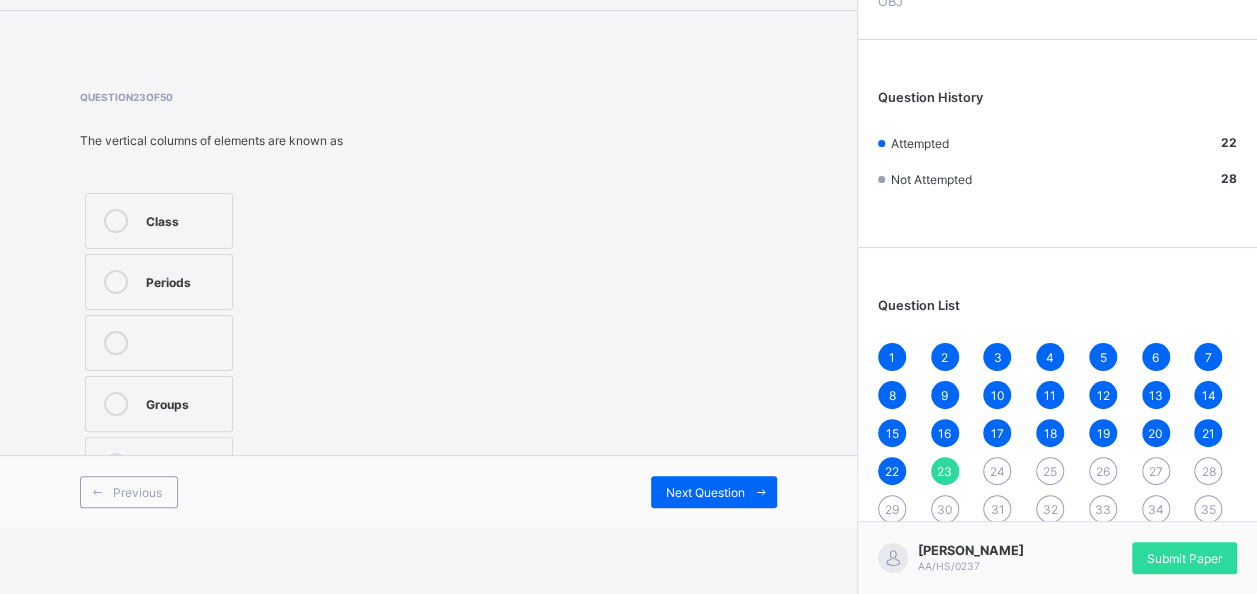 click on "Question  23  of  50 The vertical columns of elements are known as Class Periods Groups Table" at bounding box center (428, 294) 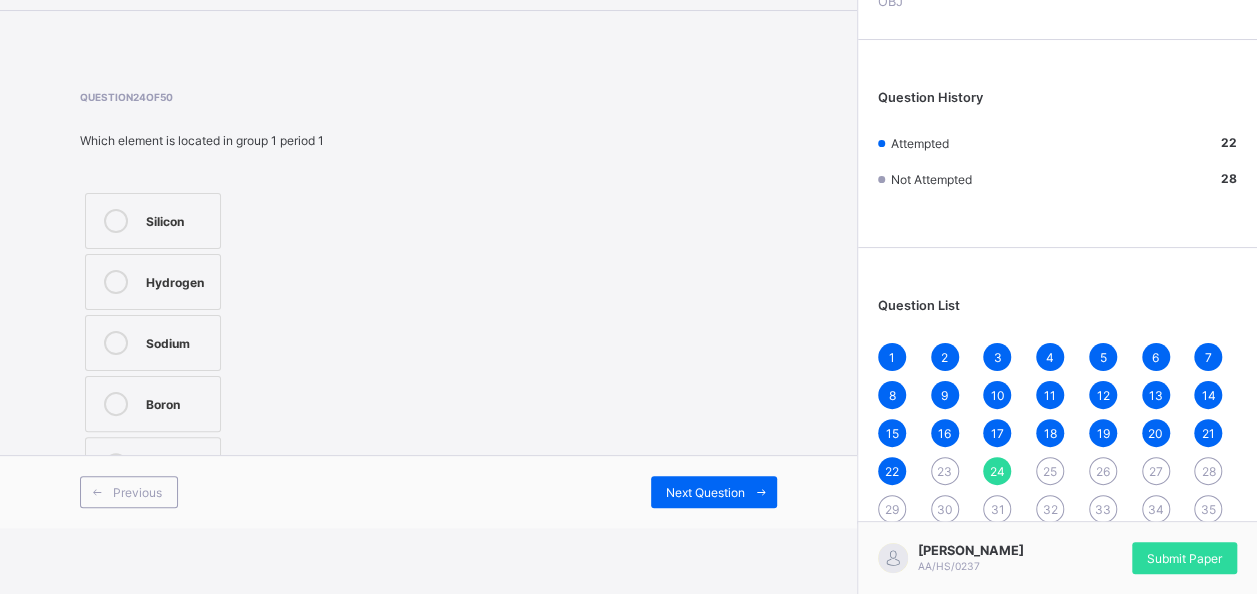 click on "23" at bounding box center [944, 471] 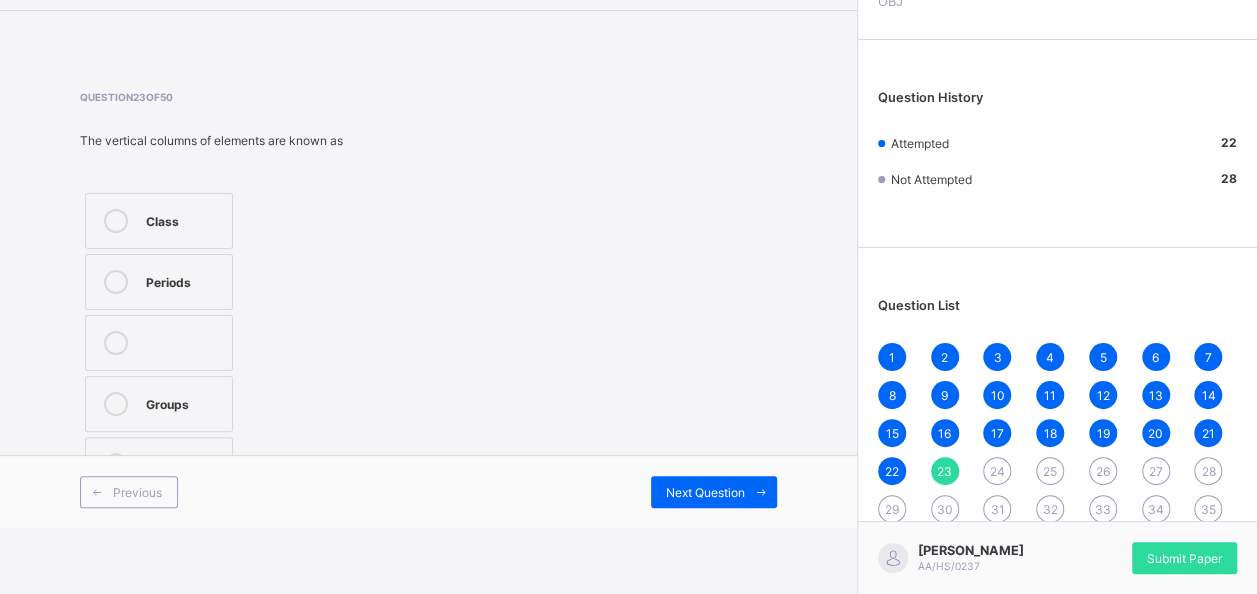 click on "Groups" at bounding box center [159, 404] 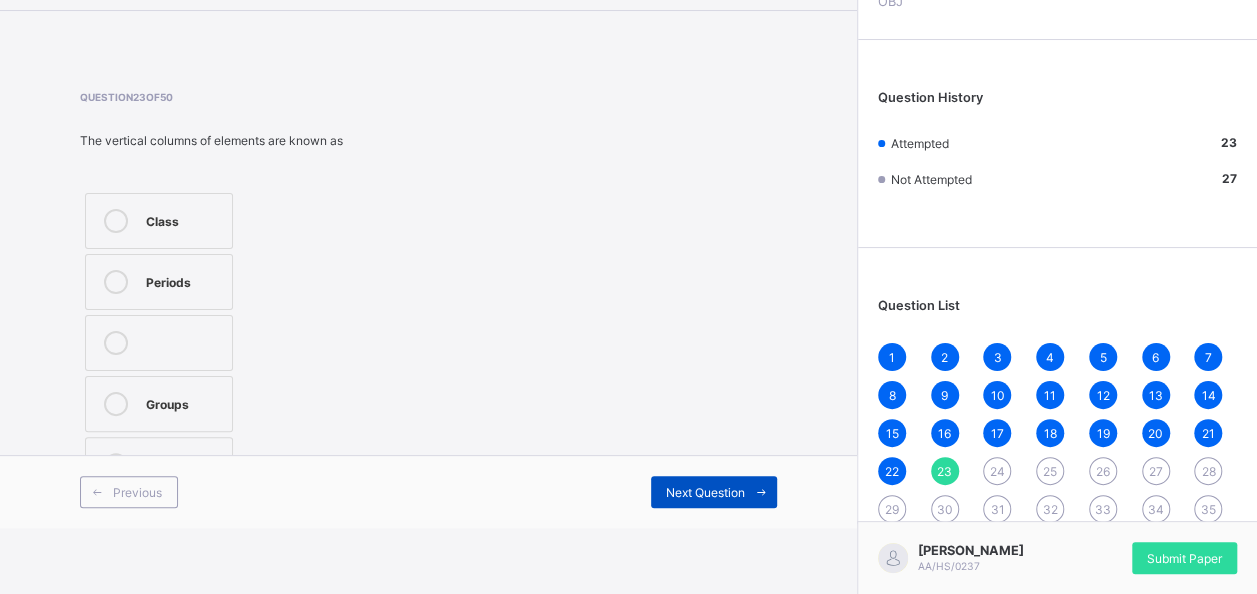 click on "Next Question" at bounding box center (705, 492) 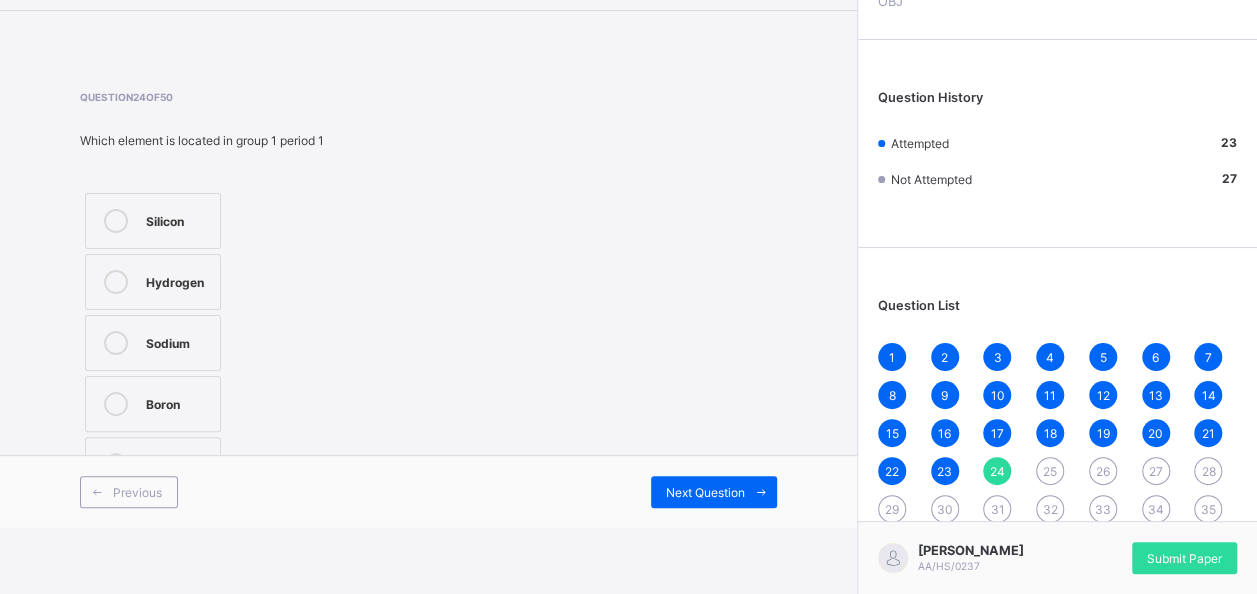 click on "Hydrogen" at bounding box center (178, 280) 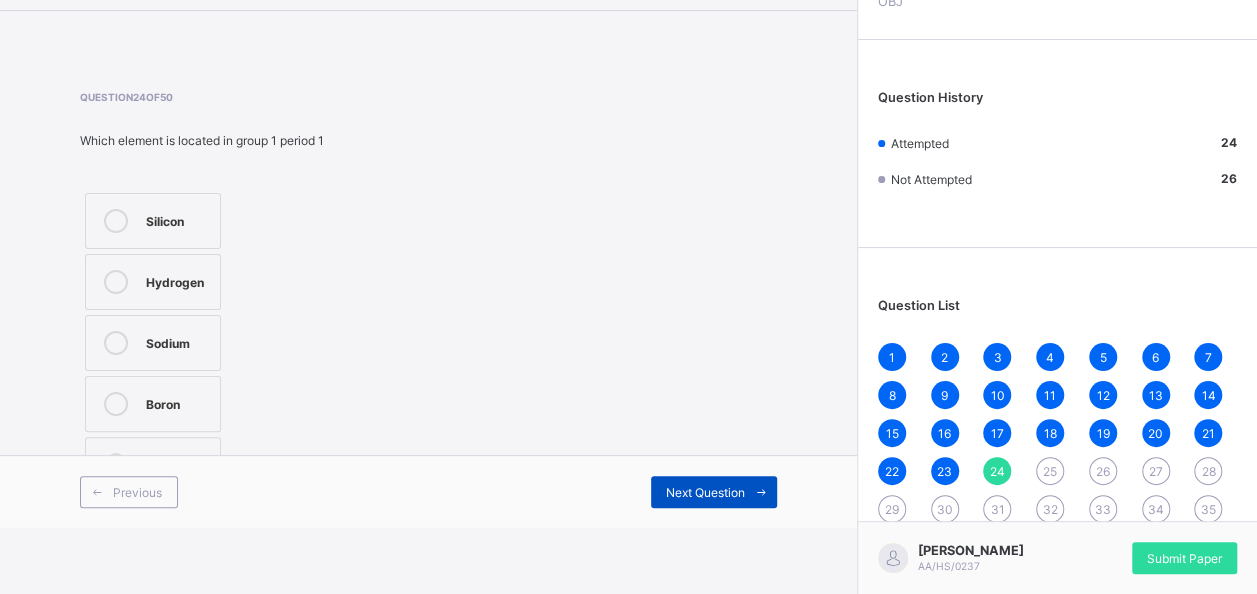 click on "Next Question" at bounding box center [705, 492] 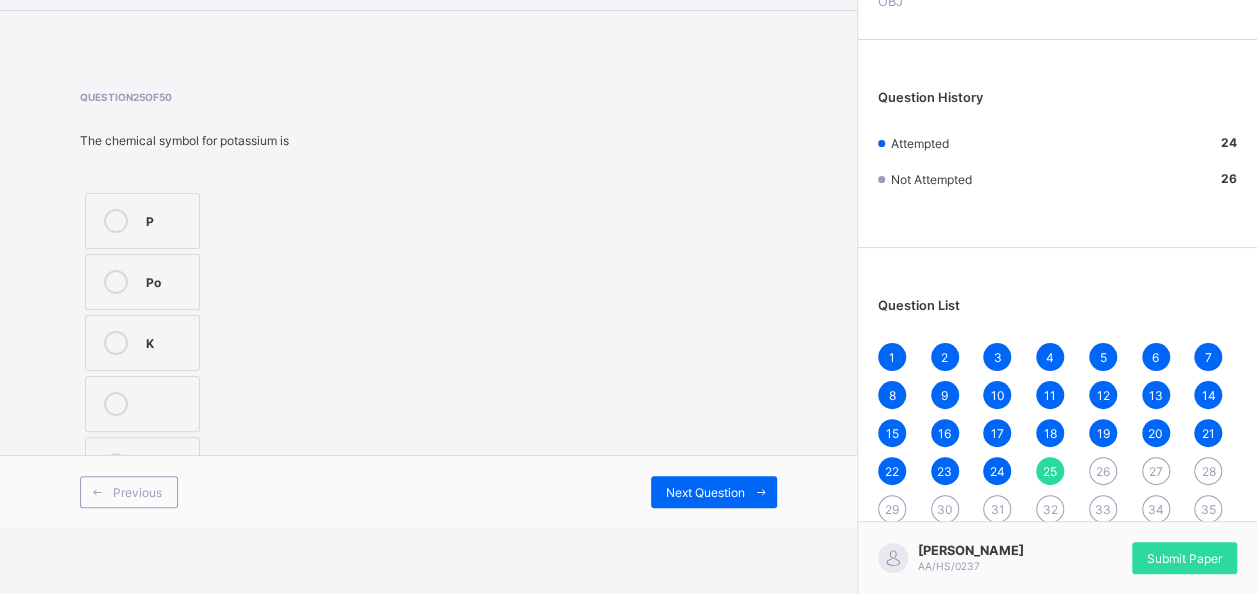 click on "K" at bounding box center [167, 341] 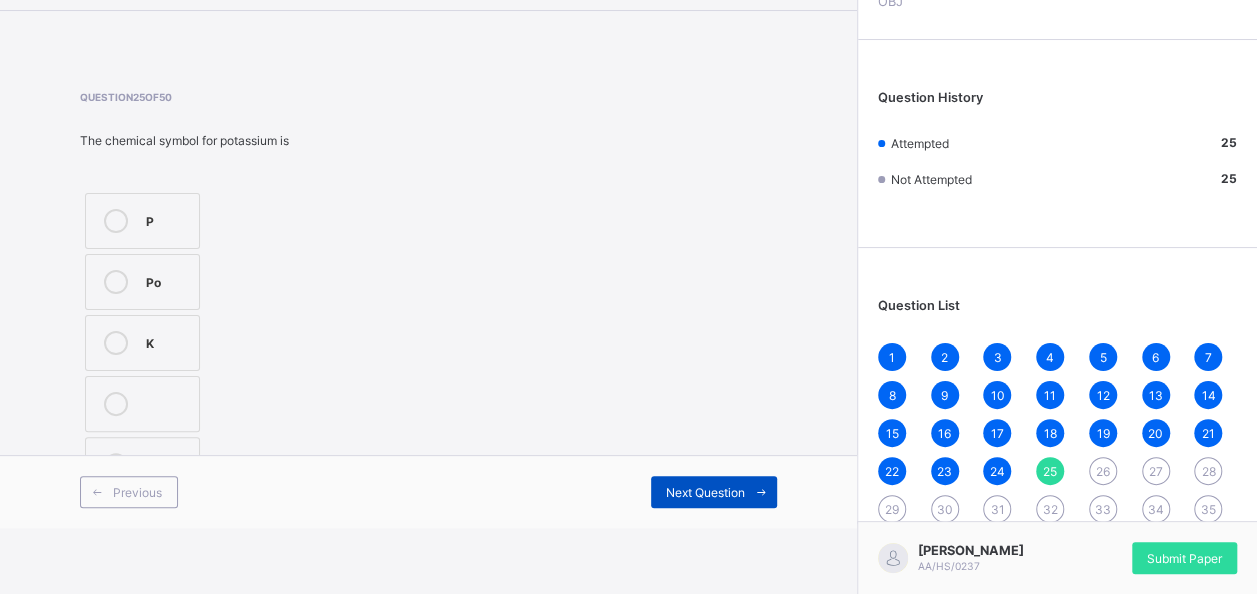 click on "Next Question" at bounding box center (705, 492) 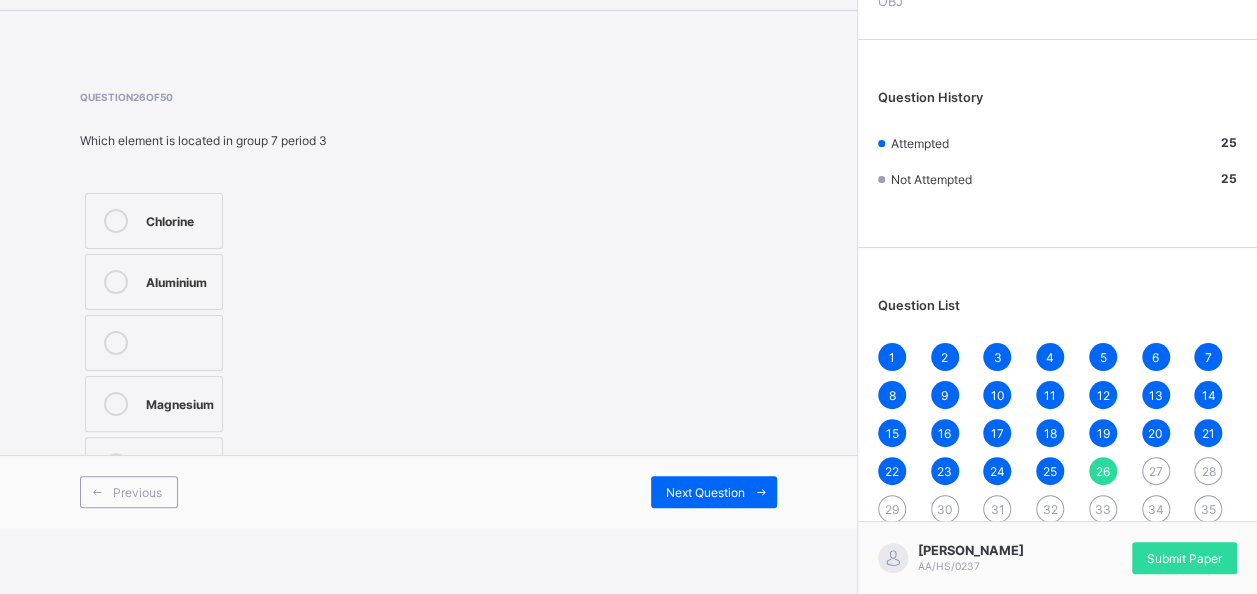 click on "Magnesium" at bounding box center (154, 404) 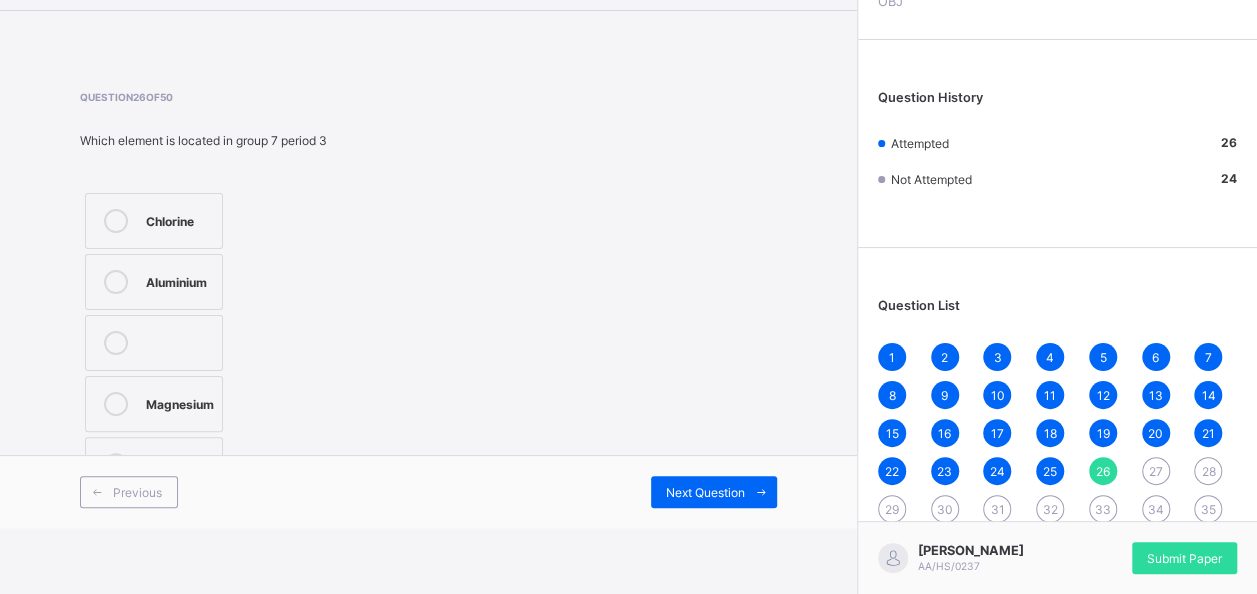 click on "Aluminium" at bounding box center [179, 280] 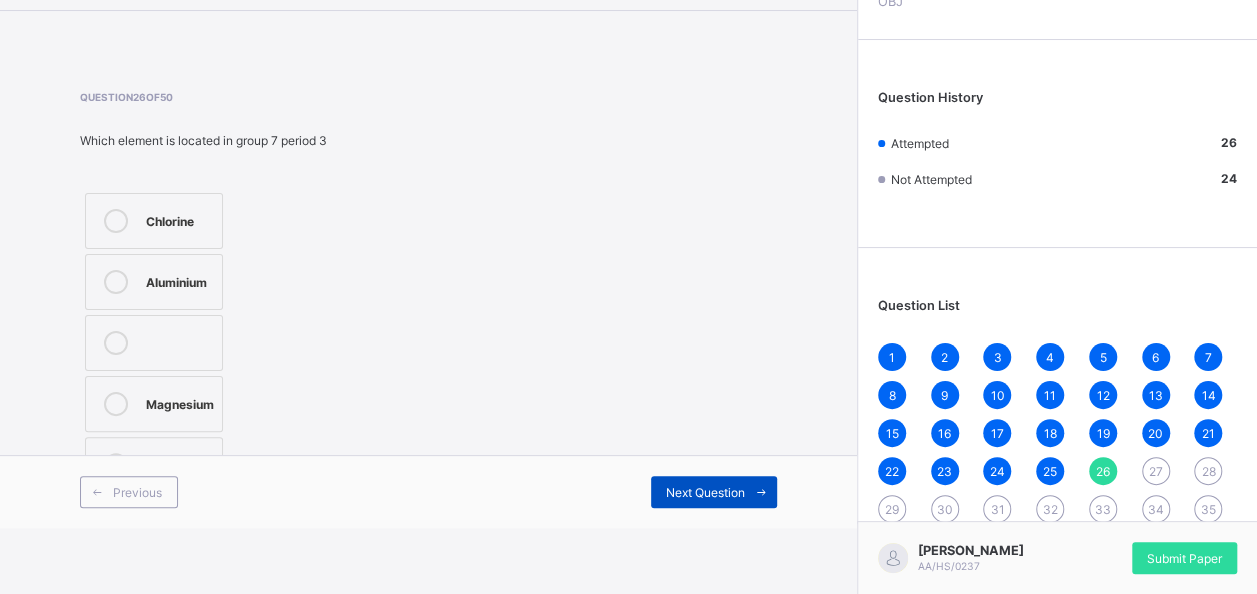 click on "Next Question" at bounding box center [705, 492] 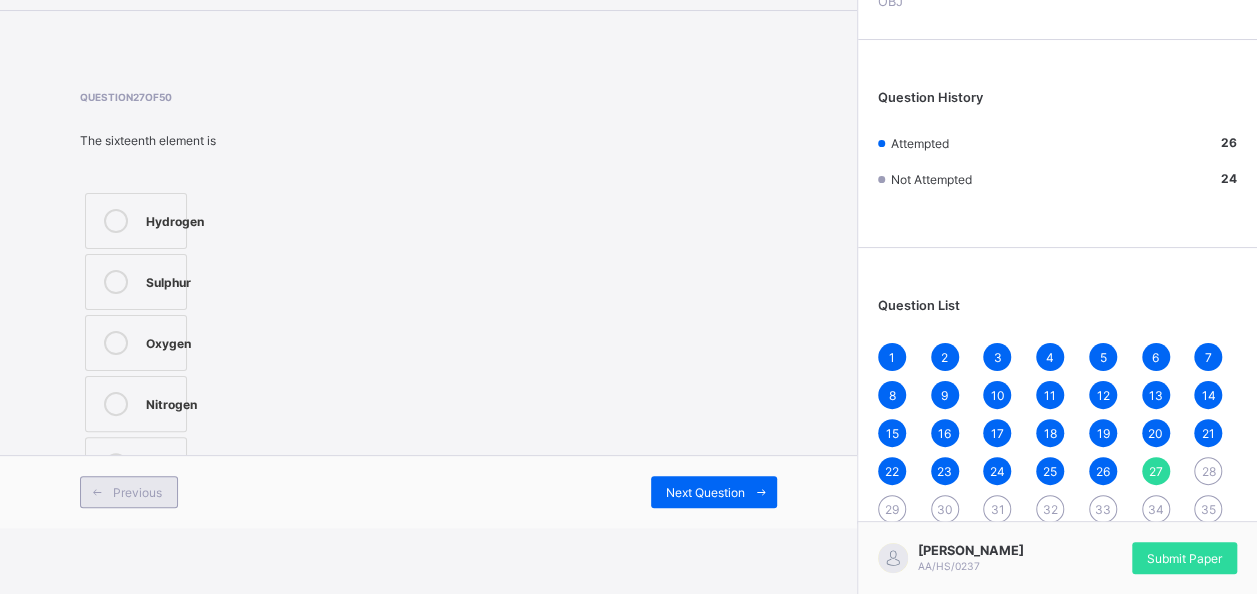 click on "Previous" at bounding box center [129, 492] 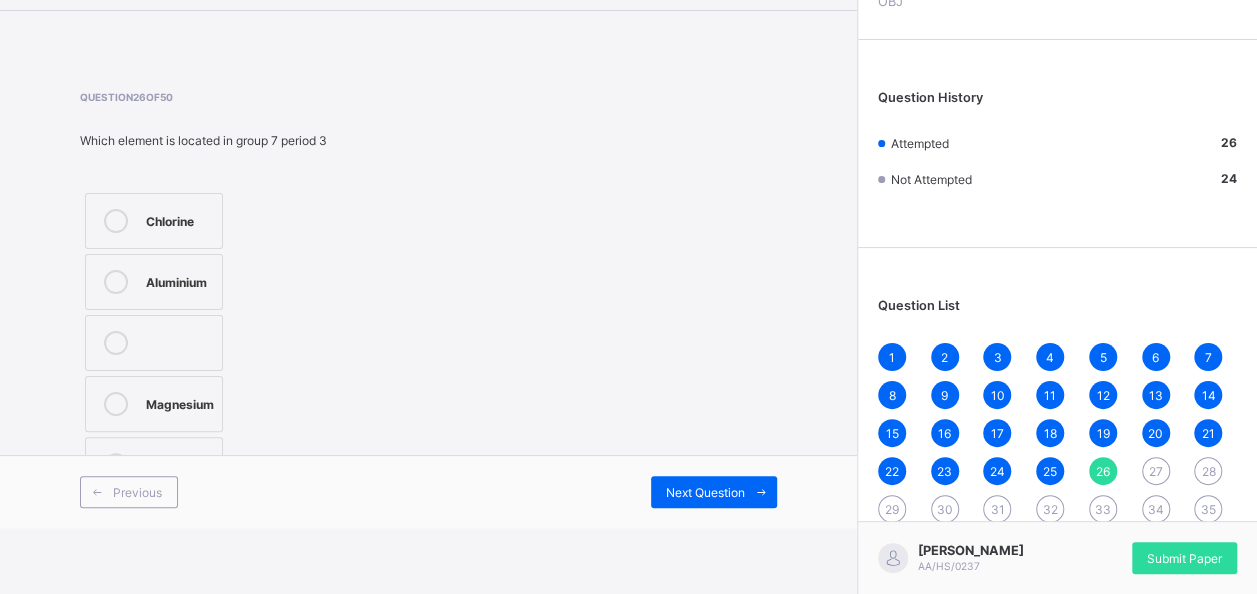 click on "Aluminium" at bounding box center (154, 282) 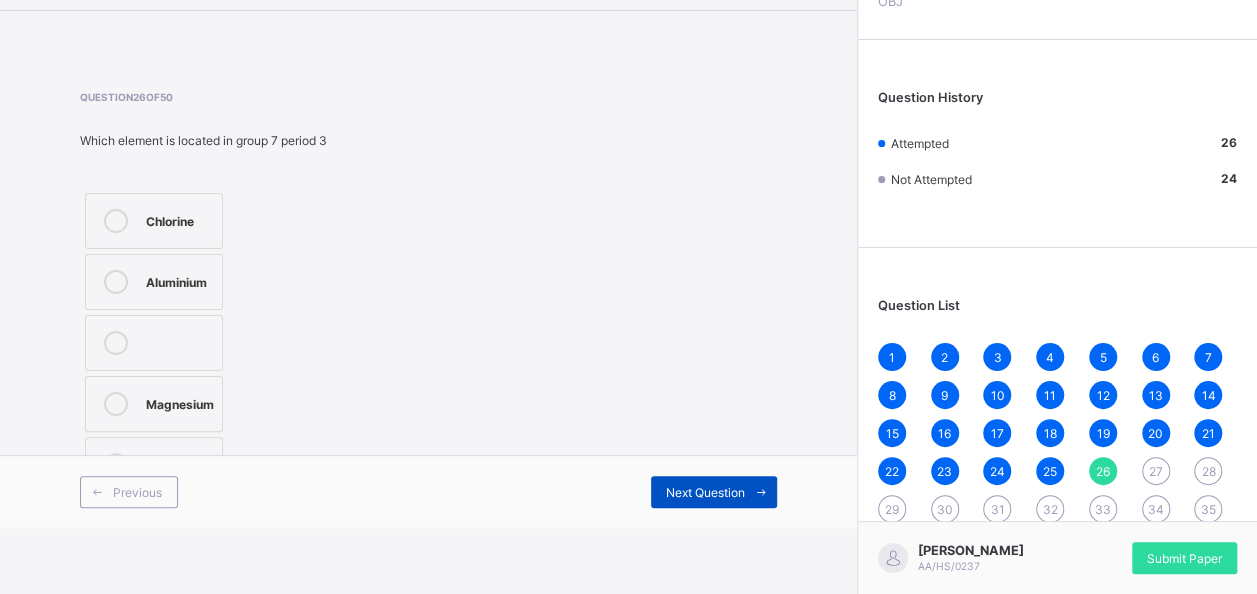 click on "Next Question" at bounding box center (705, 492) 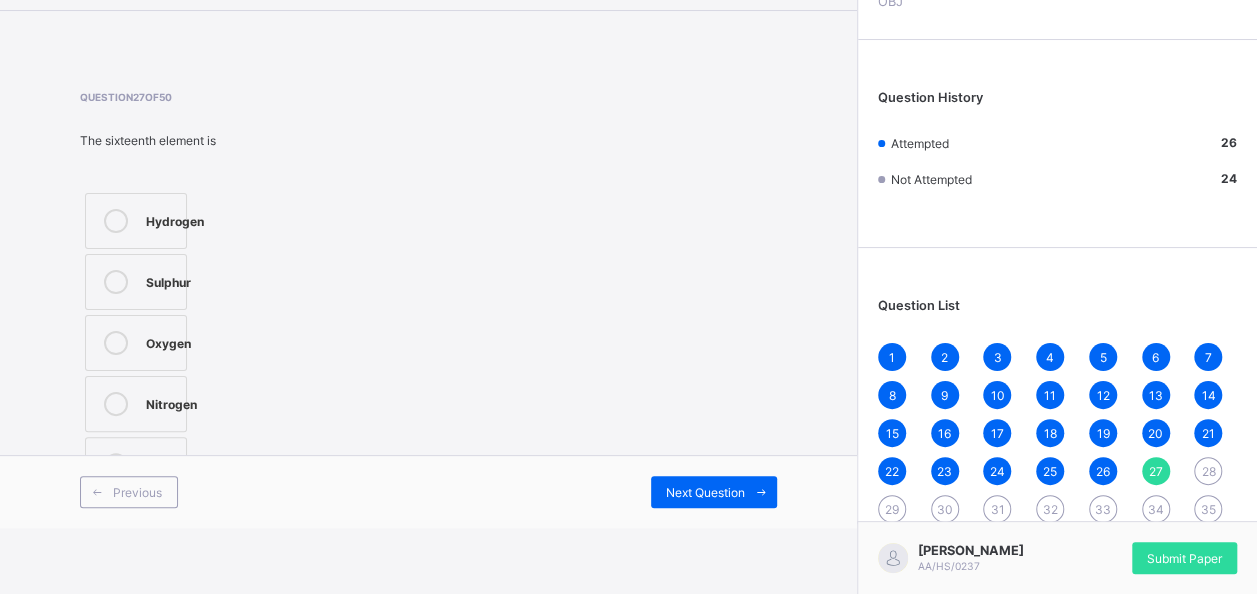 click on "Sulphur" at bounding box center (136, 282) 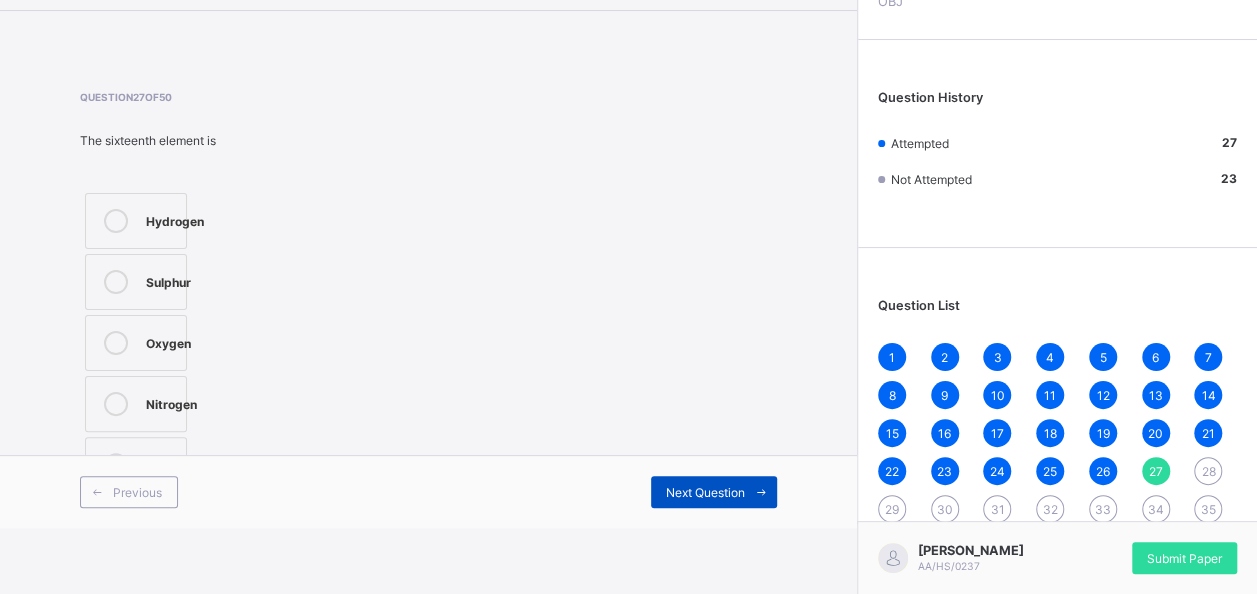 click on "Next Question" at bounding box center (705, 492) 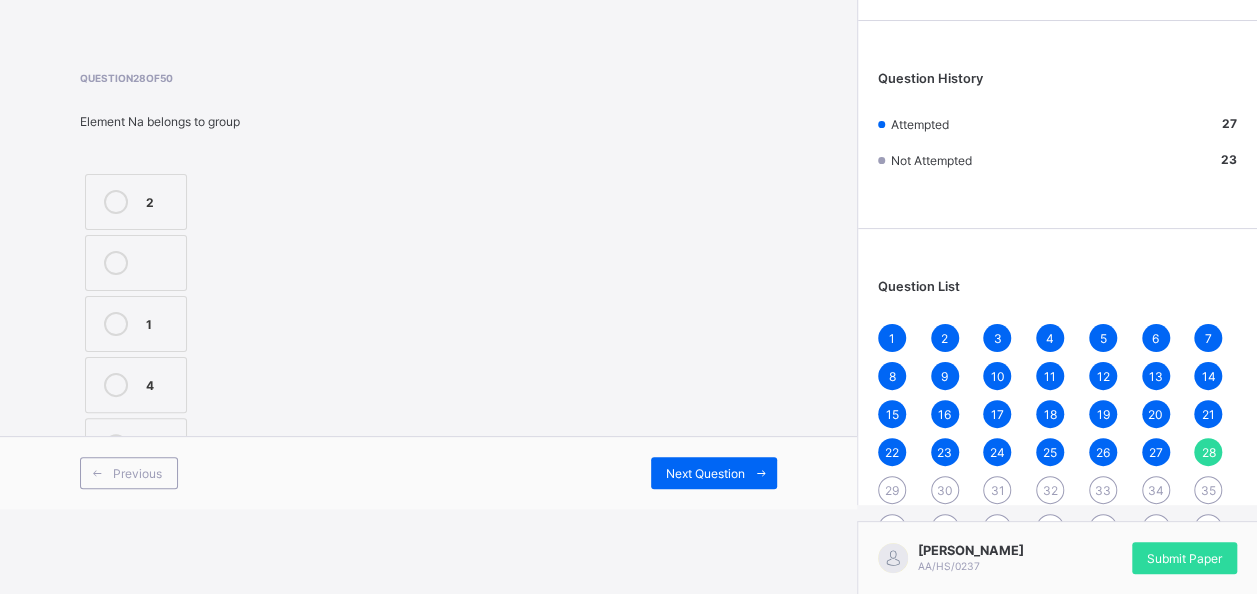 scroll, scrollTop: 51, scrollLeft: 0, axis: vertical 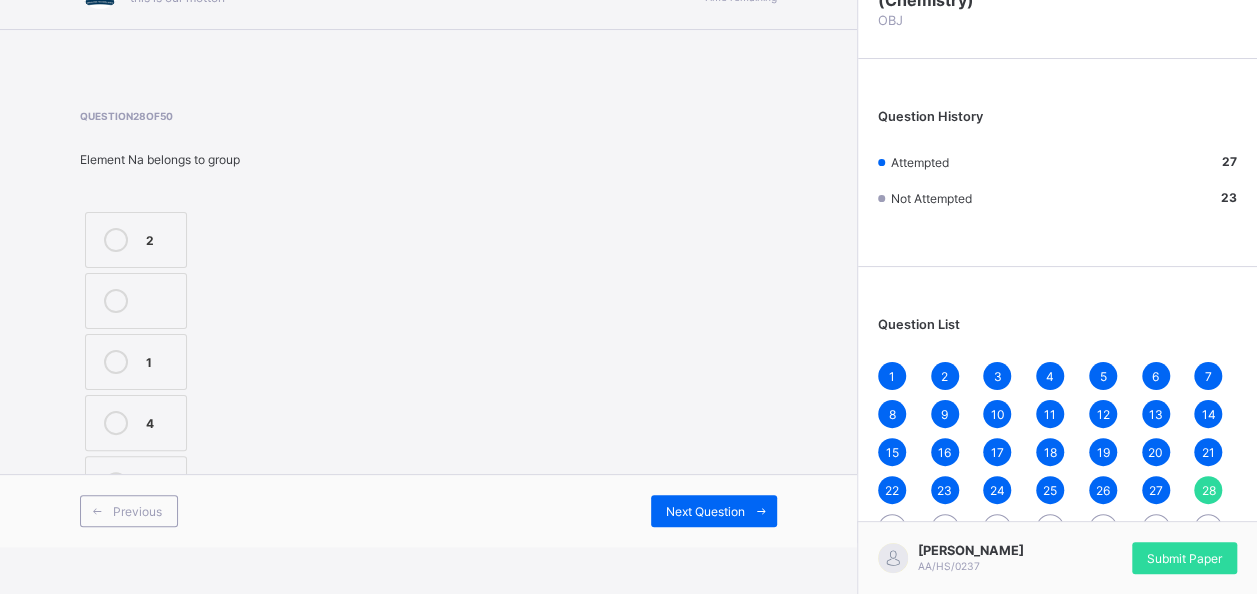 click on "2" at bounding box center (136, 240) 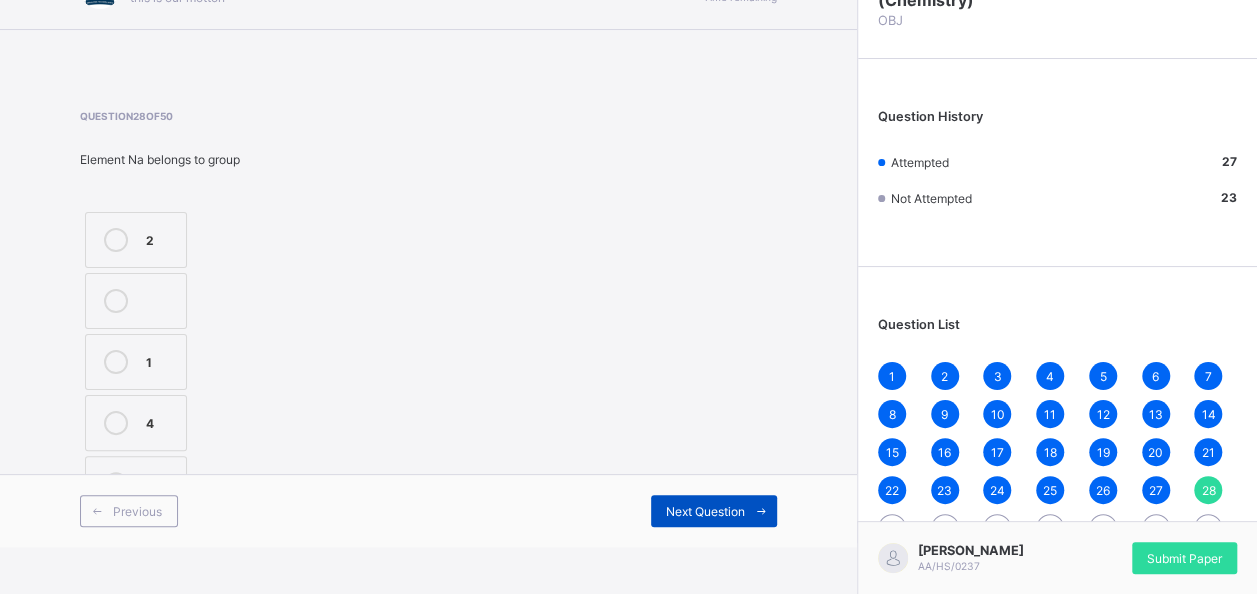click on "Next Question" at bounding box center (705, 511) 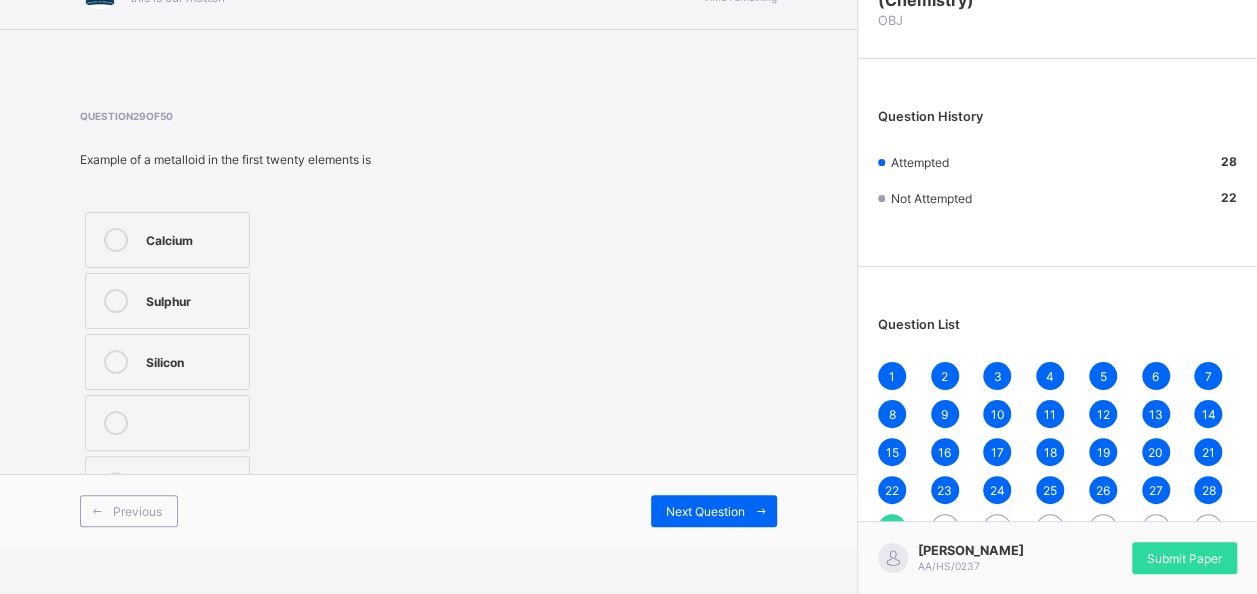 click on "Silicon" at bounding box center (192, 360) 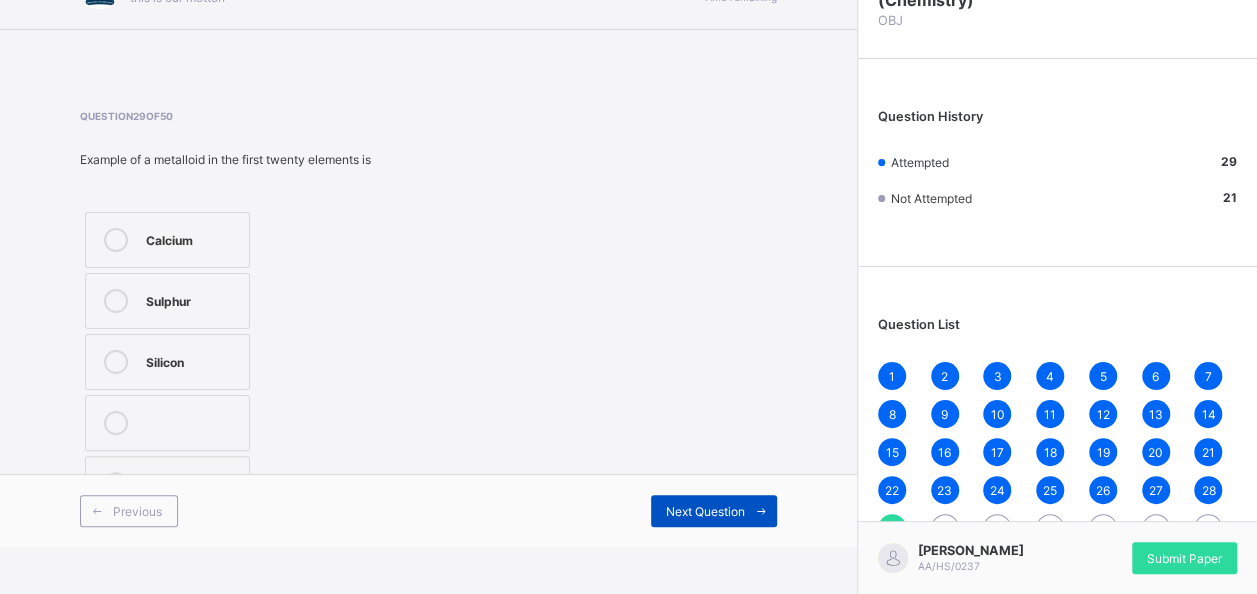 click at bounding box center [761, 511] 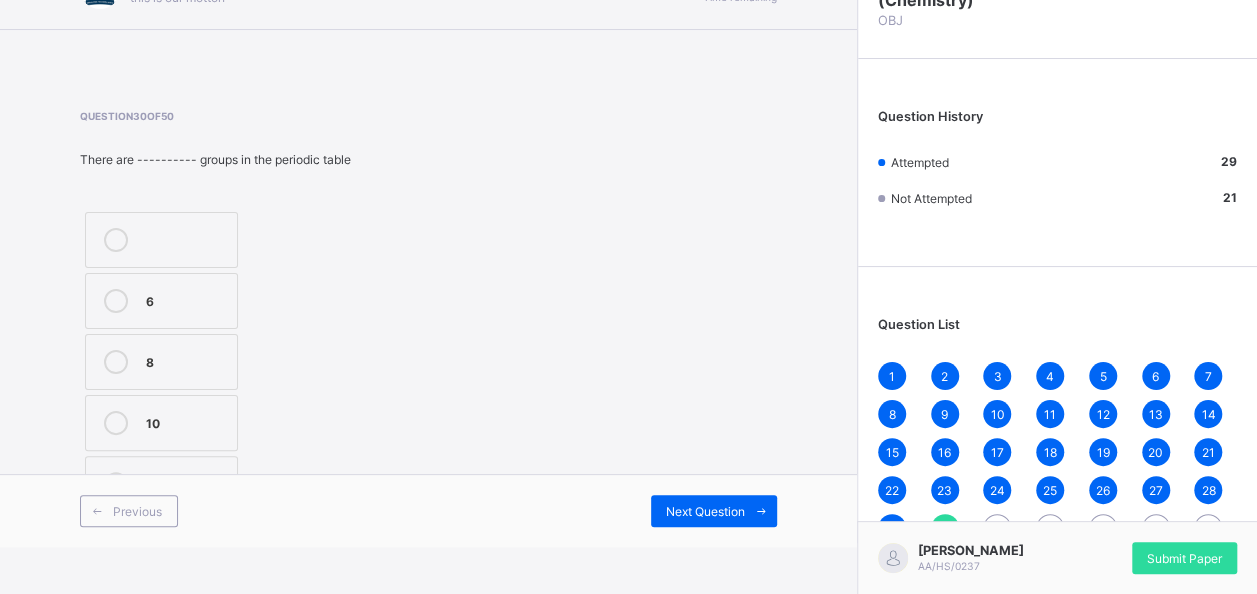 scroll, scrollTop: 91, scrollLeft: 0, axis: vertical 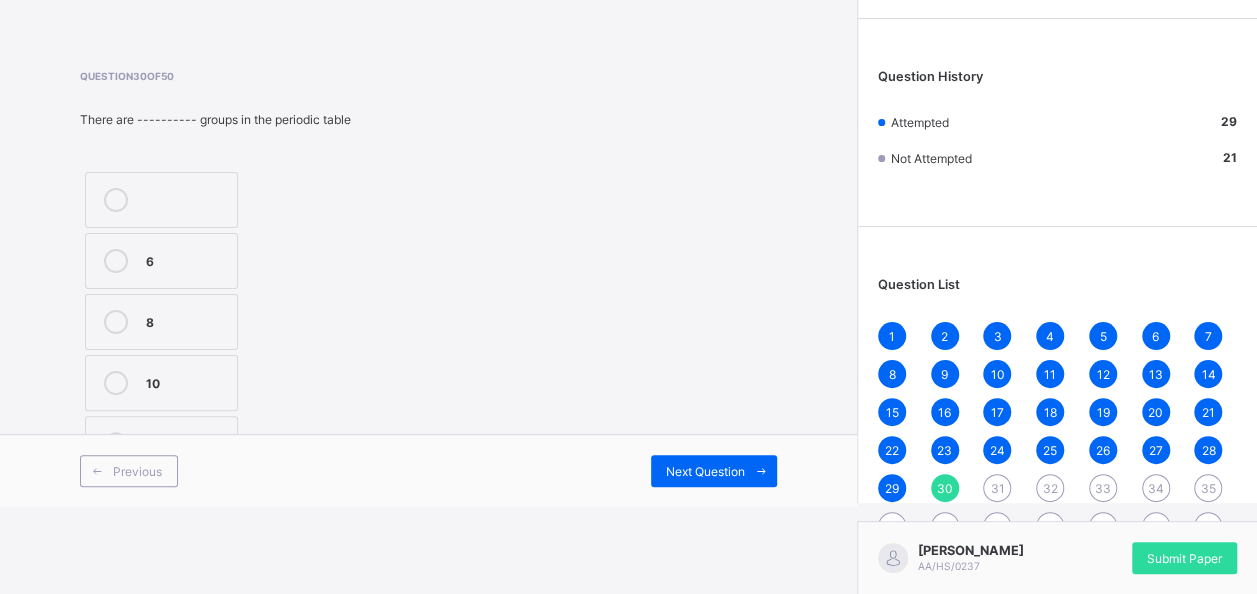 click on "8" at bounding box center (186, 320) 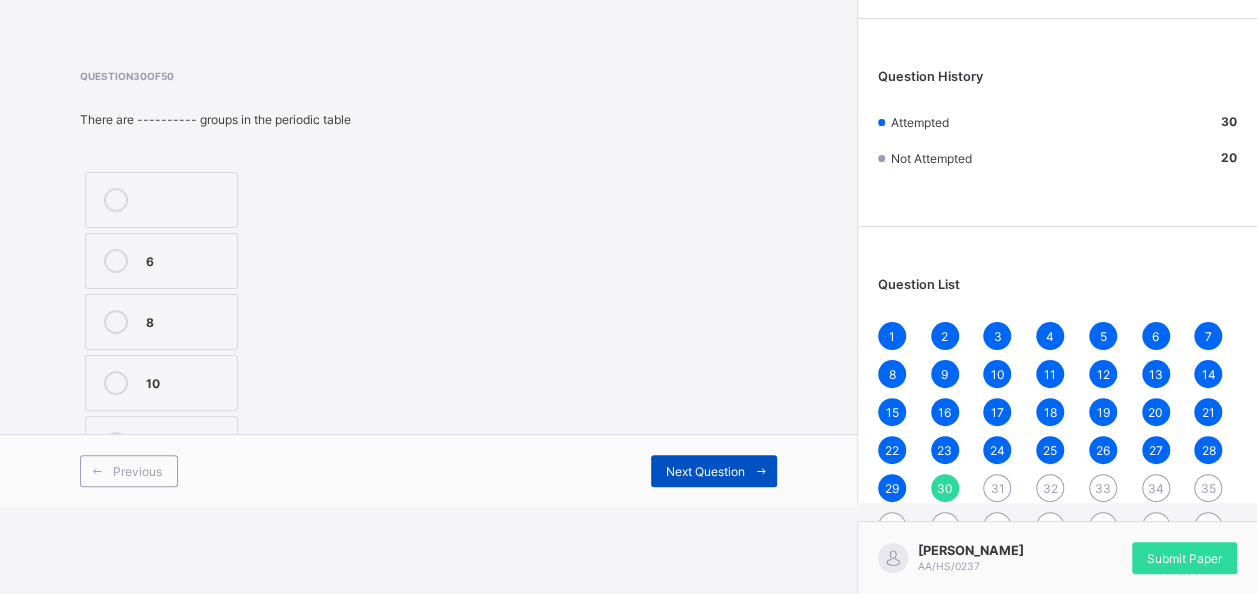 click on "Next Question" at bounding box center [705, 471] 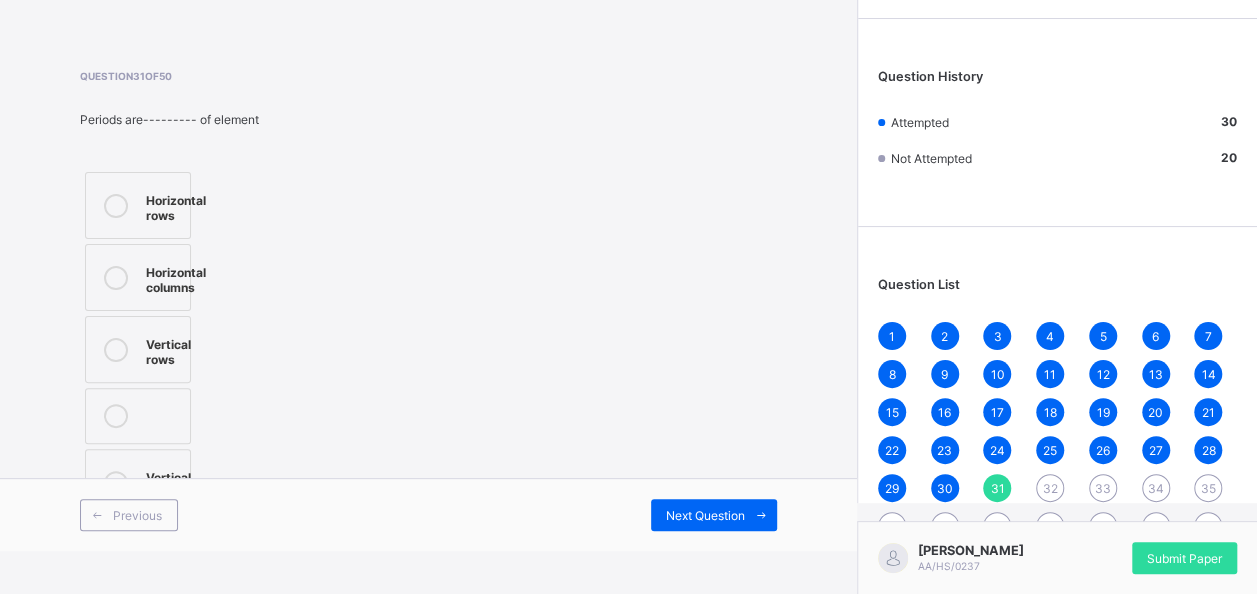 click on "Question  31  of  50 Periods are--------- of element Horizontal rows Horizontal columns Vertical rows Vertical columns" at bounding box center (428, 295) 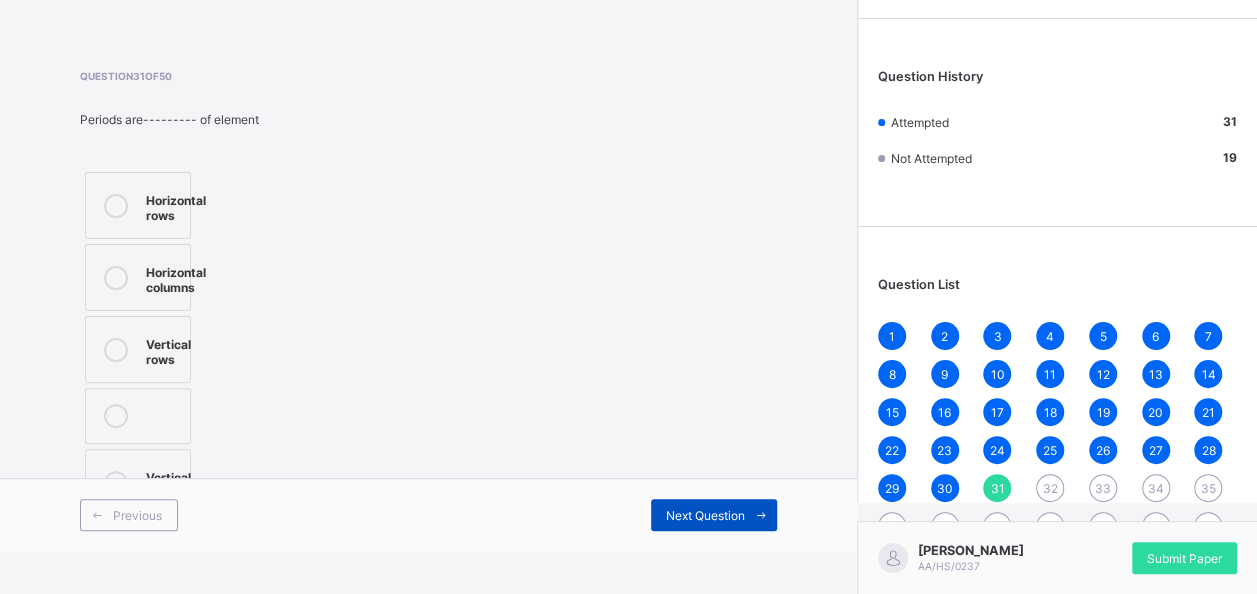 click on "Next Question" at bounding box center (714, 515) 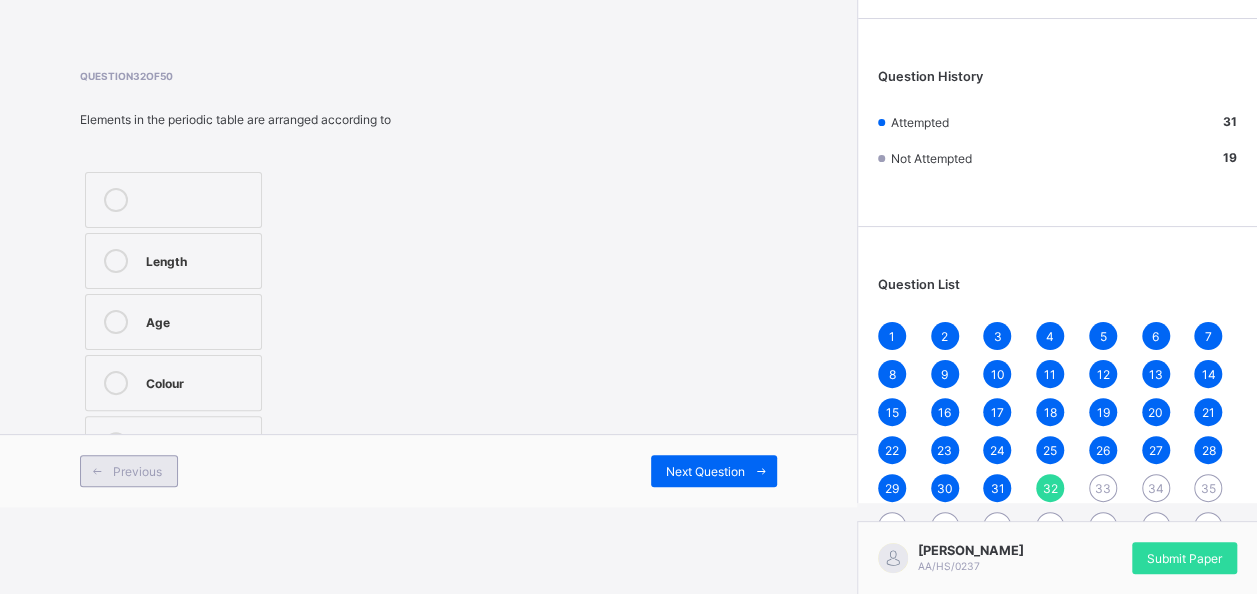 click on "Previous" at bounding box center (129, 471) 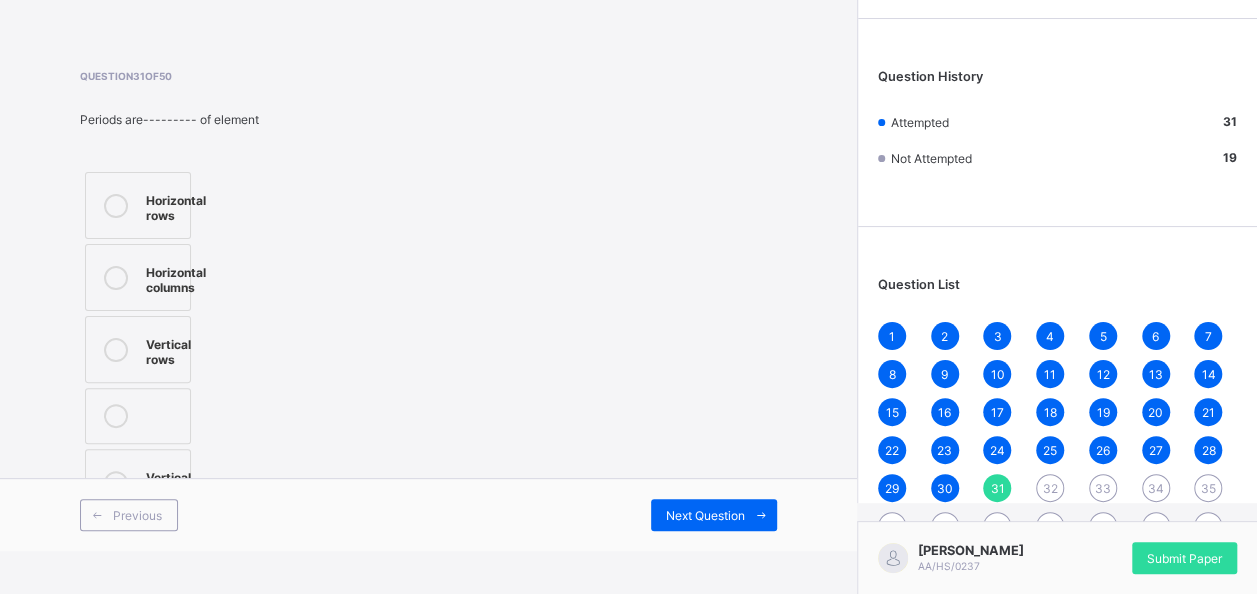 click on "4" at bounding box center [1050, 336] 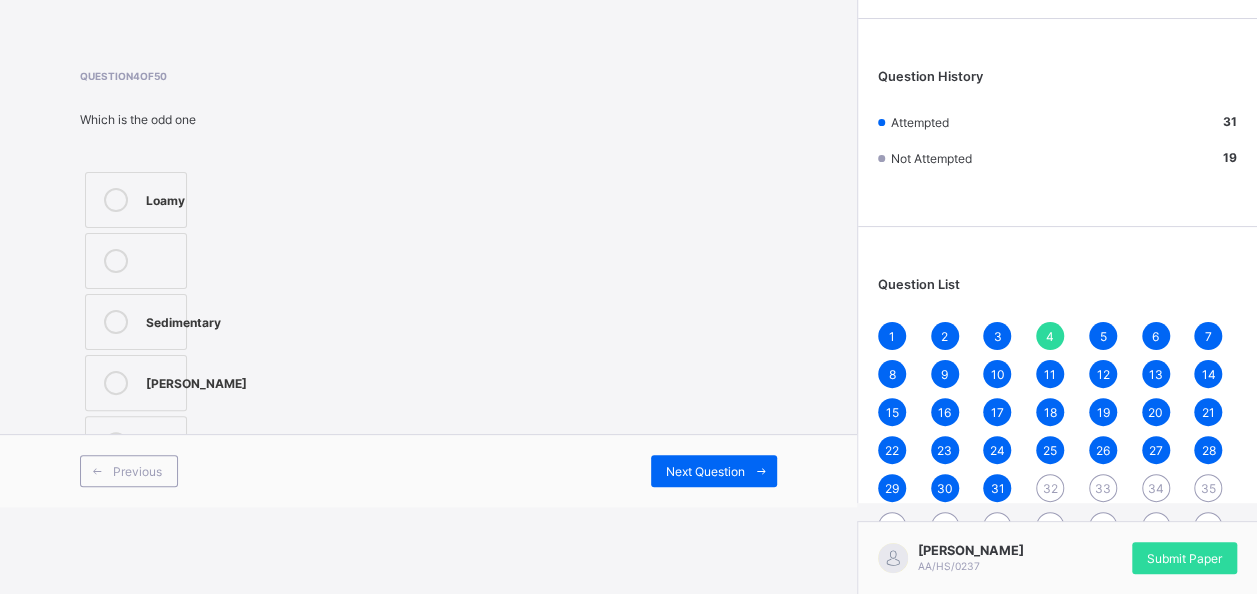 click on "5" at bounding box center [1103, 336] 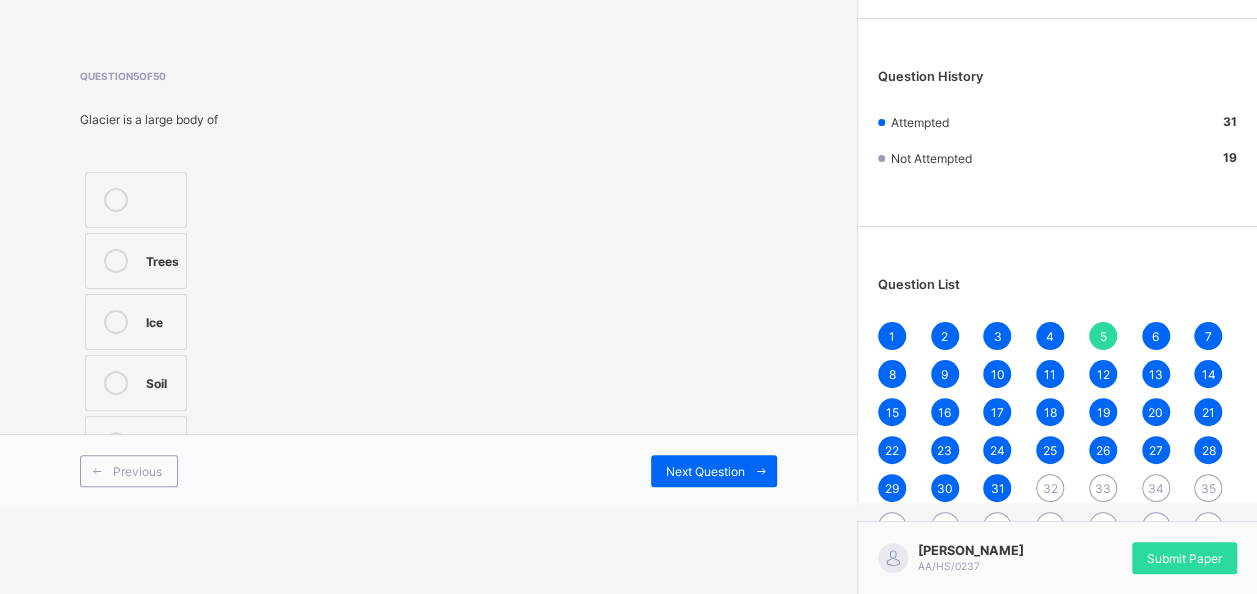 click on "6" at bounding box center [1156, 336] 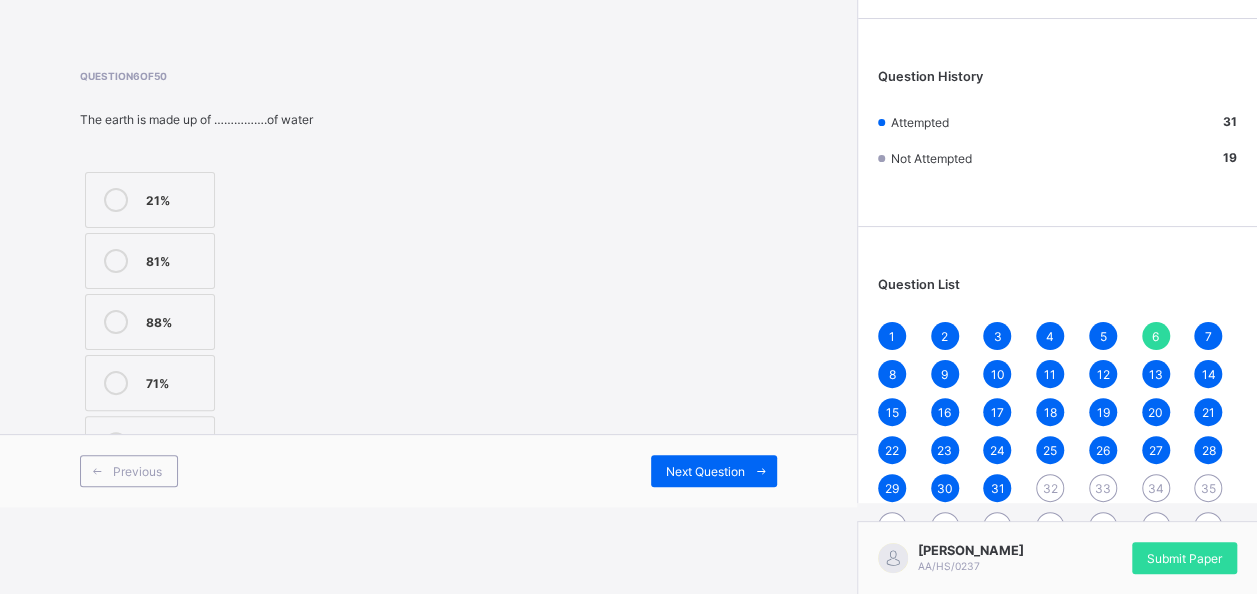 click on "31" at bounding box center (997, 488) 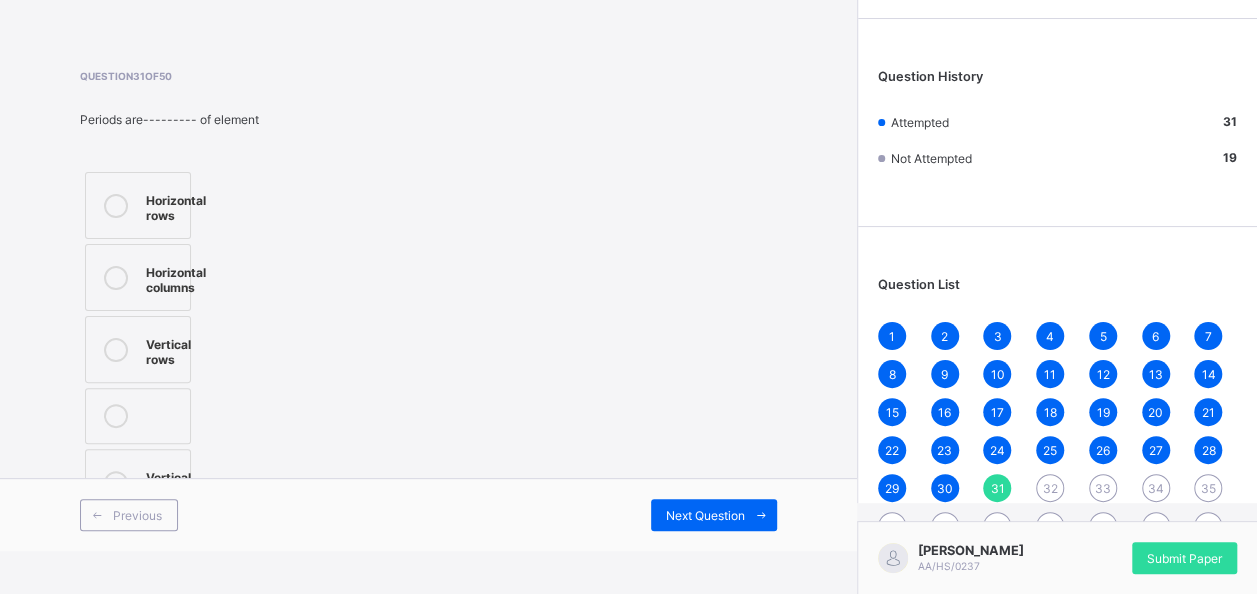 click on "Previous Next Question" at bounding box center (428, 514) 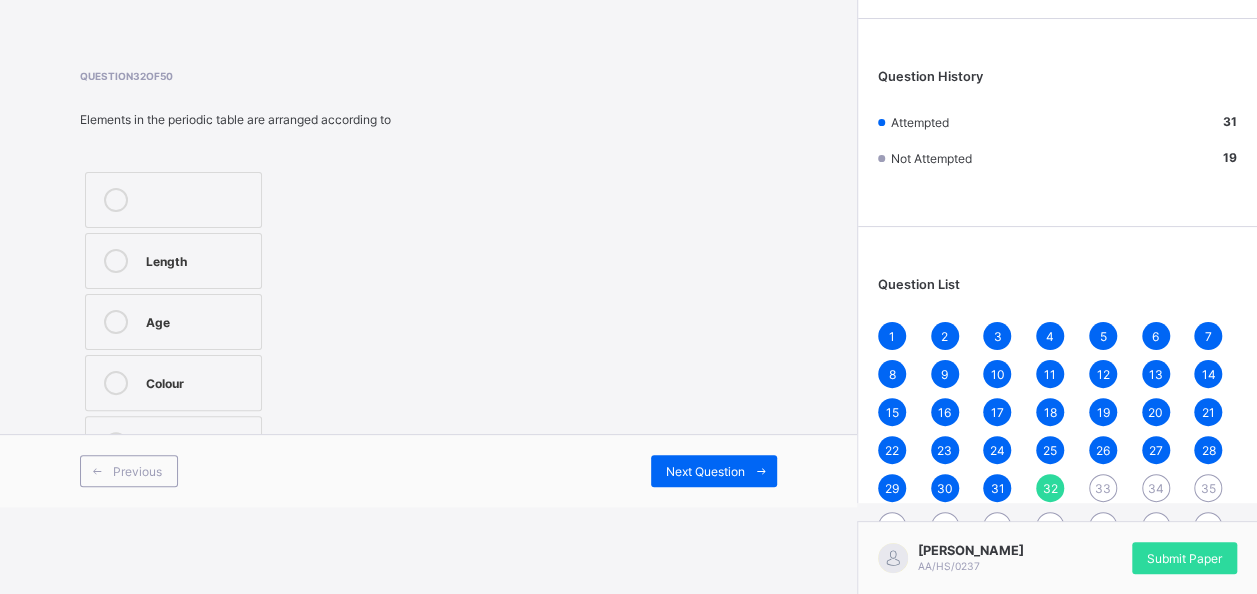 click on "Atomic number" at bounding box center (173, 444) 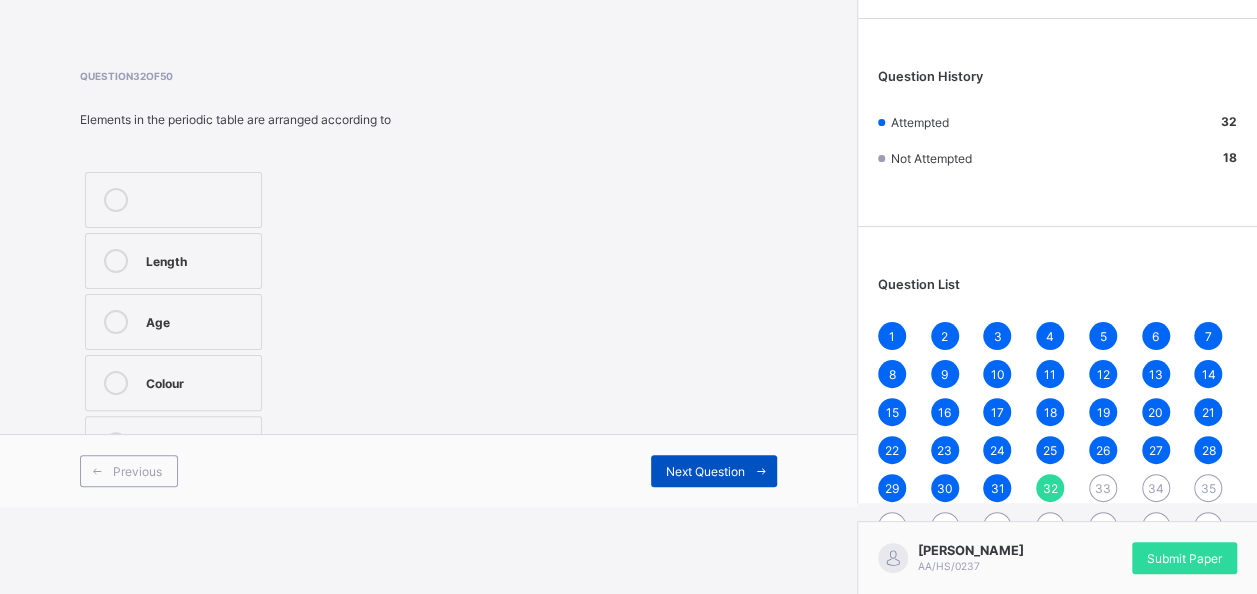 click on "Next Question" at bounding box center (705, 471) 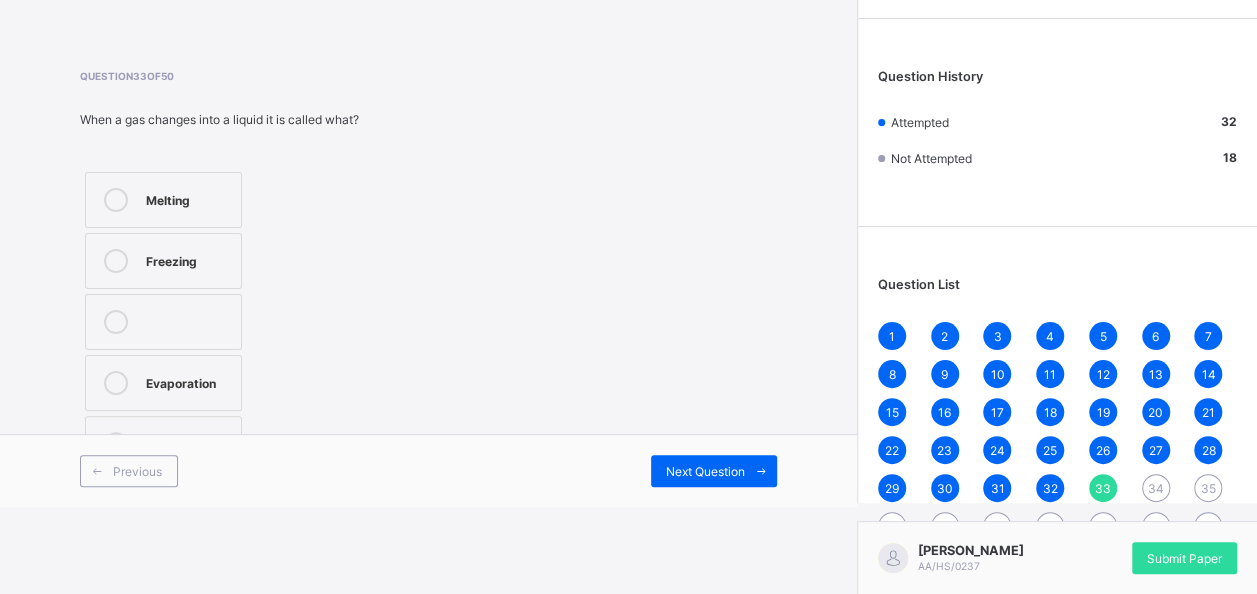 click on "Condensation" at bounding box center (163, 444) 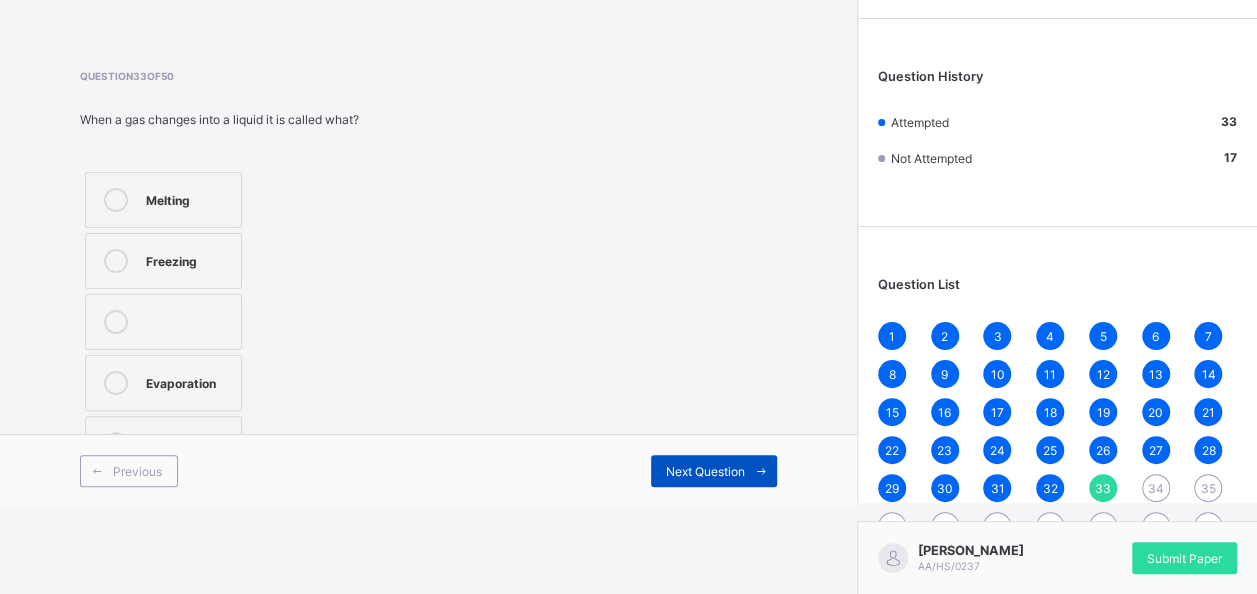 click on "Next Question" at bounding box center [714, 471] 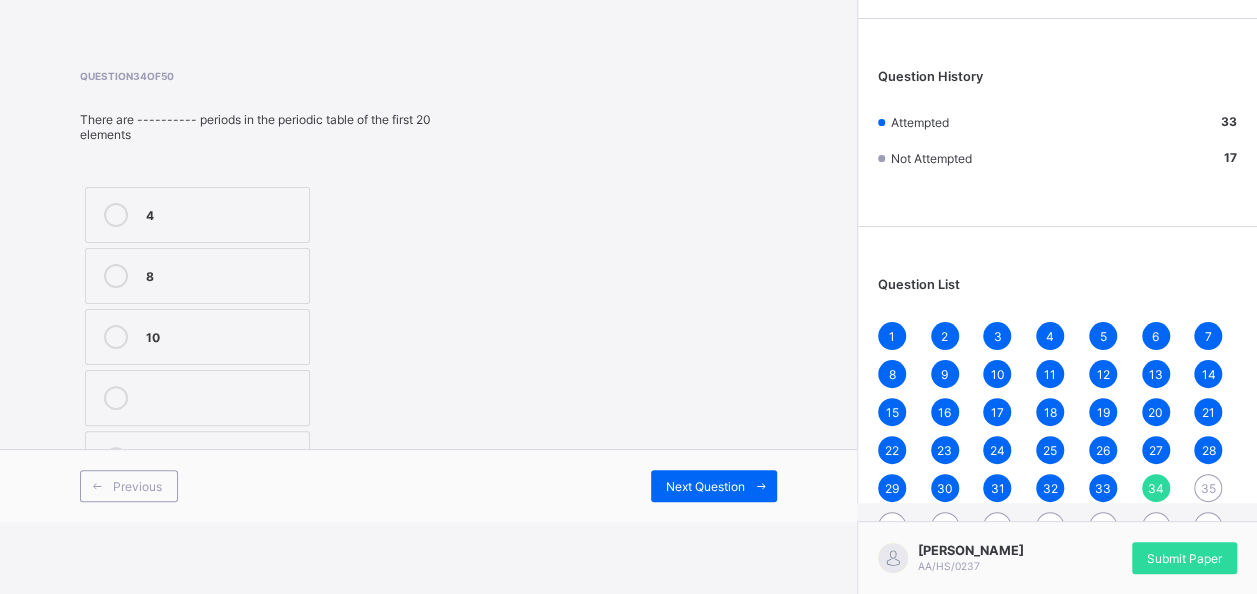 click on "4" at bounding box center (222, 215) 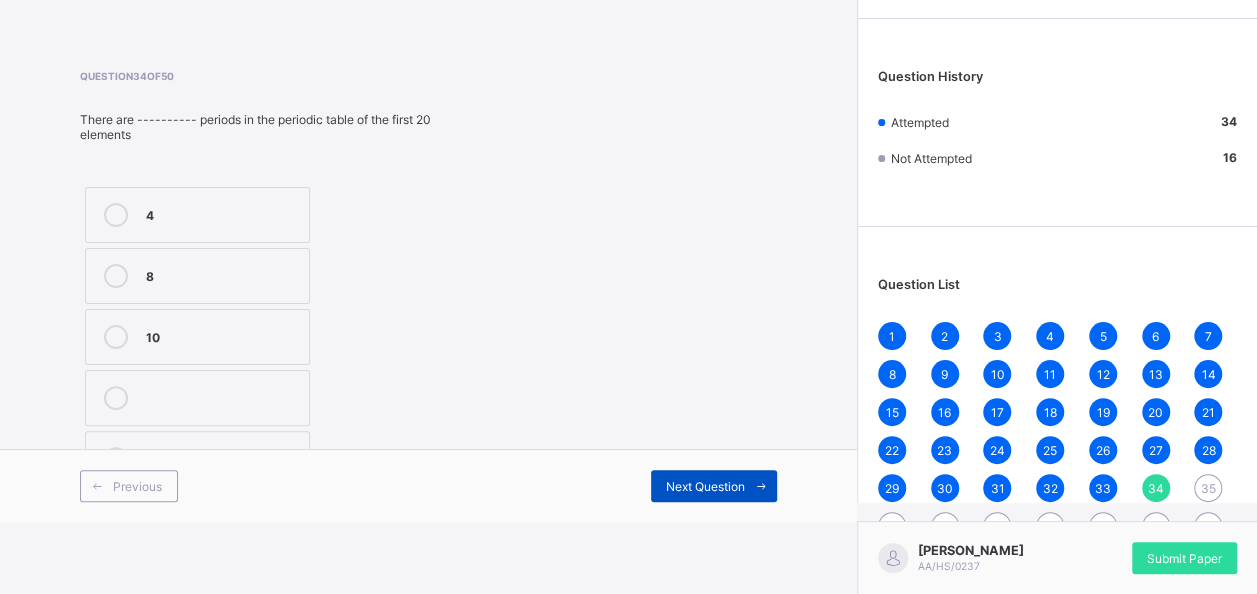 click on "Next Question" at bounding box center [714, 486] 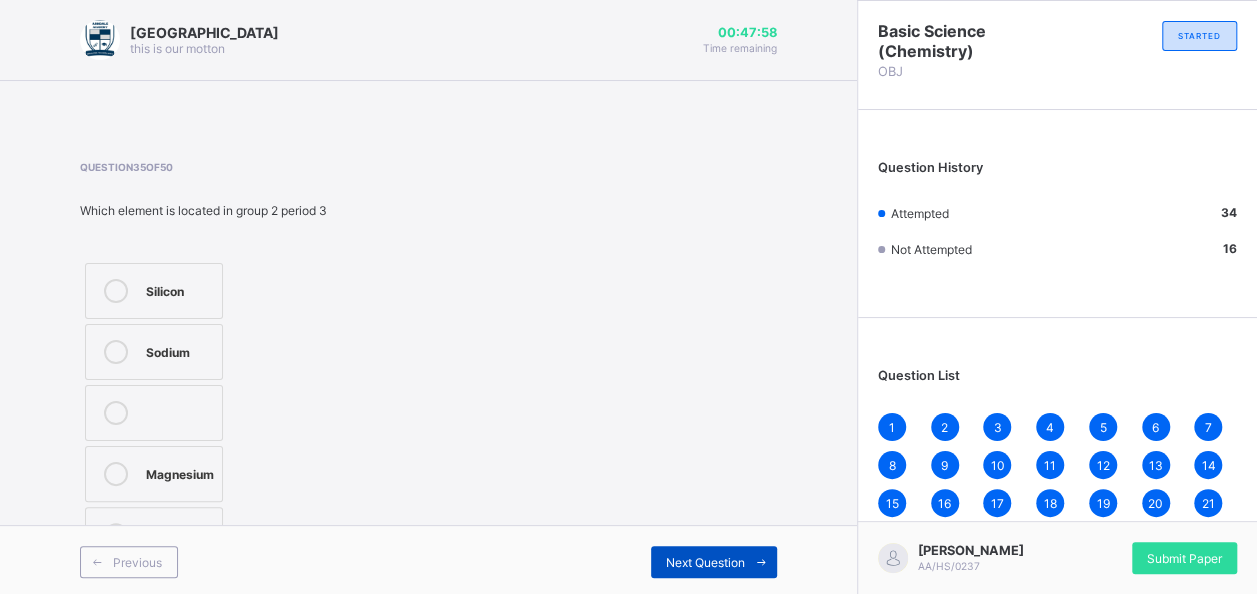 scroll, scrollTop: 0, scrollLeft: 0, axis: both 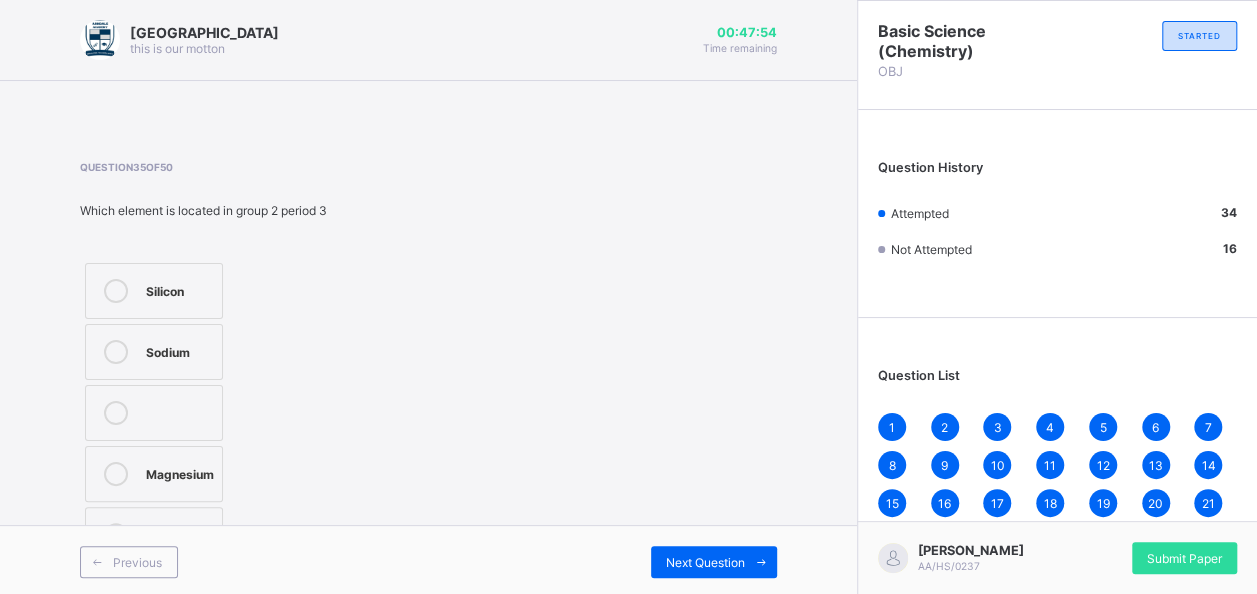 drag, startPoint x: 359, startPoint y: 426, endPoint x: 557, endPoint y: 342, distance: 215.08138 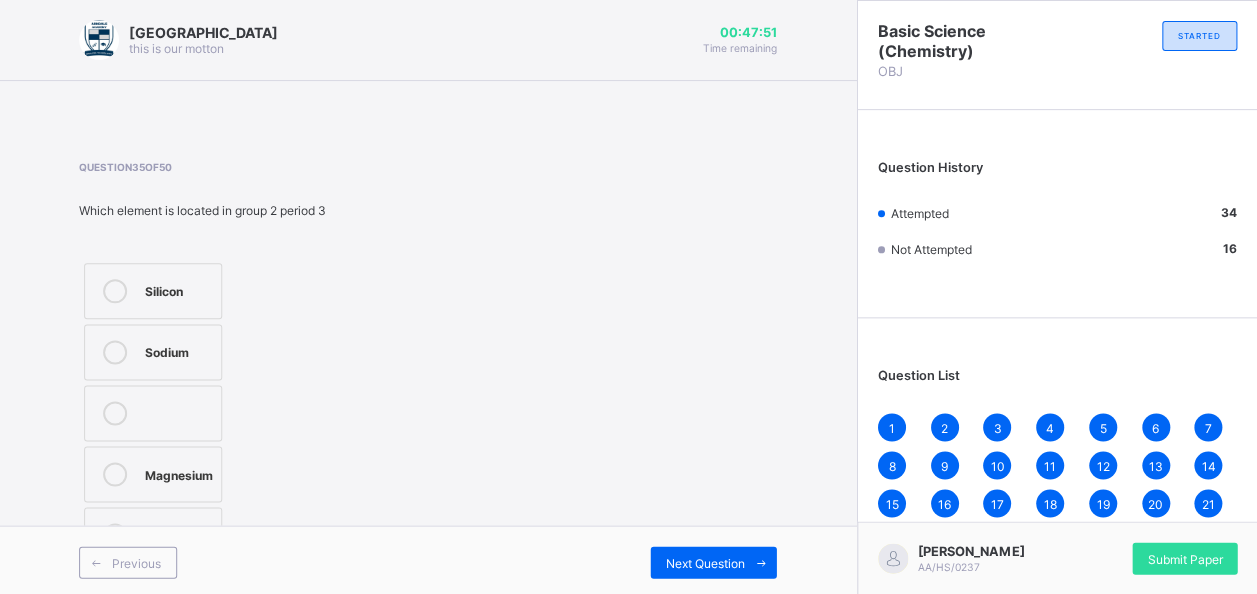 scroll, scrollTop: 0, scrollLeft: 0, axis: both 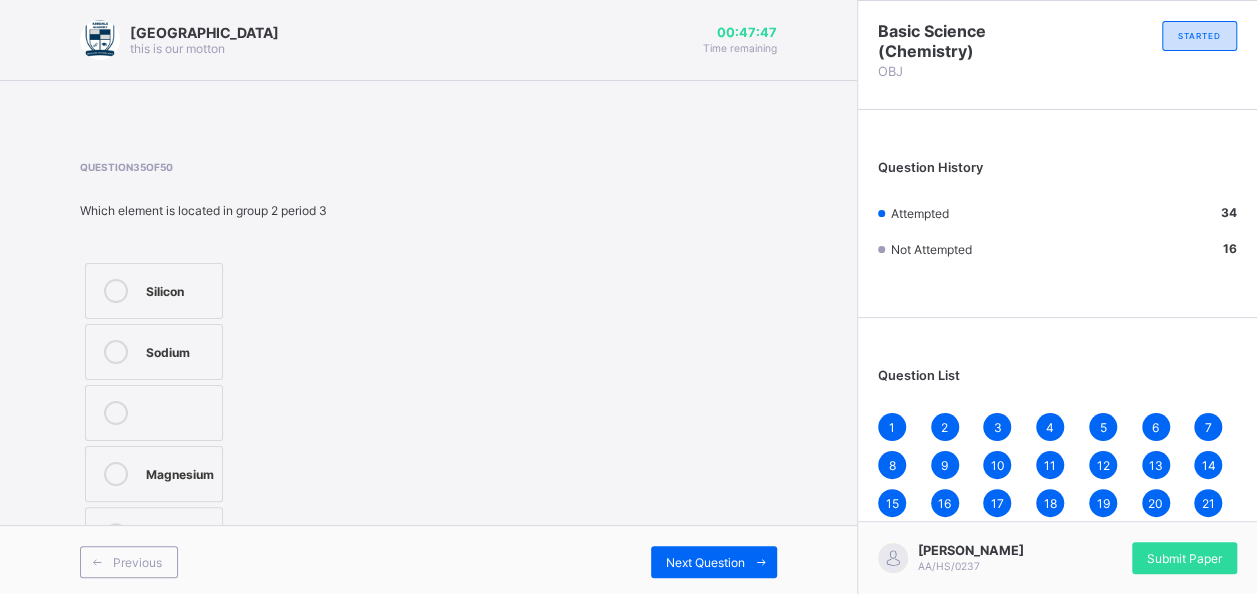 drag, startPoint x: 382, startPoint y: 485, endPoint x: 245, endPoint y: 491, distance: 137.13132 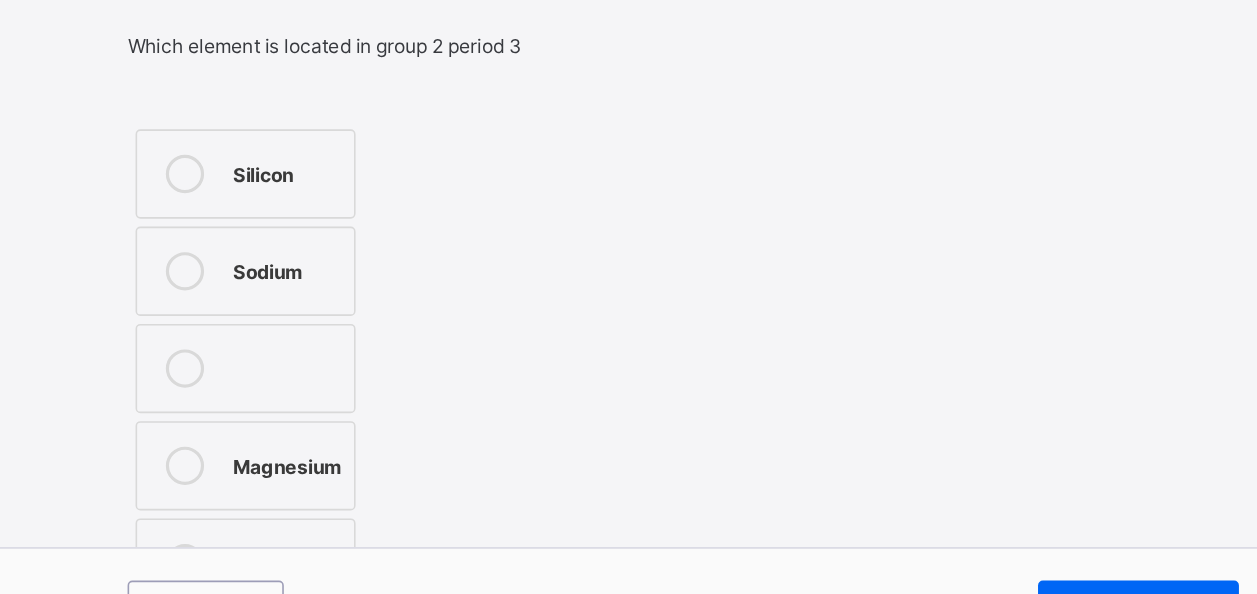 scroll, scrollTop: 42, scrollLeft: 0, axis: vertical 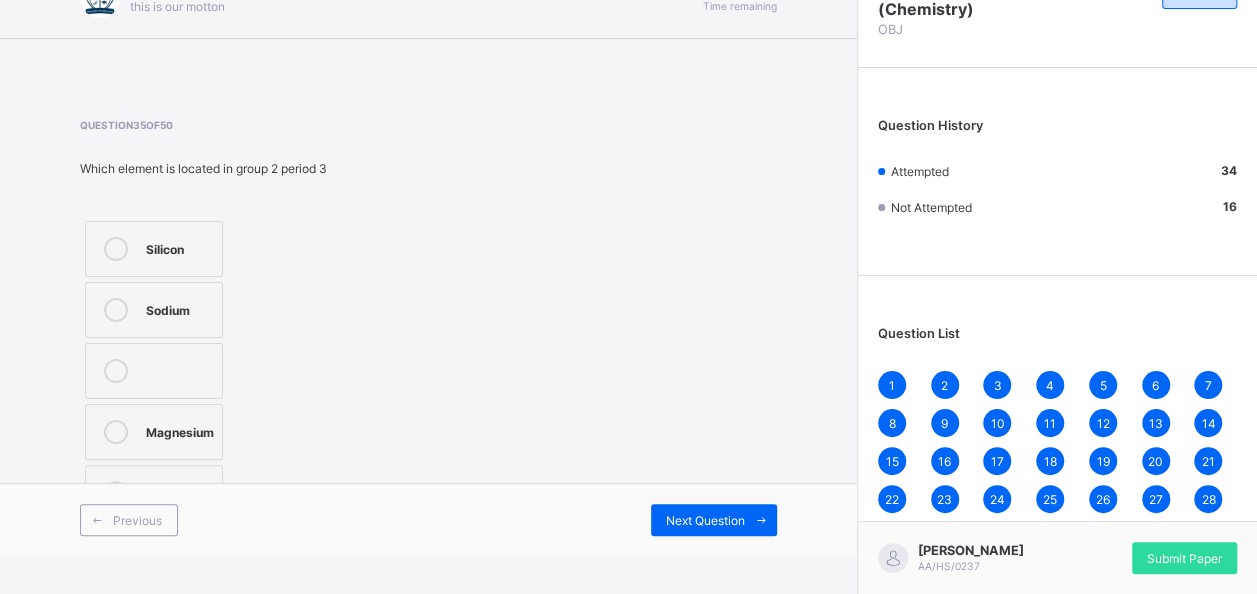 click on "Sodium" at bounding box center [154, 310] 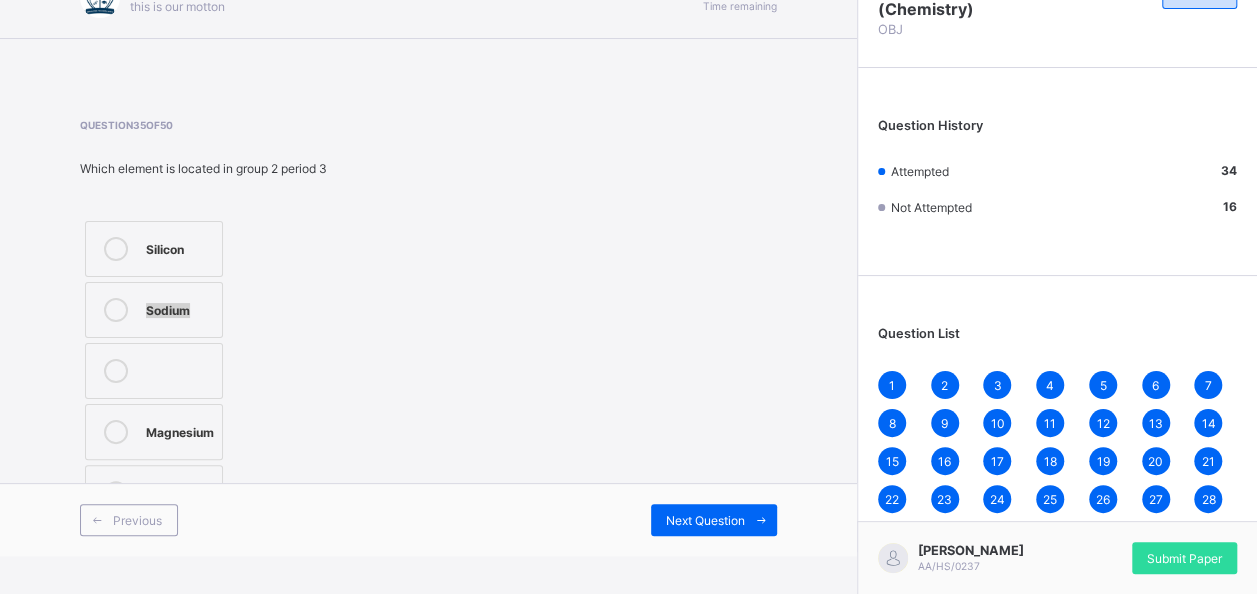 click on "Sodium" at bounding box center [154, 310] 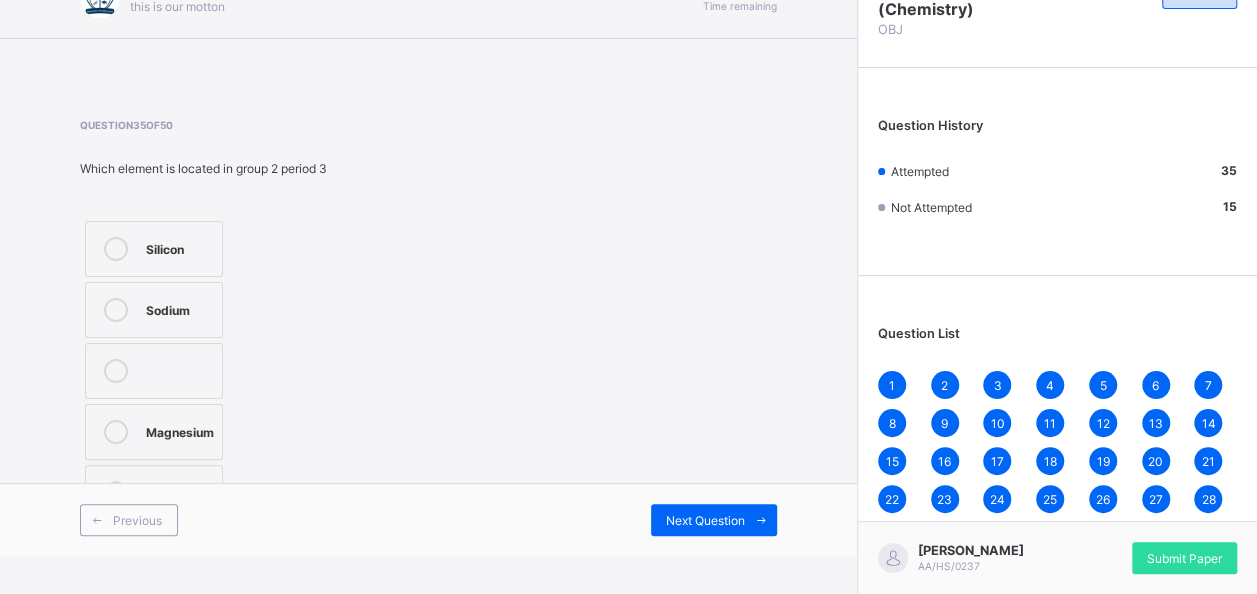 drag, startPoint x: 165, startPoint y: 326, endPoint x: 251, endPoint y: 340, distance: 87.13208 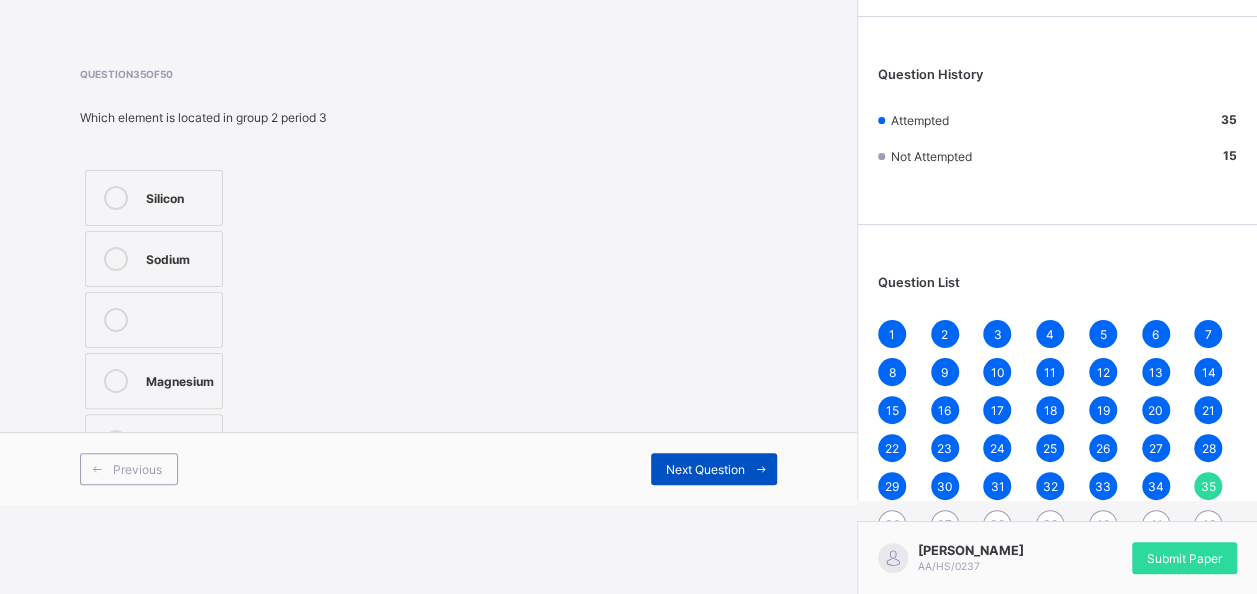 scroll, scrollTop: 91, scrollLeft: 0, axis: vertical 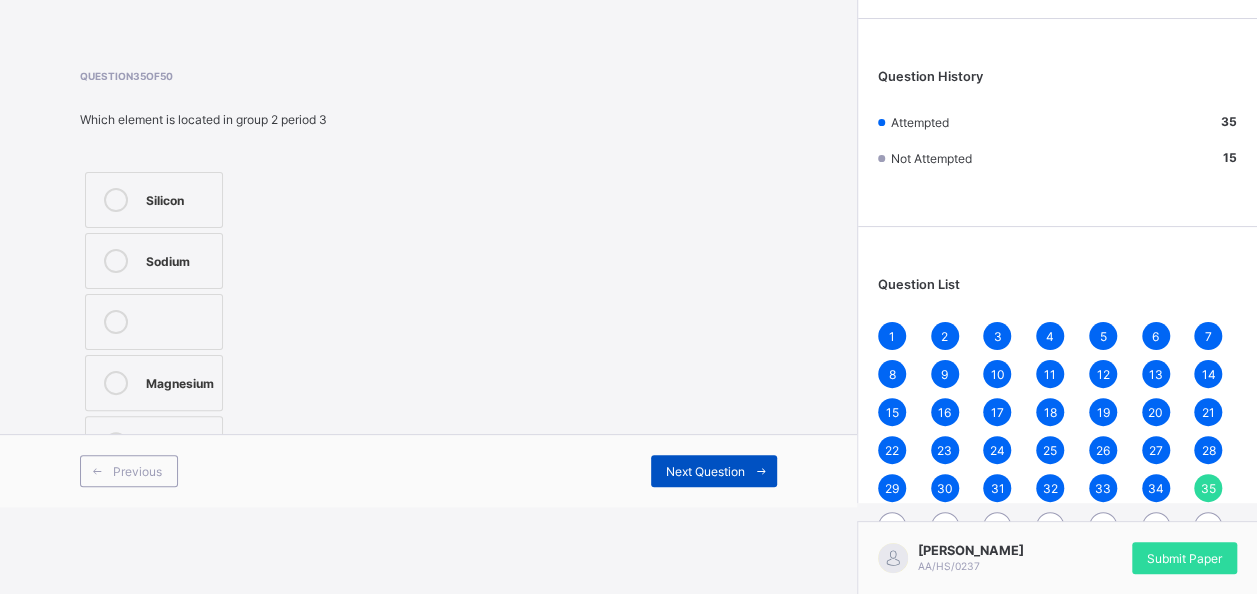 click at bounding box center [761, 471] 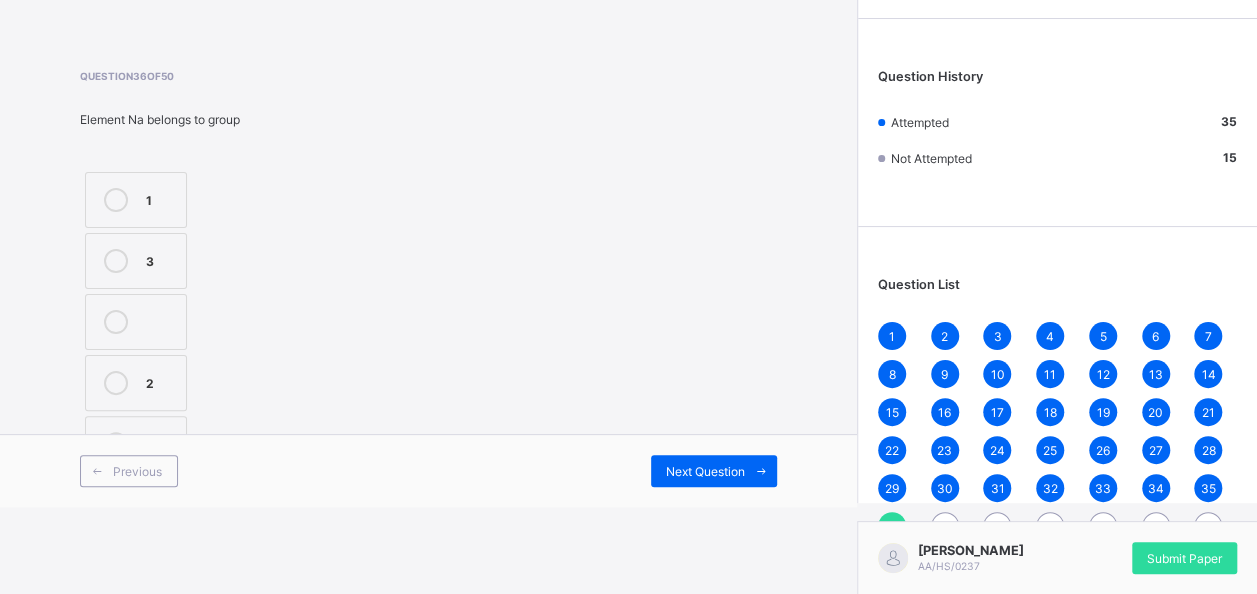 click on "2" at bounding box center [136, 383] 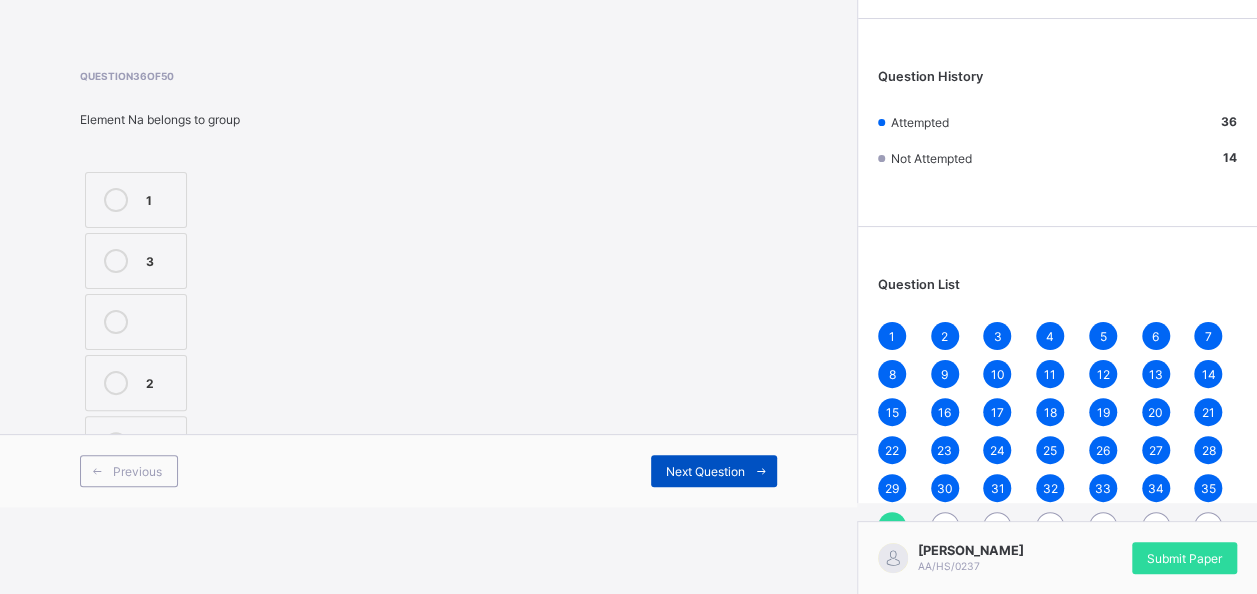 click on "Next Question" at bounding box center [714, 471] 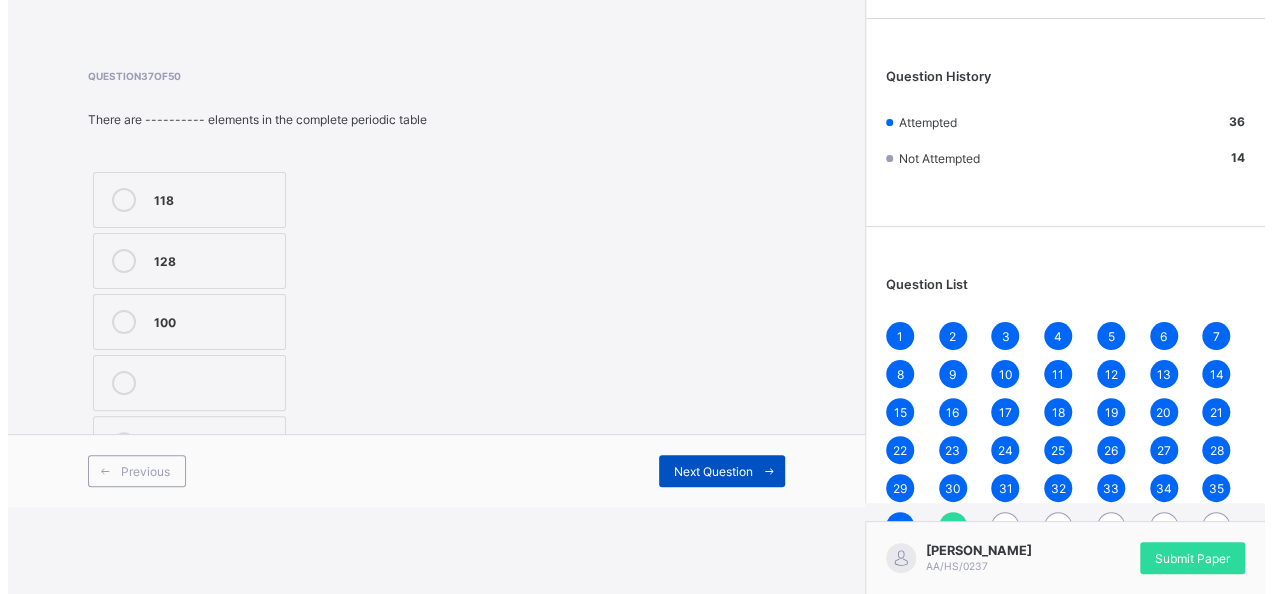 scroll, scrollTop: 131, scrollLeft: 0, axis: vertical 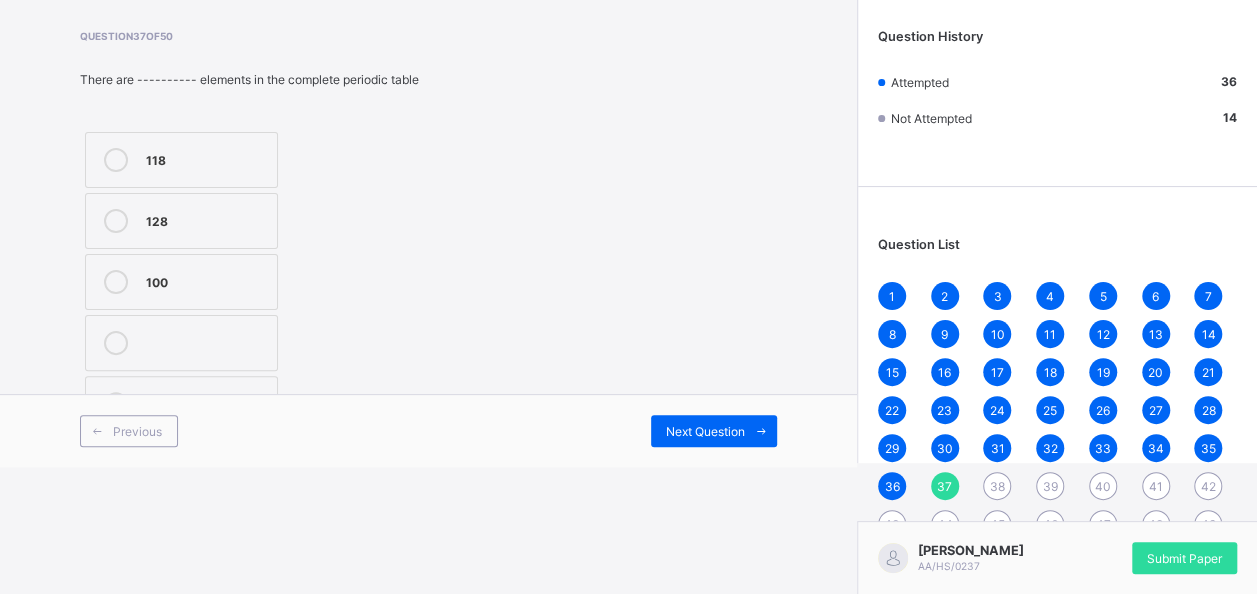 click on "118" at bounding box center (181, 160) 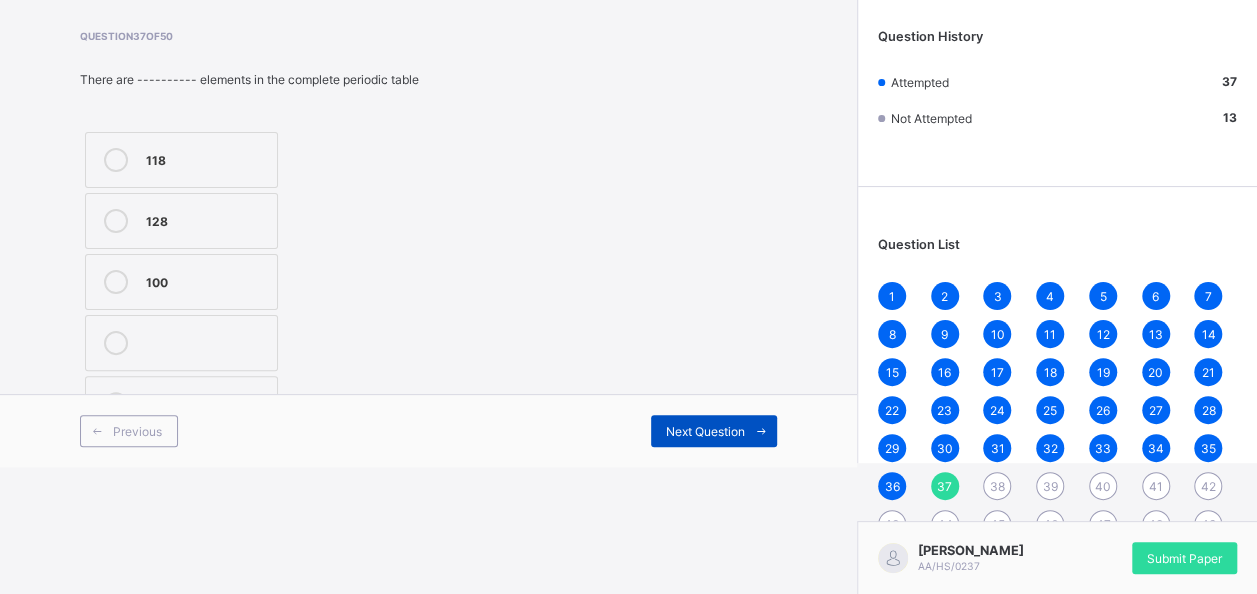 click on "Next Question" at bounding box center (714, 431) 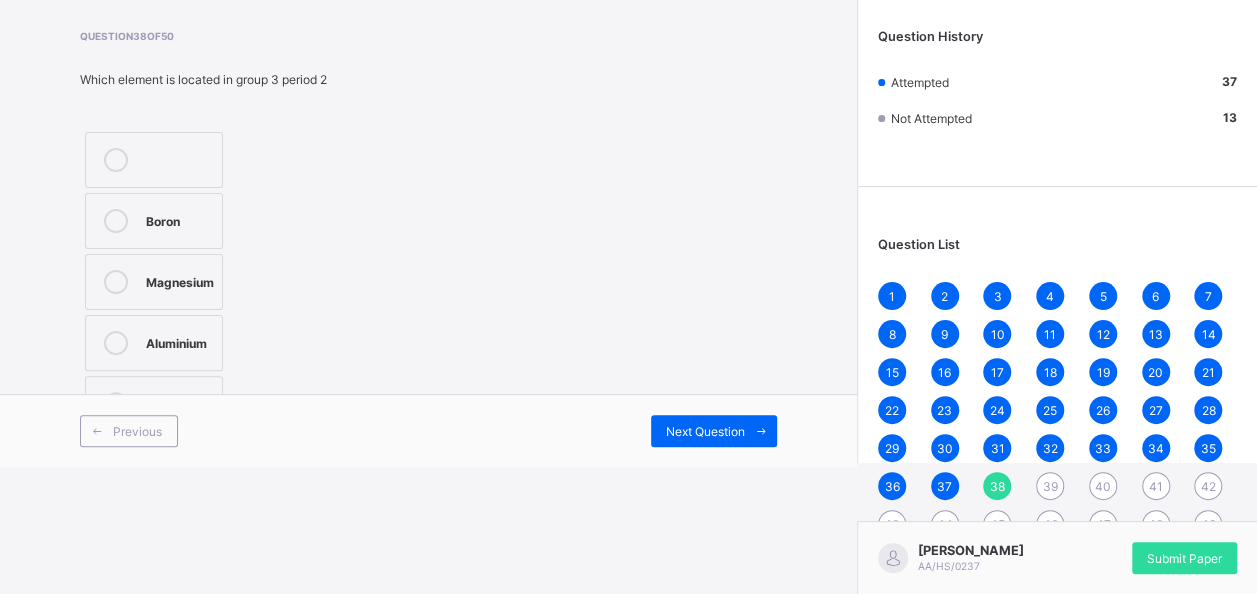 click on "Magnesium" at bounding box center (180, 280) 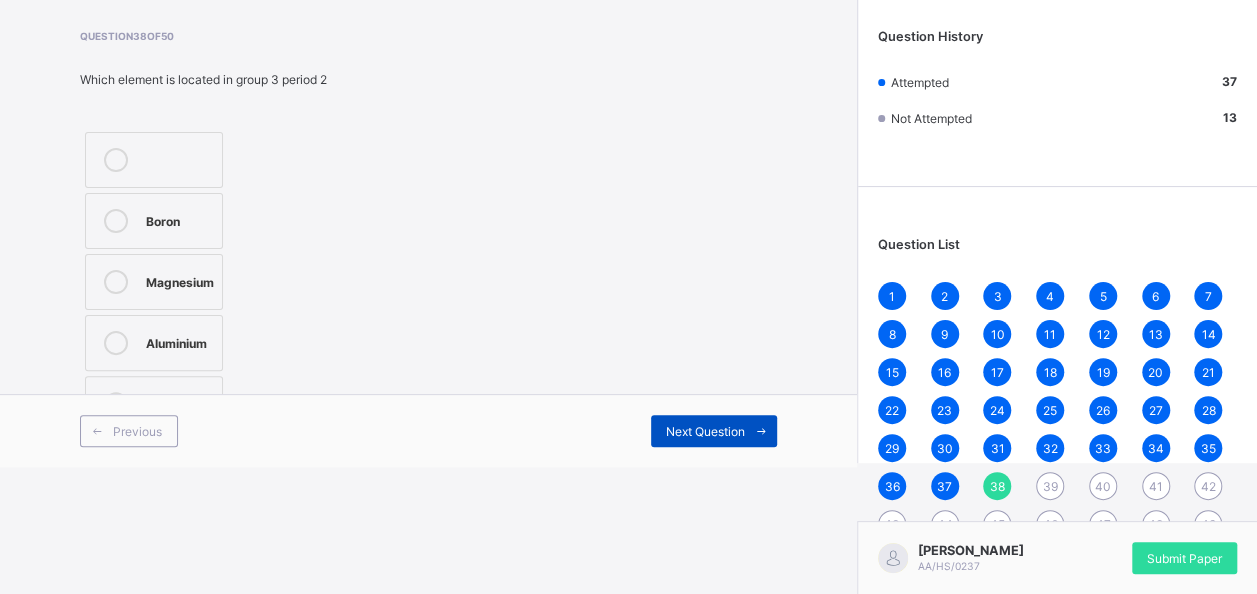 click on "Next Question" at bounding box center [705, 431] 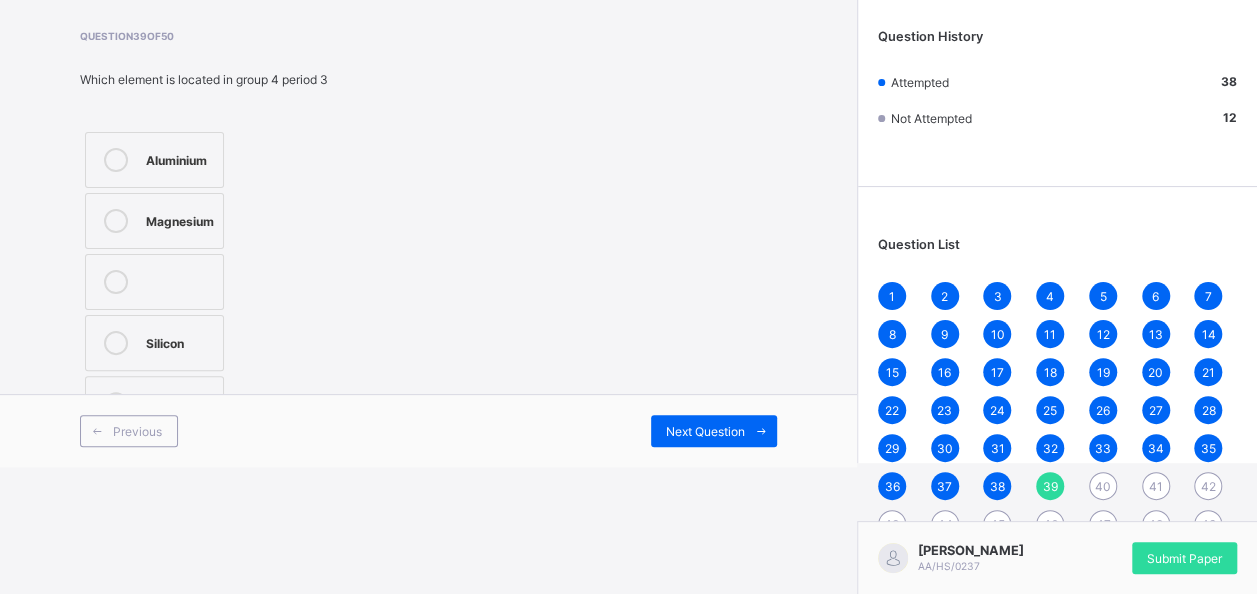 click on "Aluminium" at bounding box center (154, 160) 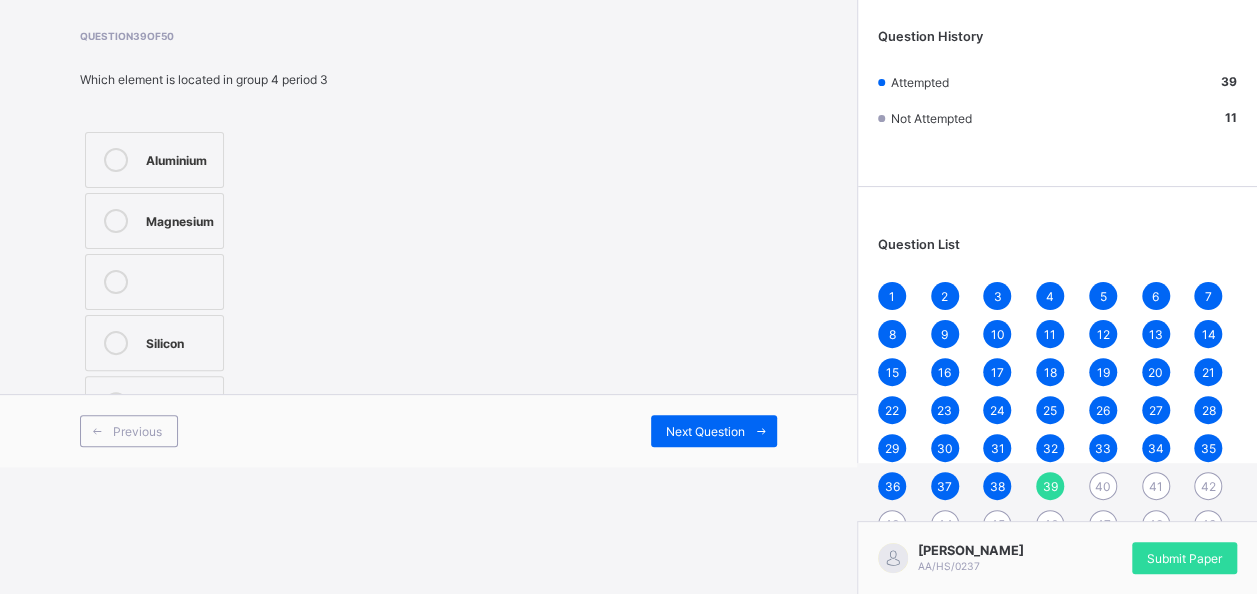 drag, startPoint x: 184, startPoint y: 309, endPoint x: 184, endPoint y: 320, distance: 11 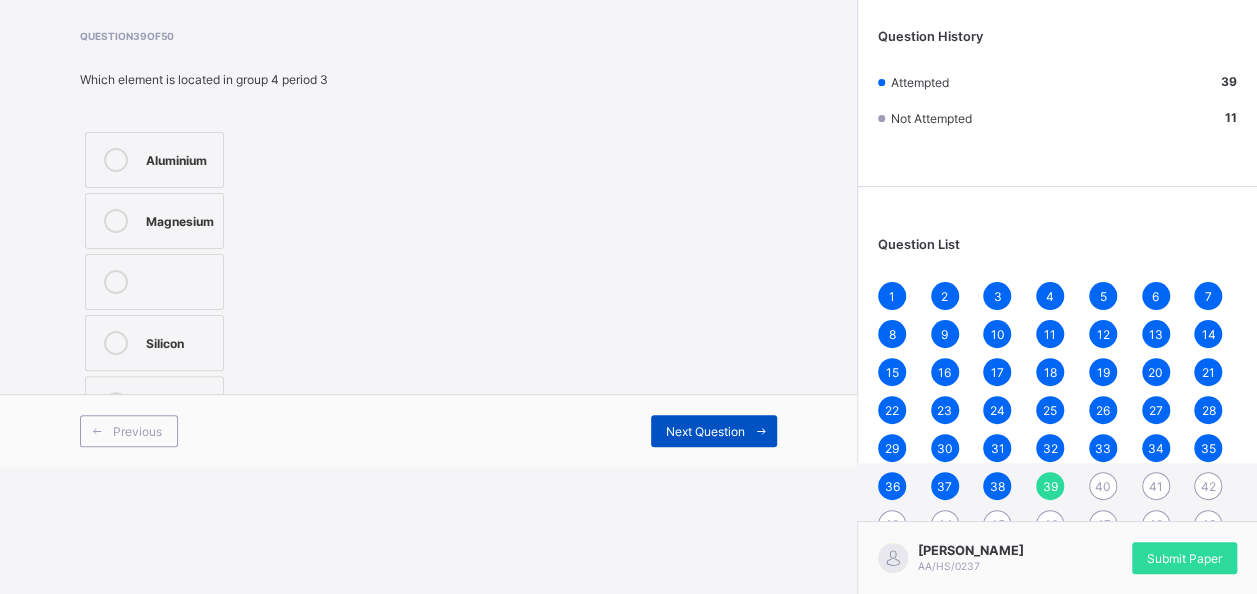 click on "Next Question" at bounding box center (705, 431) 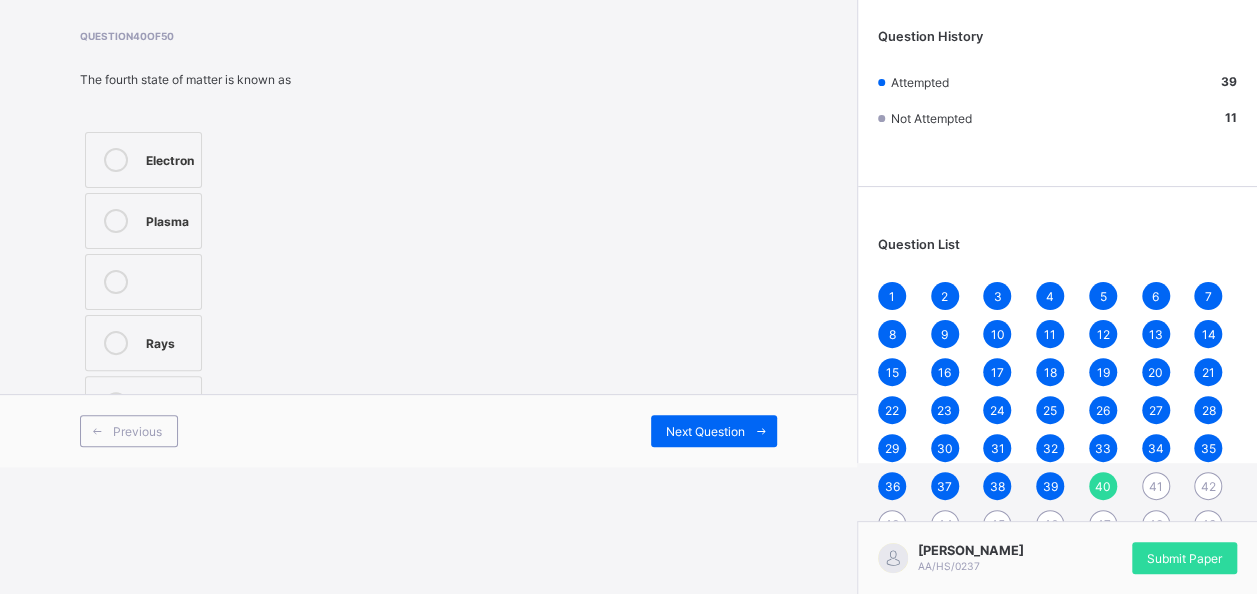 click on "Plasma" at bounding box center [168, 219] 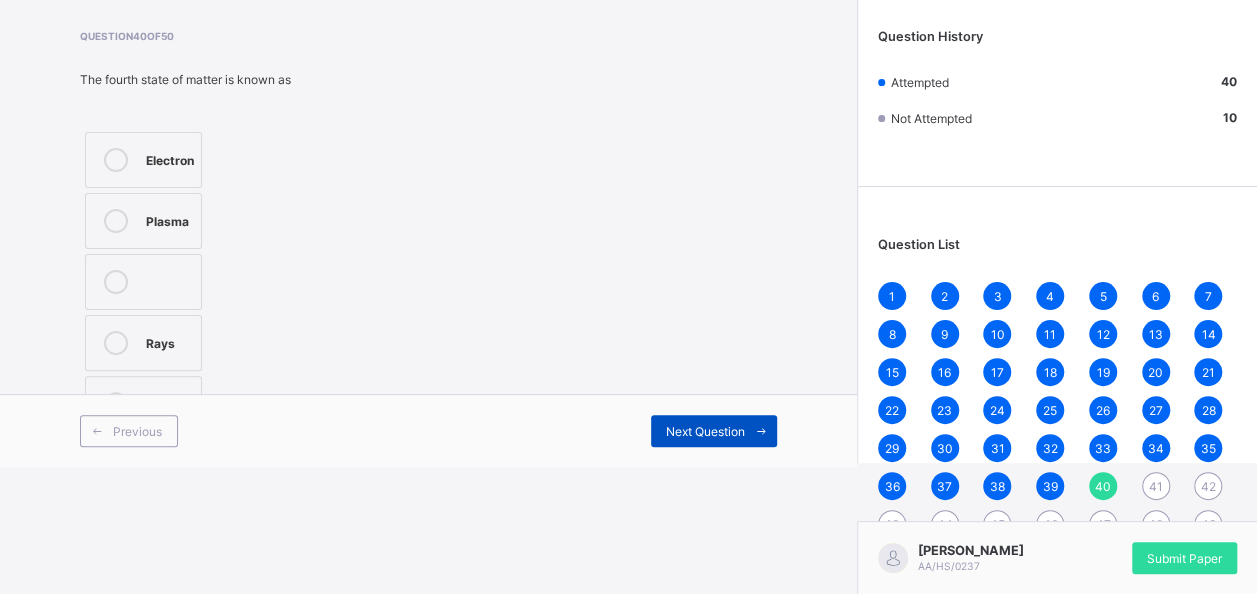 click on "Next Question" at bounding box center [714, 431] 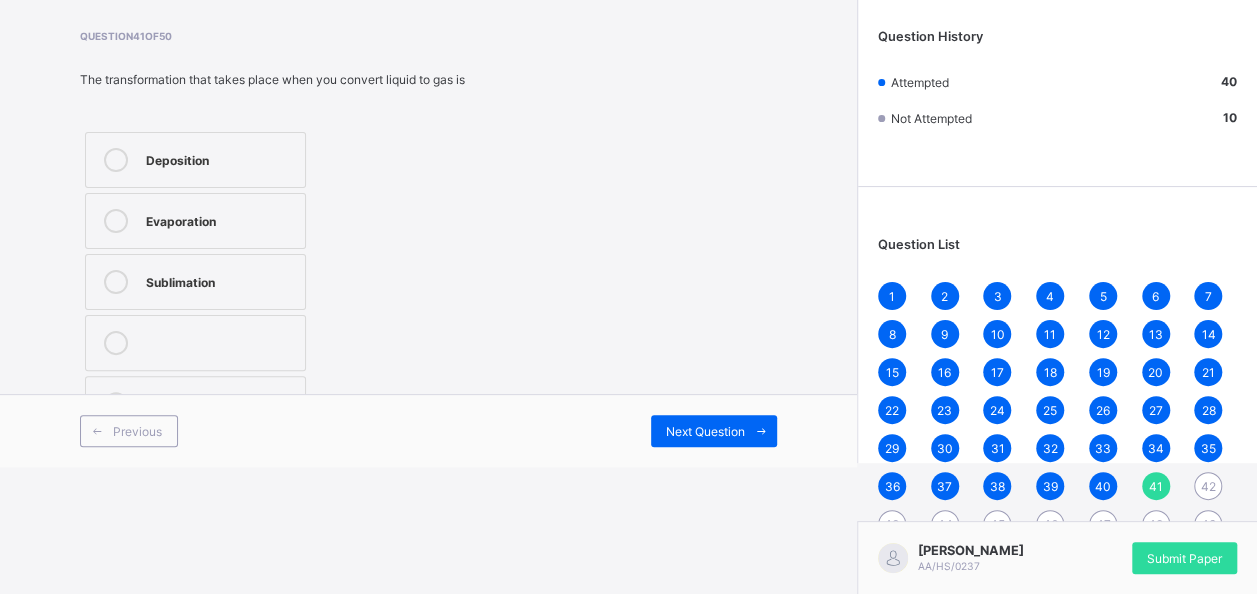 click on "Evaporation" at bounding box center (220, 219) 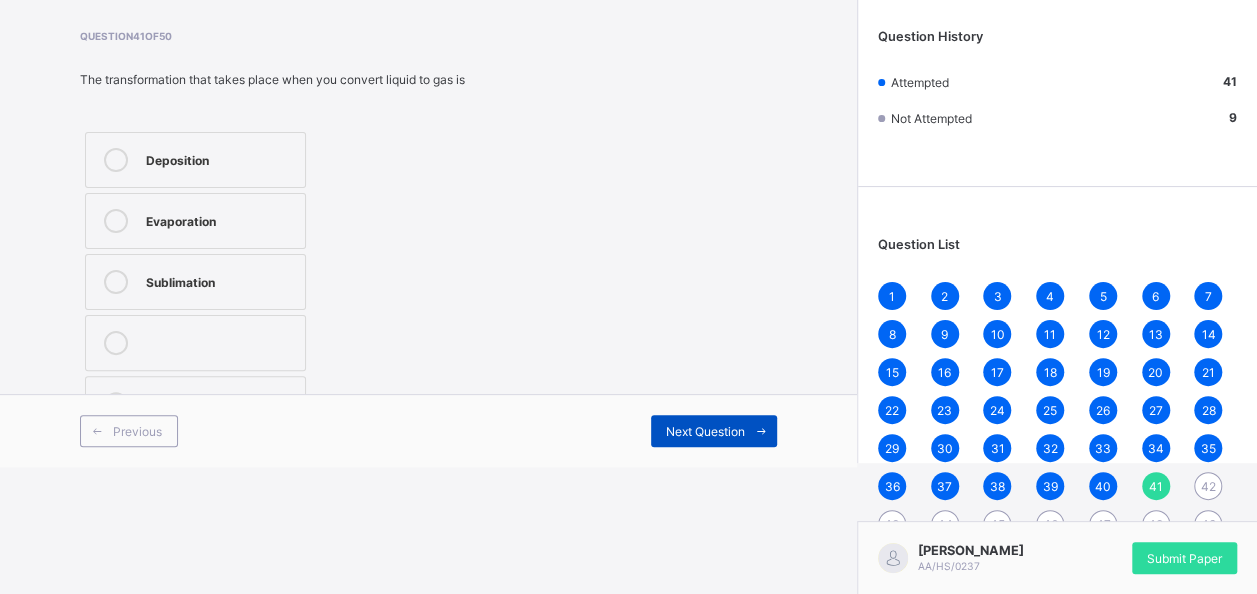 click on "Next Question" at bounding box center [714, 431] 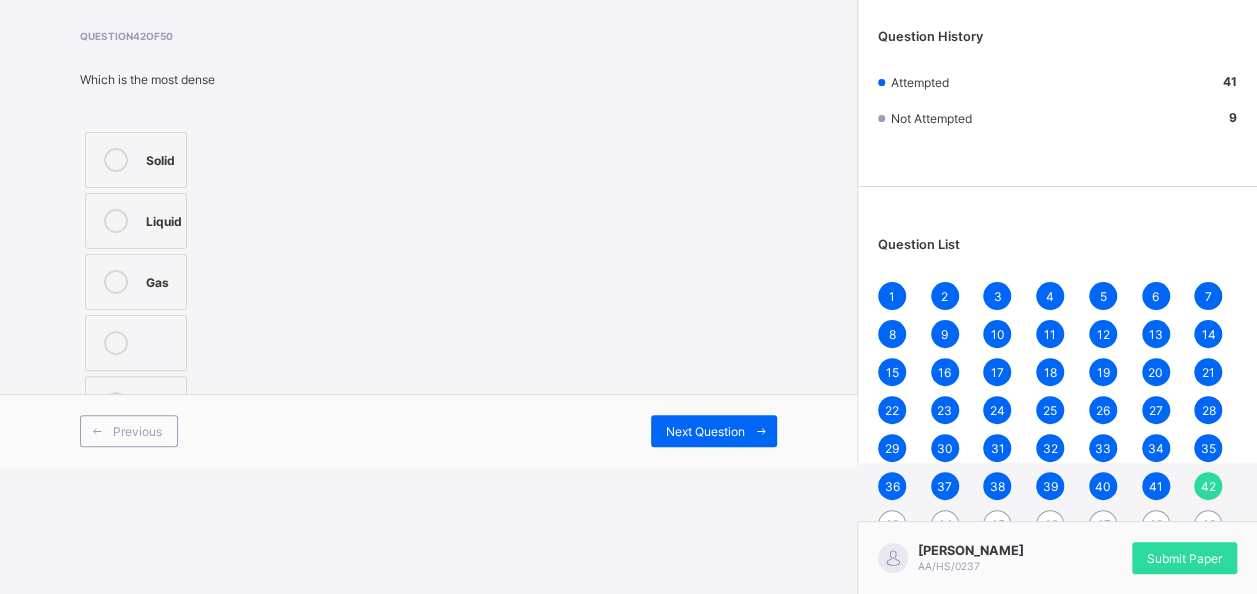 click on "Solid" at bounding box center (136, 160) 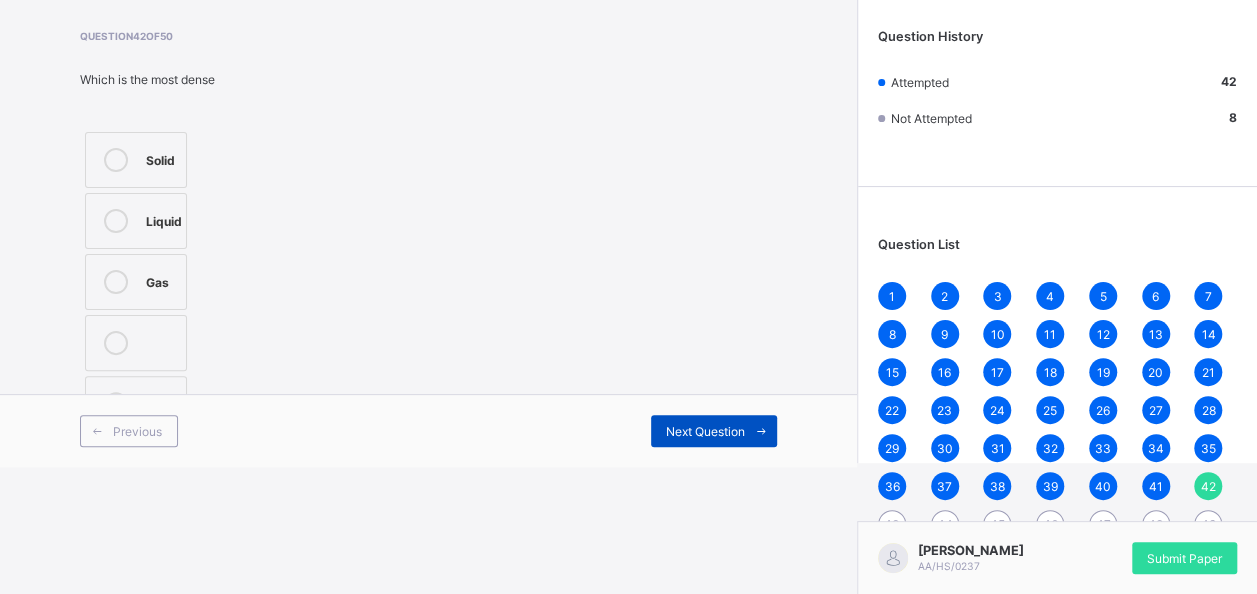 click on "Next Question" at bounding box center (714, 431) 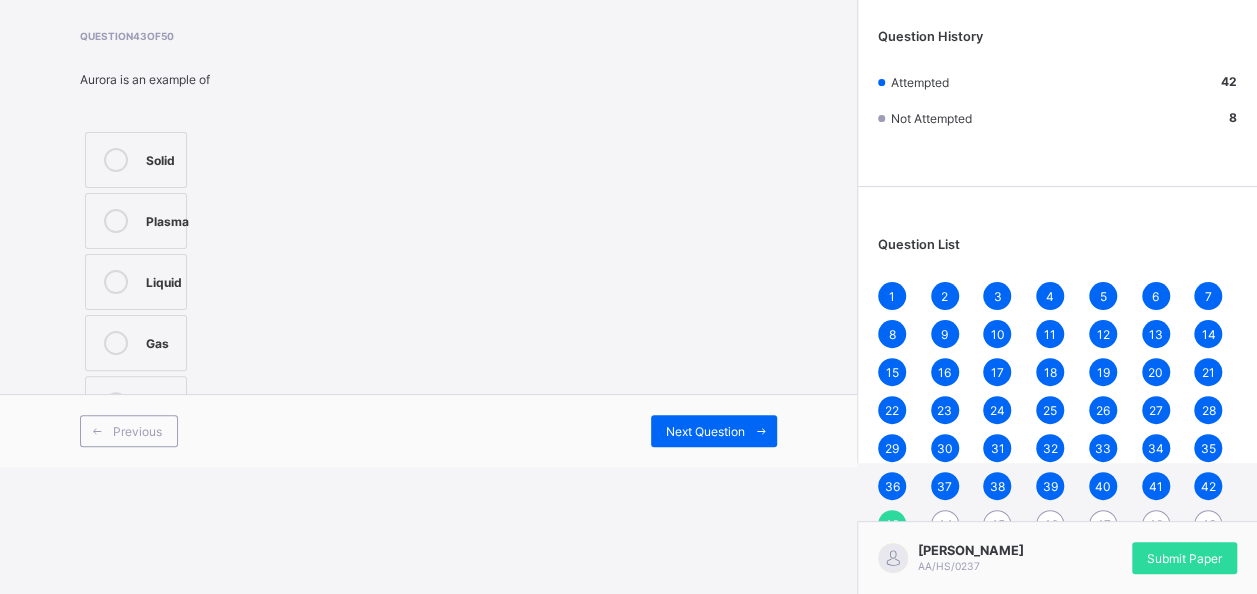 click on "Plasma" at bounding box center (136, 221) 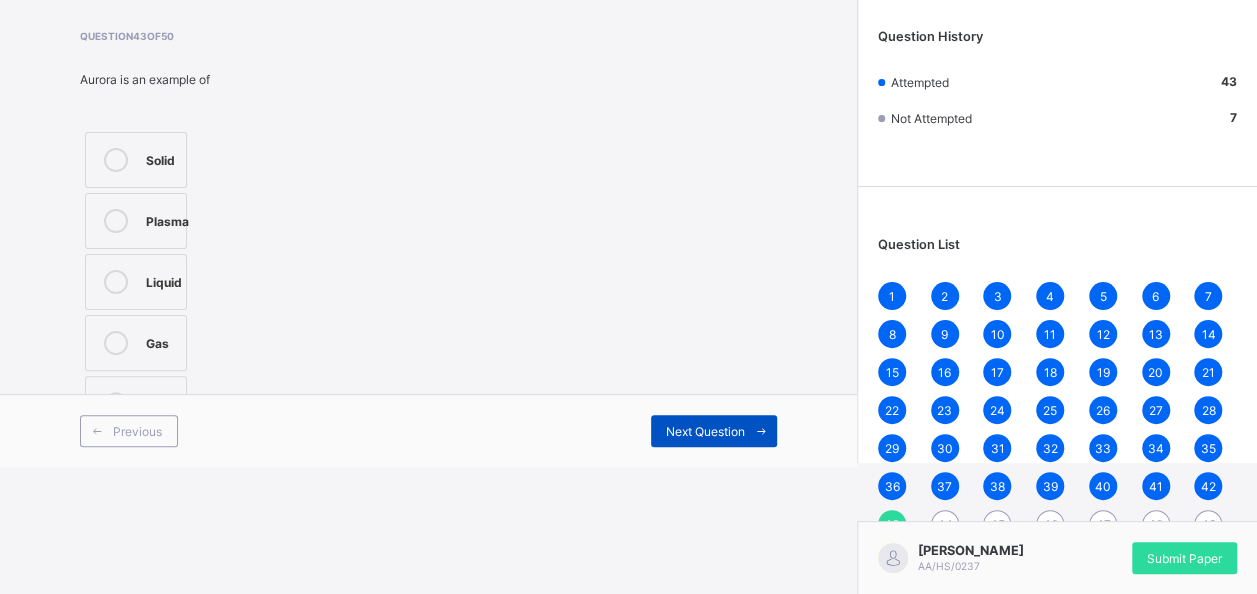 click on "Next Question" at bounding box center (705, 431) 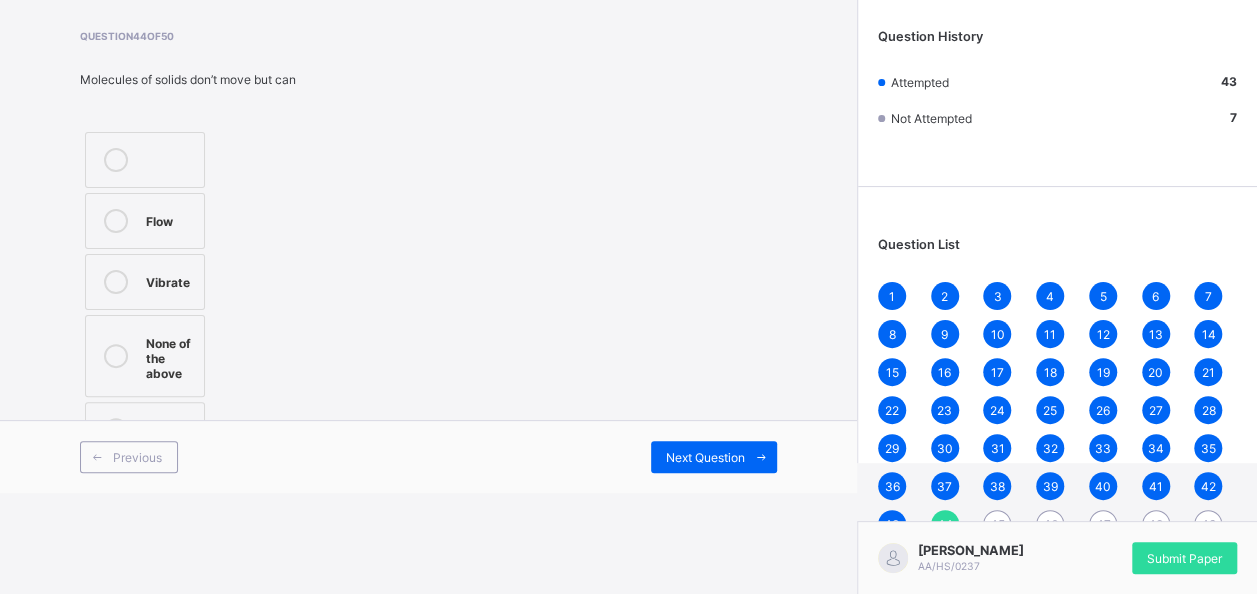click on "Vibrate" at bounding box center (170, 282) 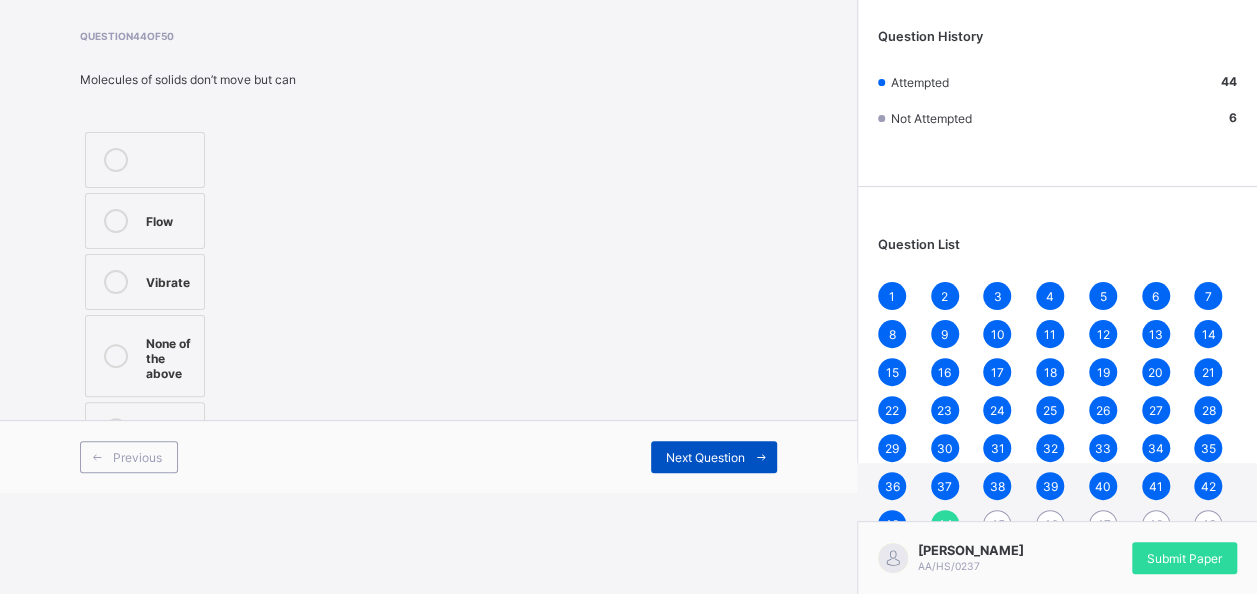 click on "Next Question" at bounding box center [714, 457] 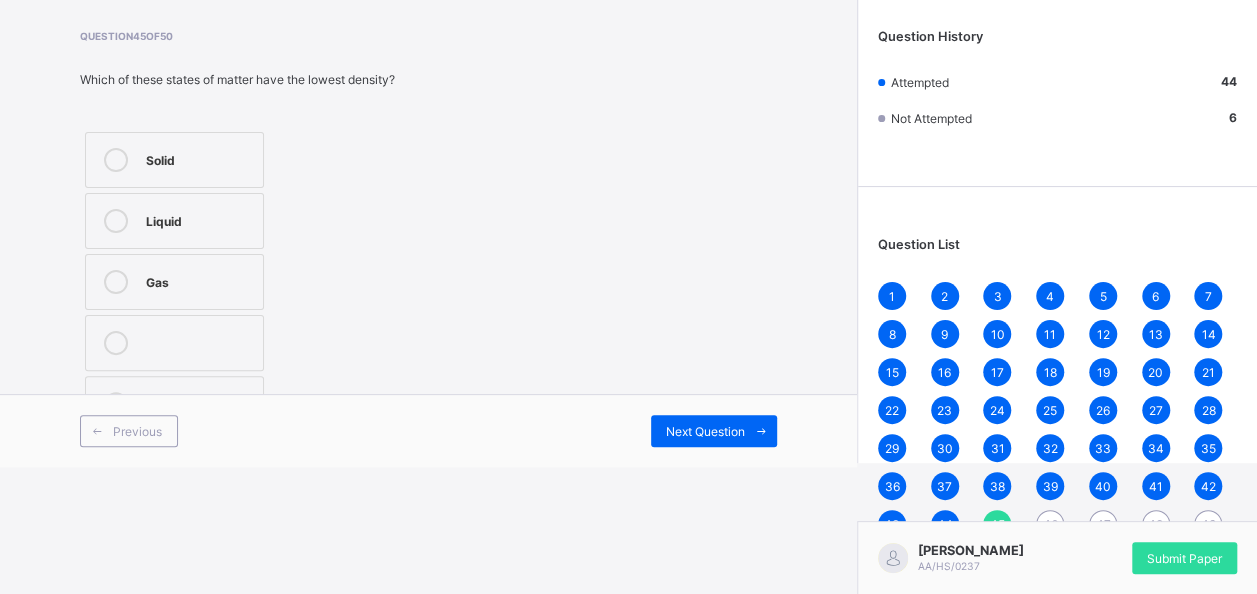 click on "Gas" at bounding box center (174, 282) 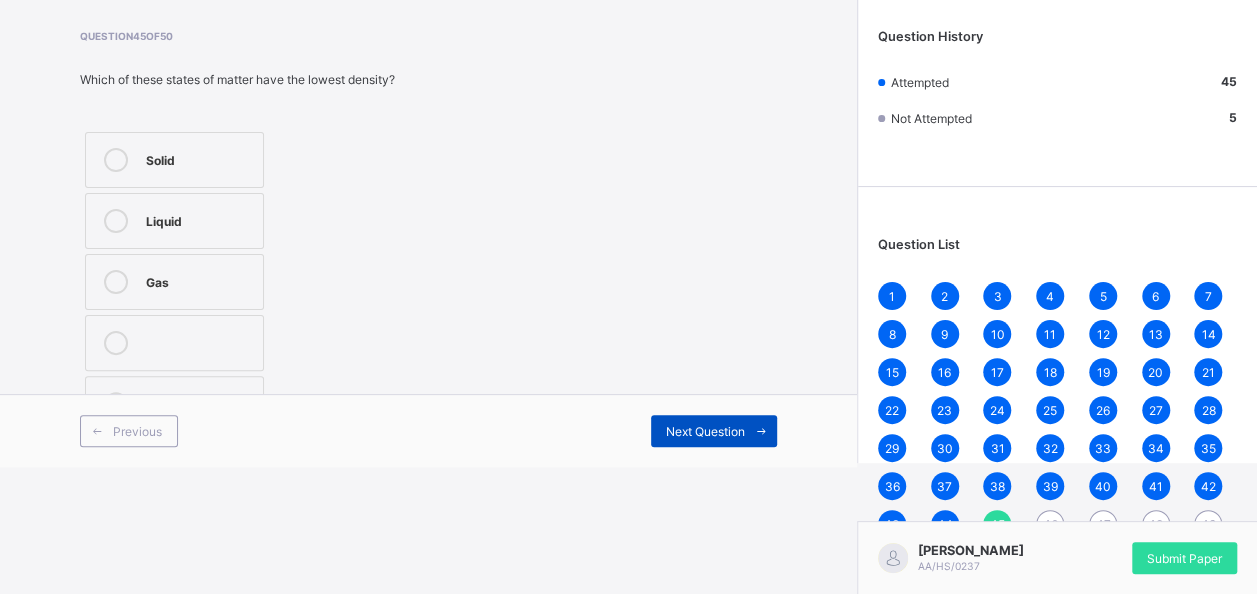 click on "Next Question" at bounding box center (705, 431) 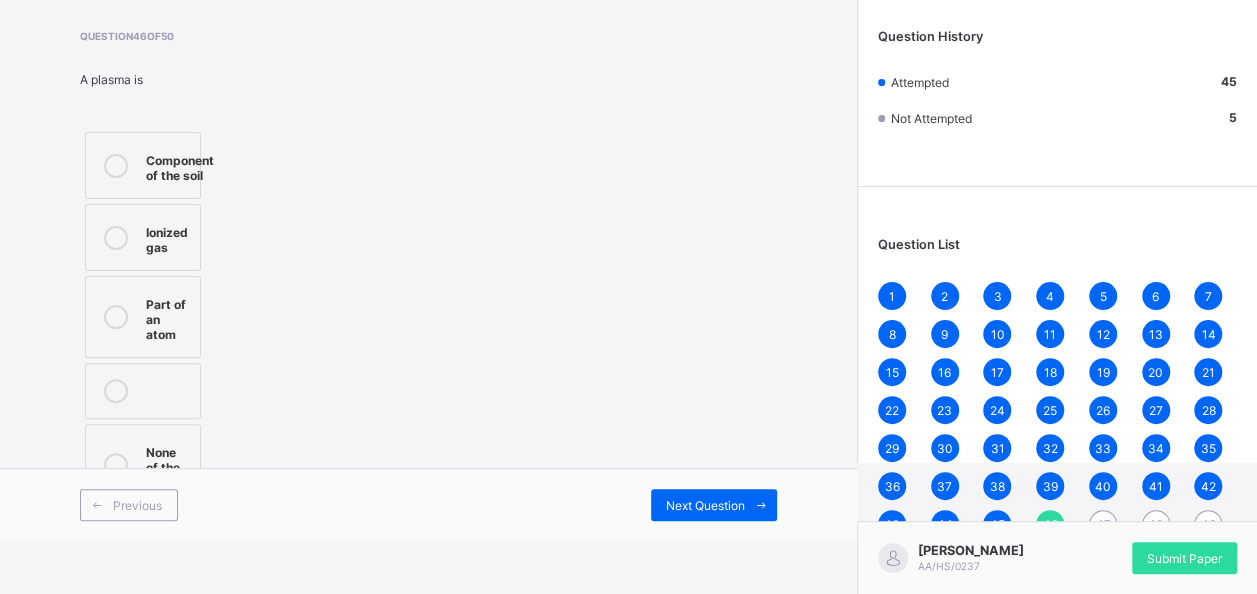click on "Part of an atom" at bounding box center (143, 317) 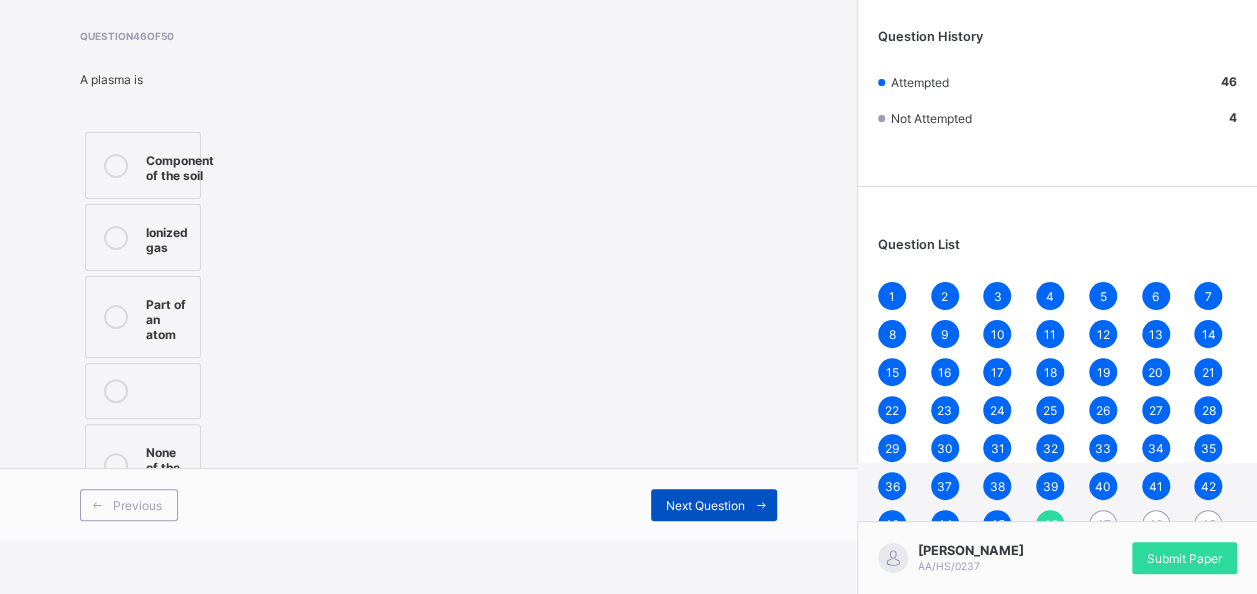 click on "Next Question" at bounding box center (714, 505) 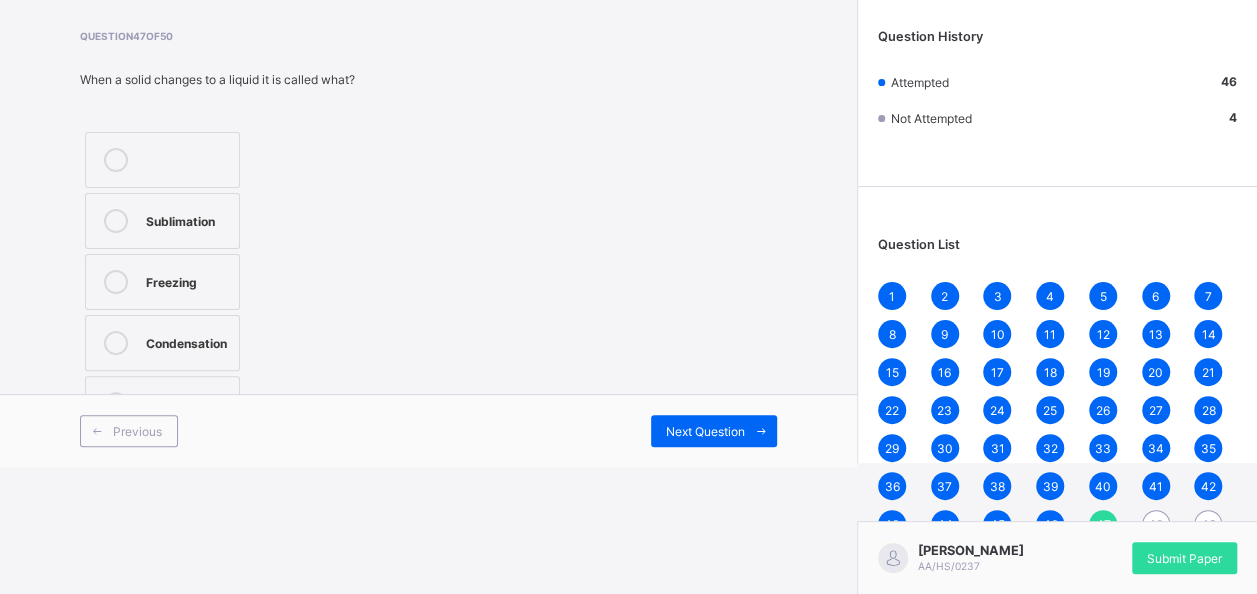 click on "Melting" at bounding box center [162, 404] 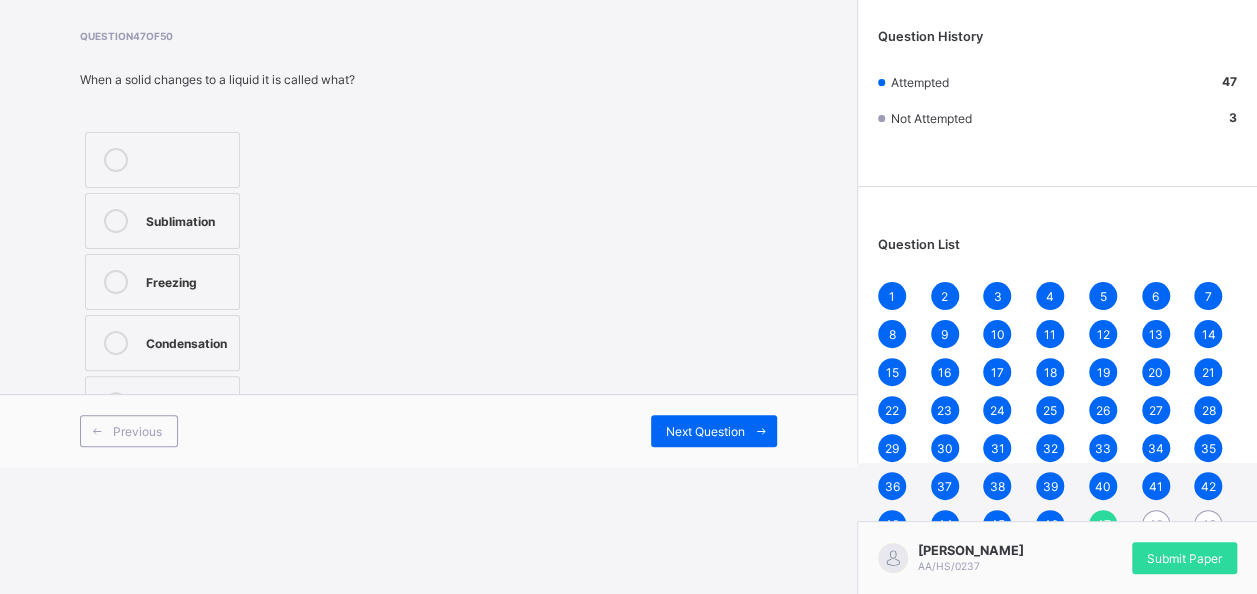 click on "Previous Next Question" at bounding box center (428, 430) 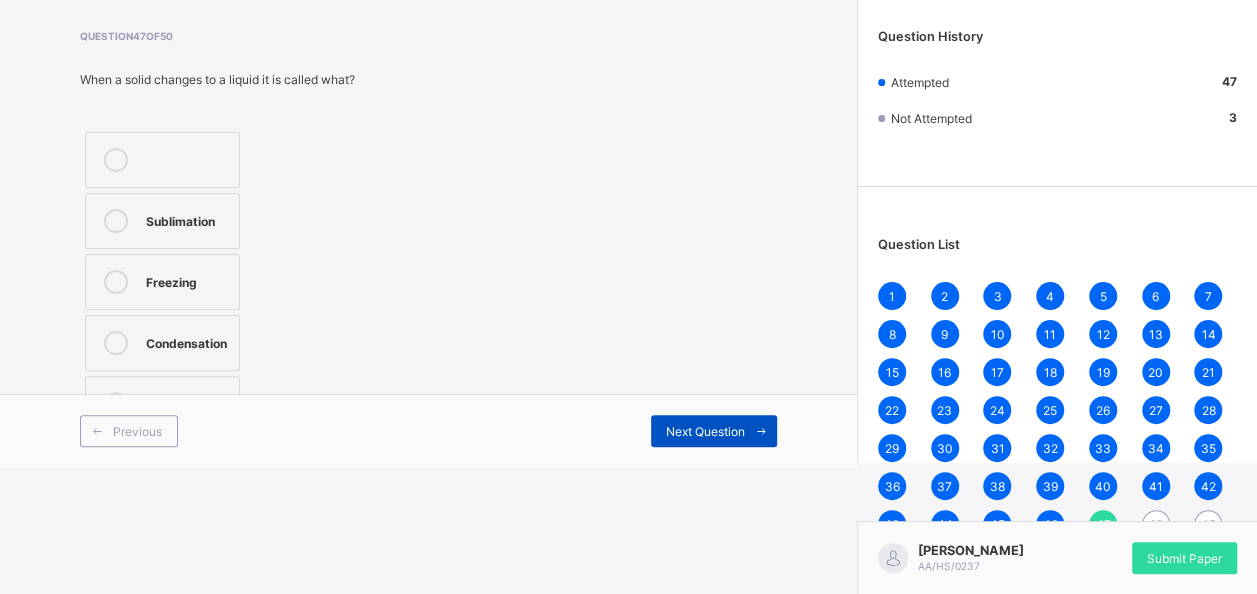 click on "Next Question" at bounding box center [714, 431] 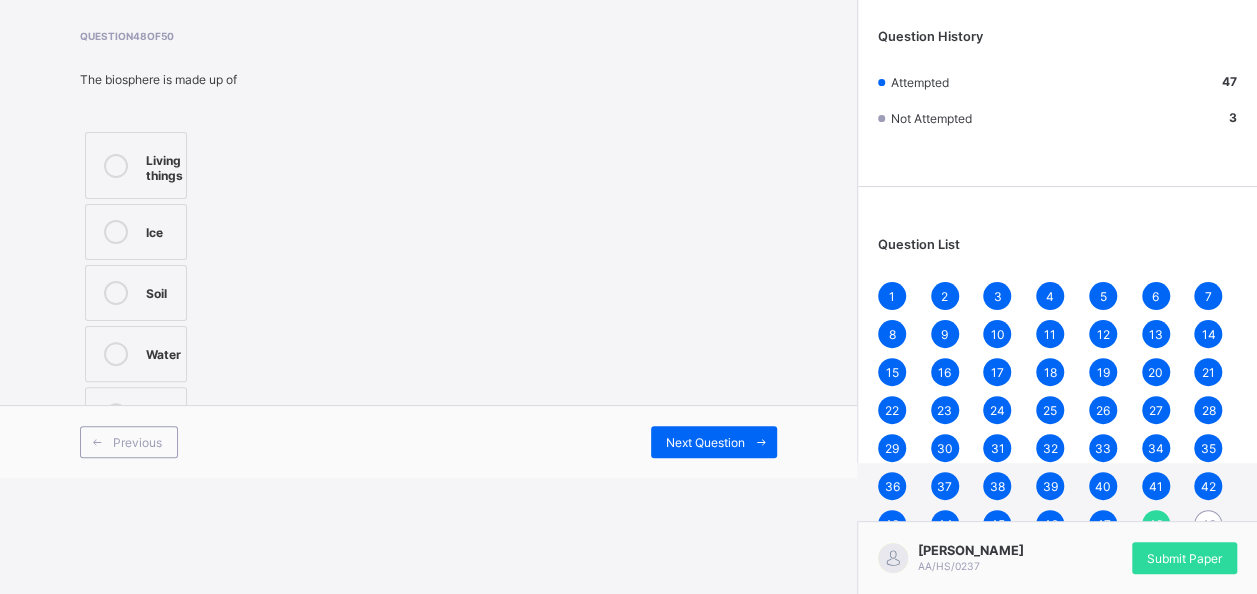 click on "Living things" at bounding box center [136, 165] 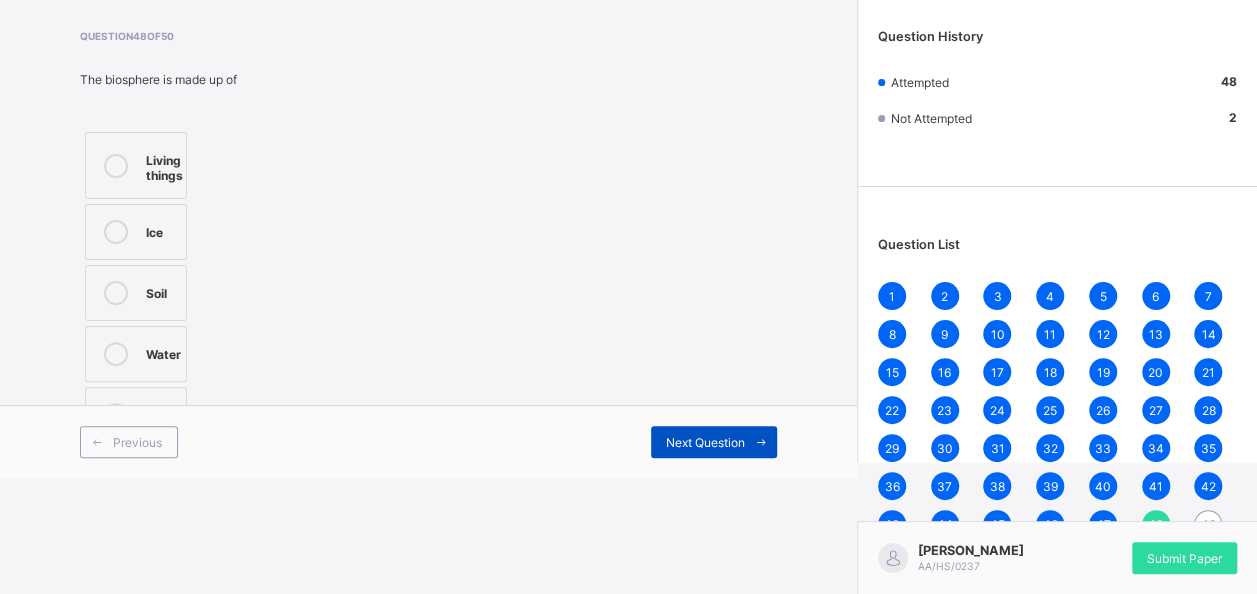 click on "Next Question" at bounding box center (705, 442) 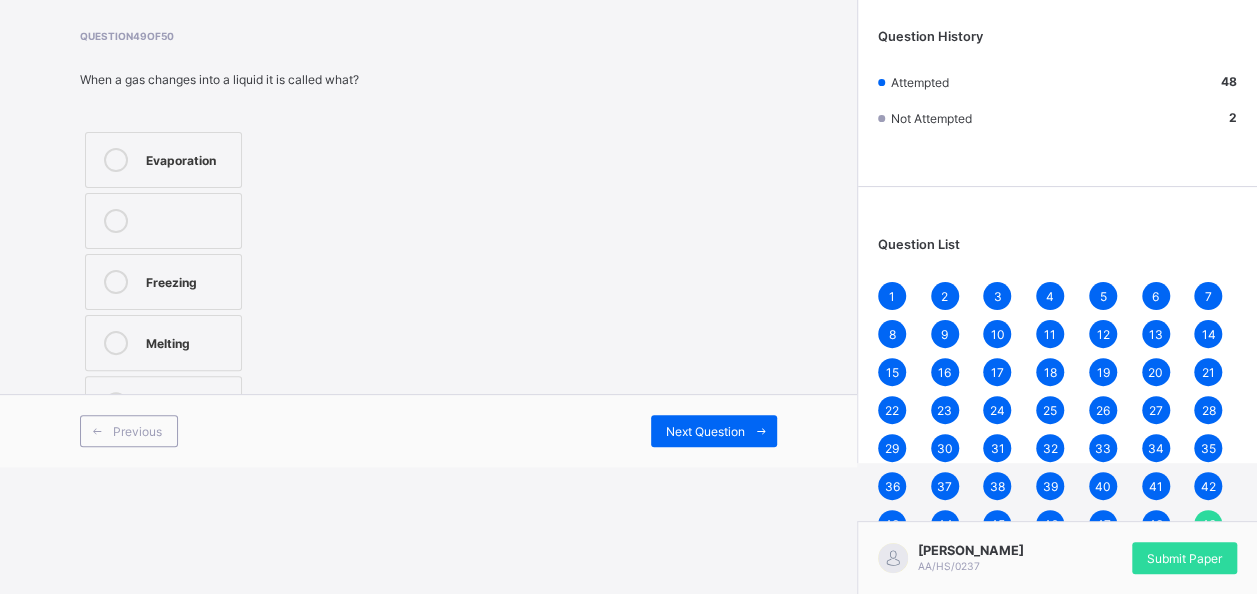 click on "Previous Next Question" at bounding box center (428, 430) 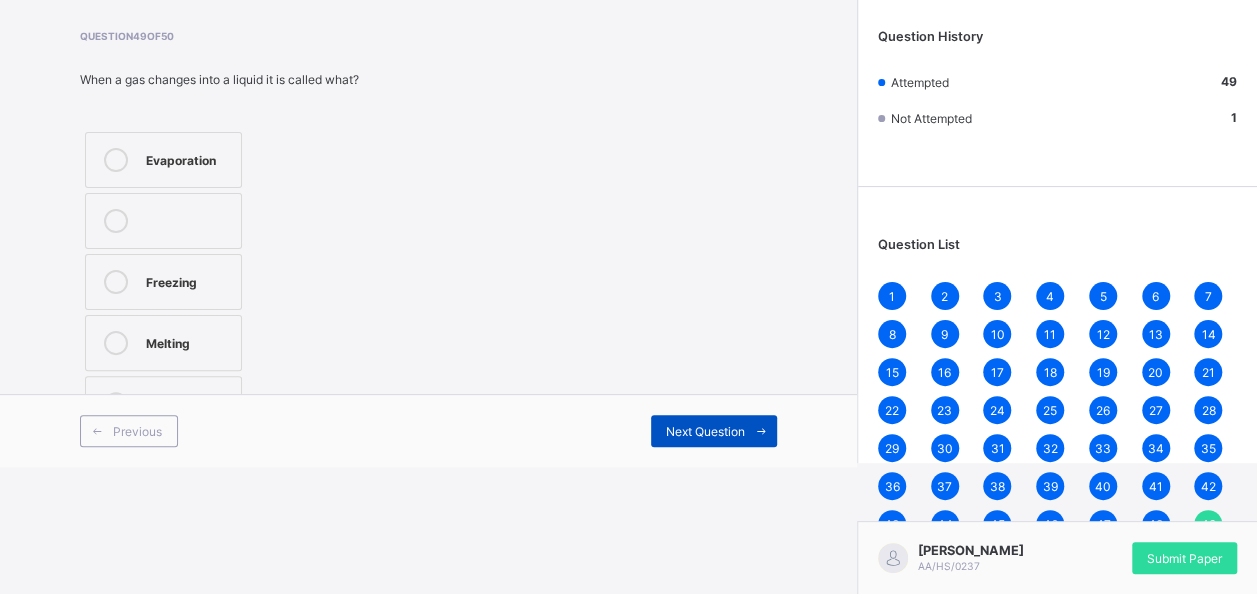click on "Next Question" at bounding box center (705, 431) 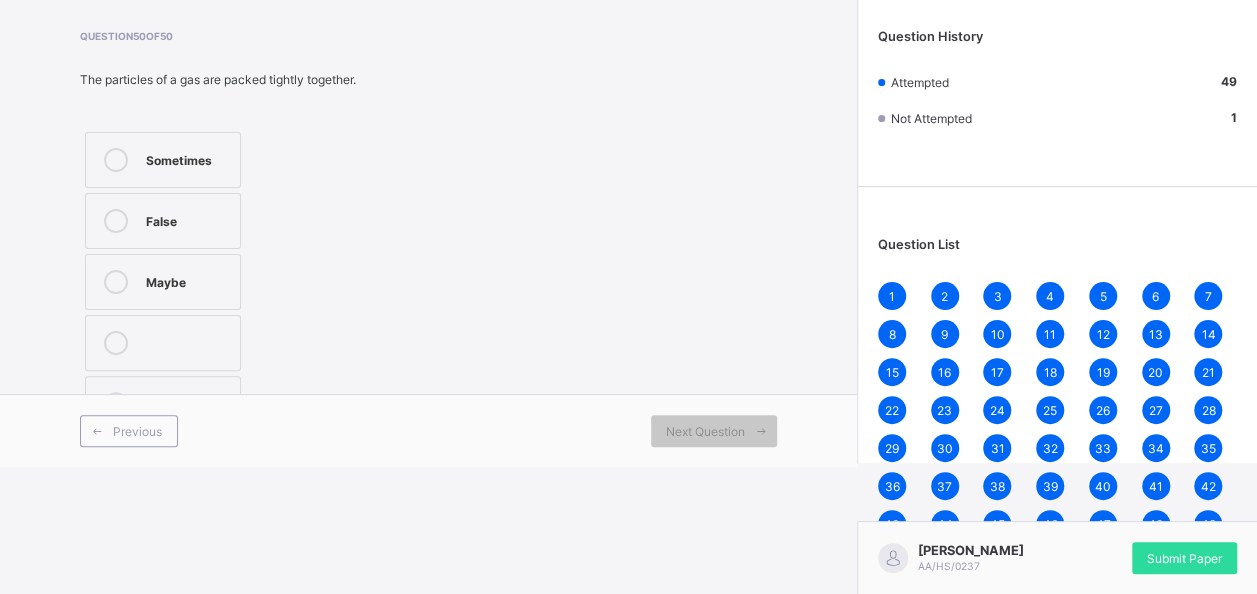 click on "False" at bounding box center (188, 219) 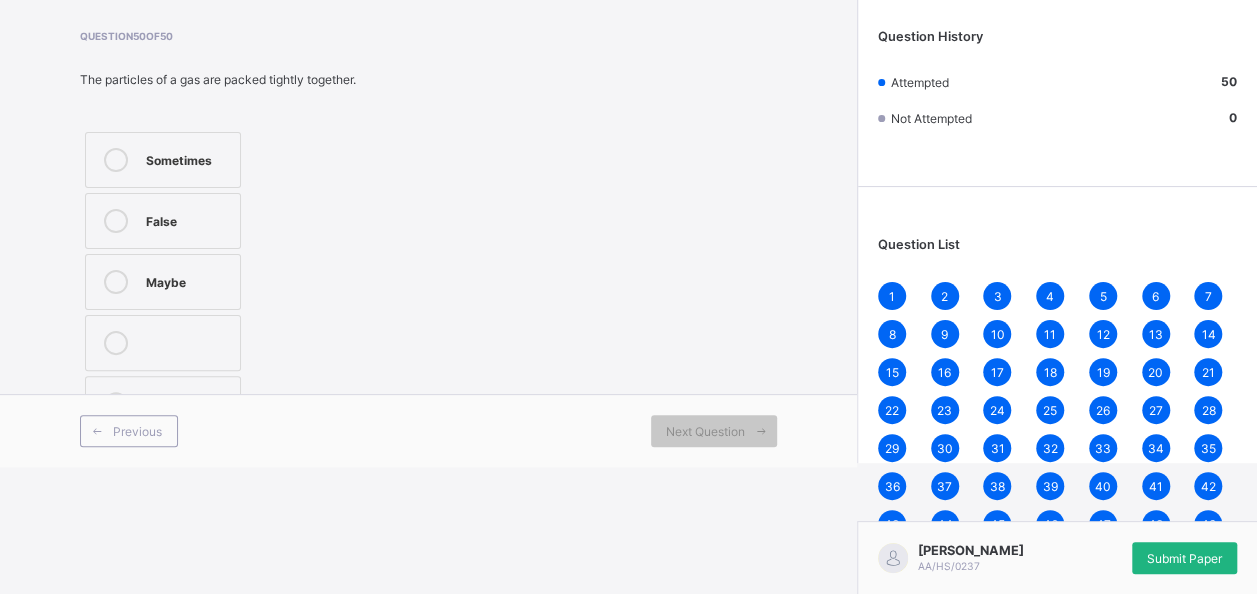 click on "Submit Paper" at bounding box center [1184, 558] 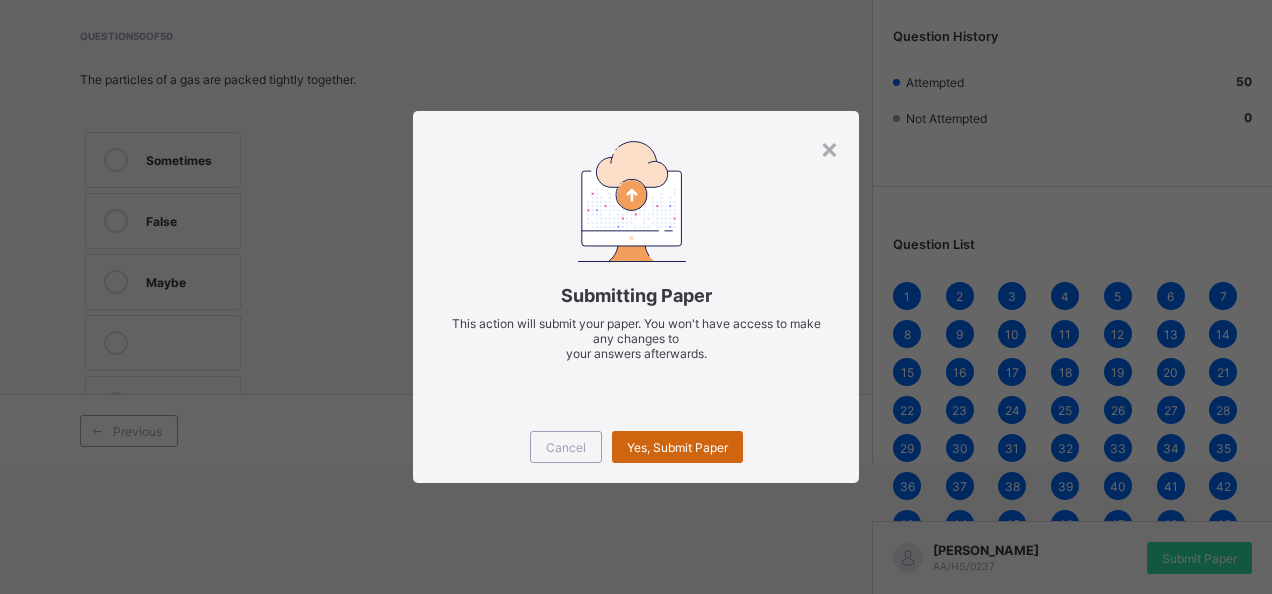 click on "Yes, Submit Paper" at bounding box center (677, 447) 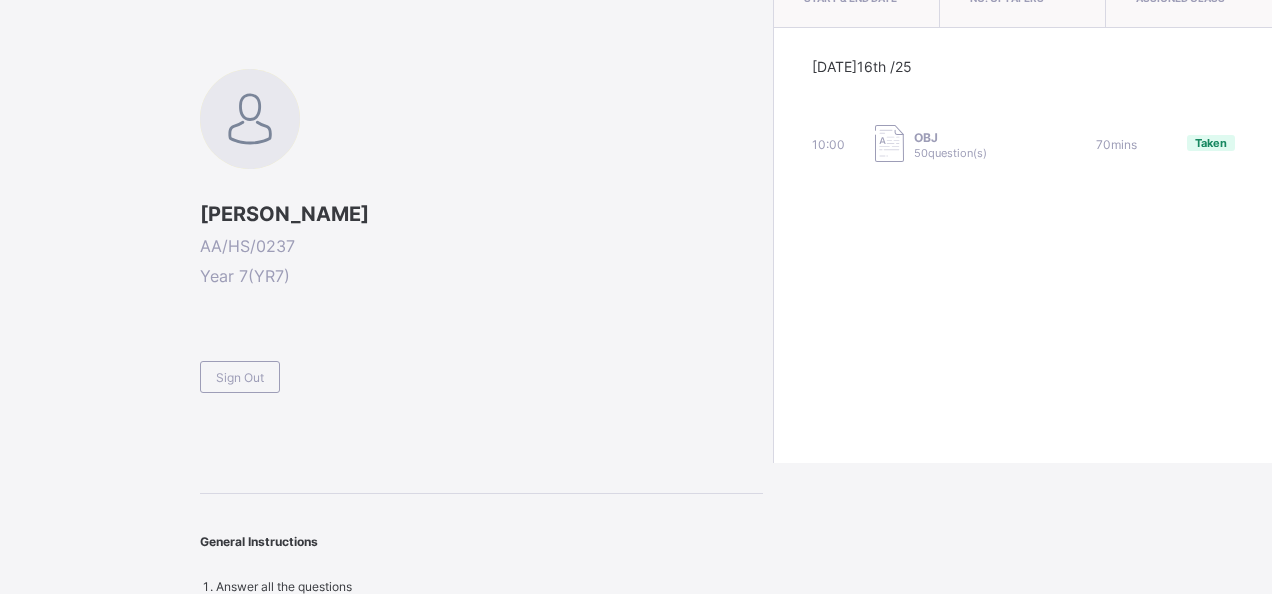 click on "BS - CHEMISTRY 3RD TERM EXAMS JSS1 [DATE]  —  [DATE] Start & End Date   1  Paper(s)  No. of Papers   YR7   Assigned Class [DATE]  16th /25 10:00 OBJ 50  question(s)   70  mins Taken" at bounding box center (1022, 166) 